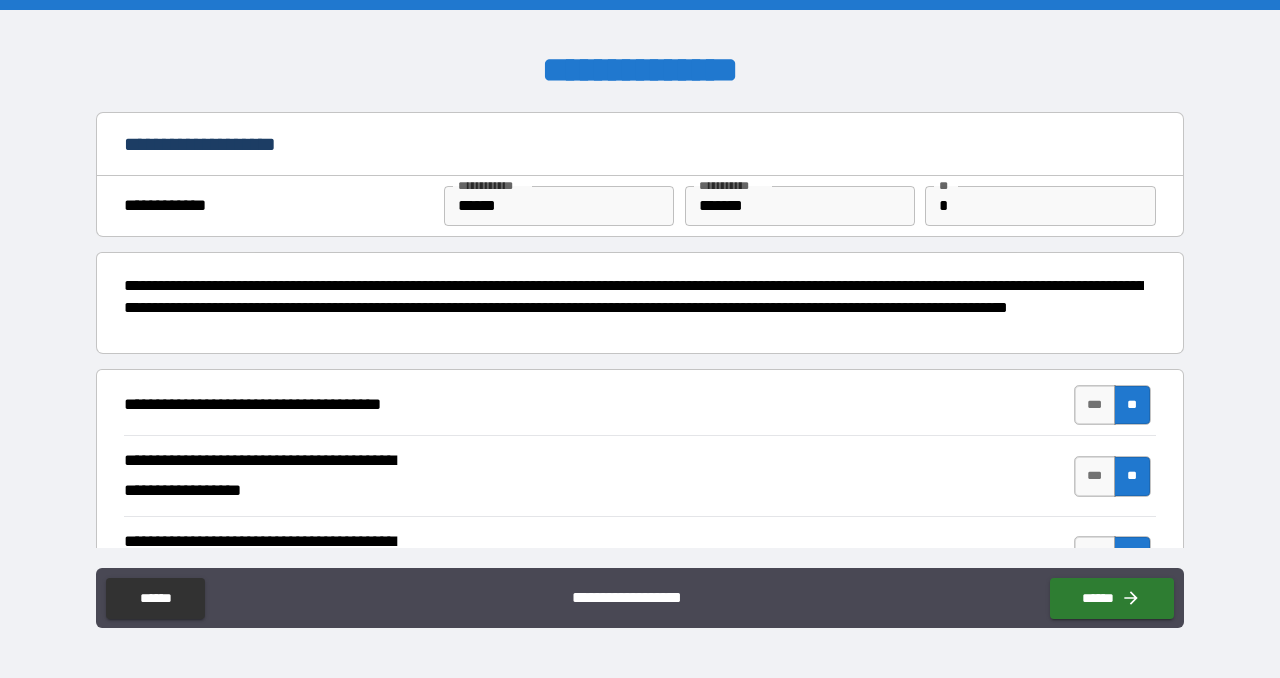 scroll, scrollTop: 0, scrollLeft: 0, axis: both 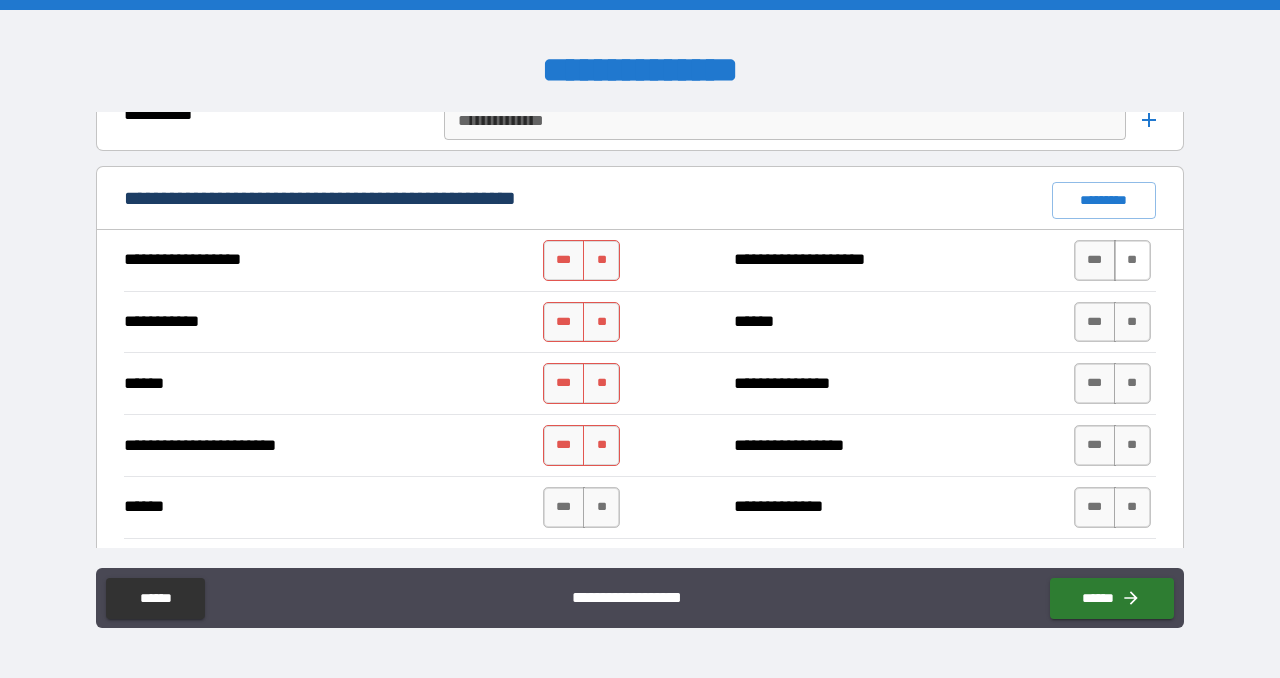 click on "**" at bounding box center (1132, 260) 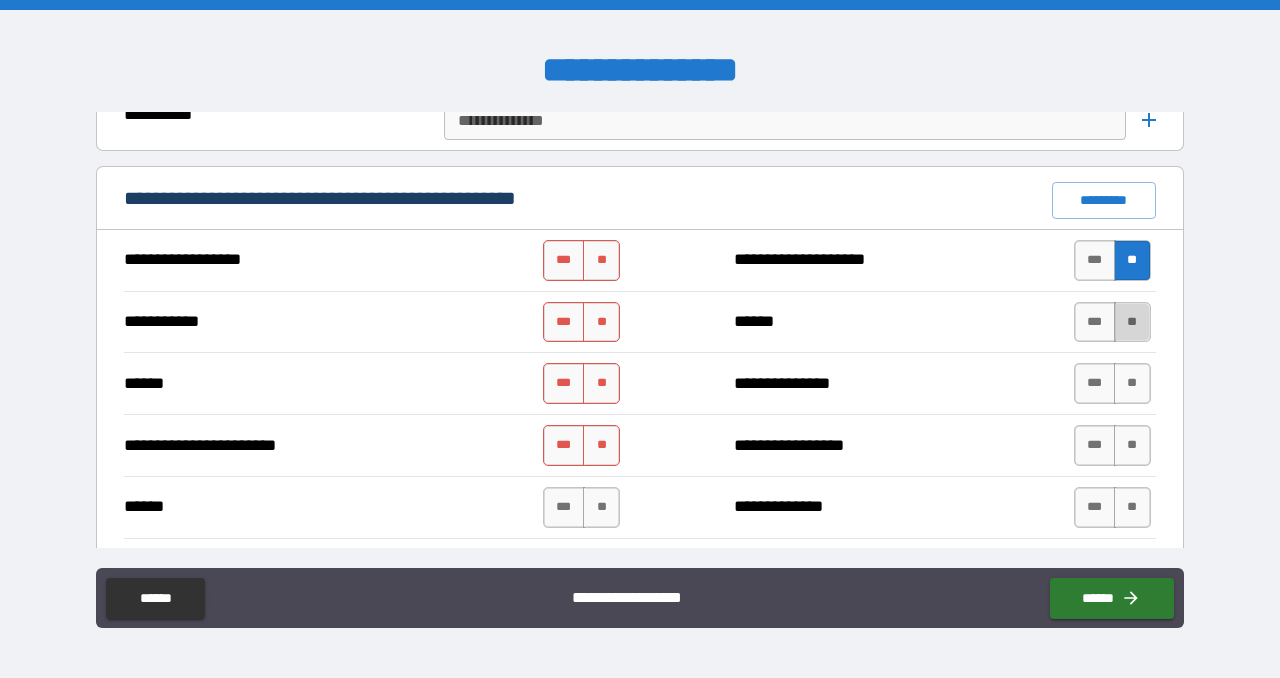 click on "**" at bounding box center (1132, 322) 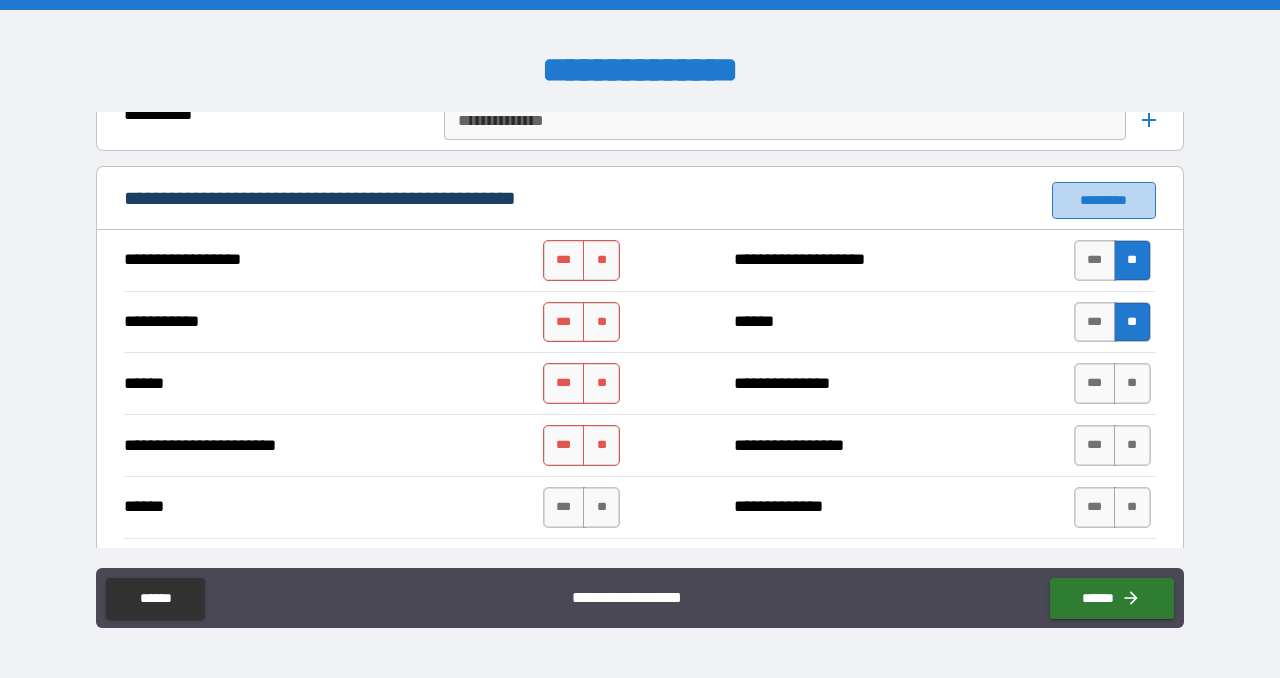 click on "*********" at bounding box center (1104, 200) 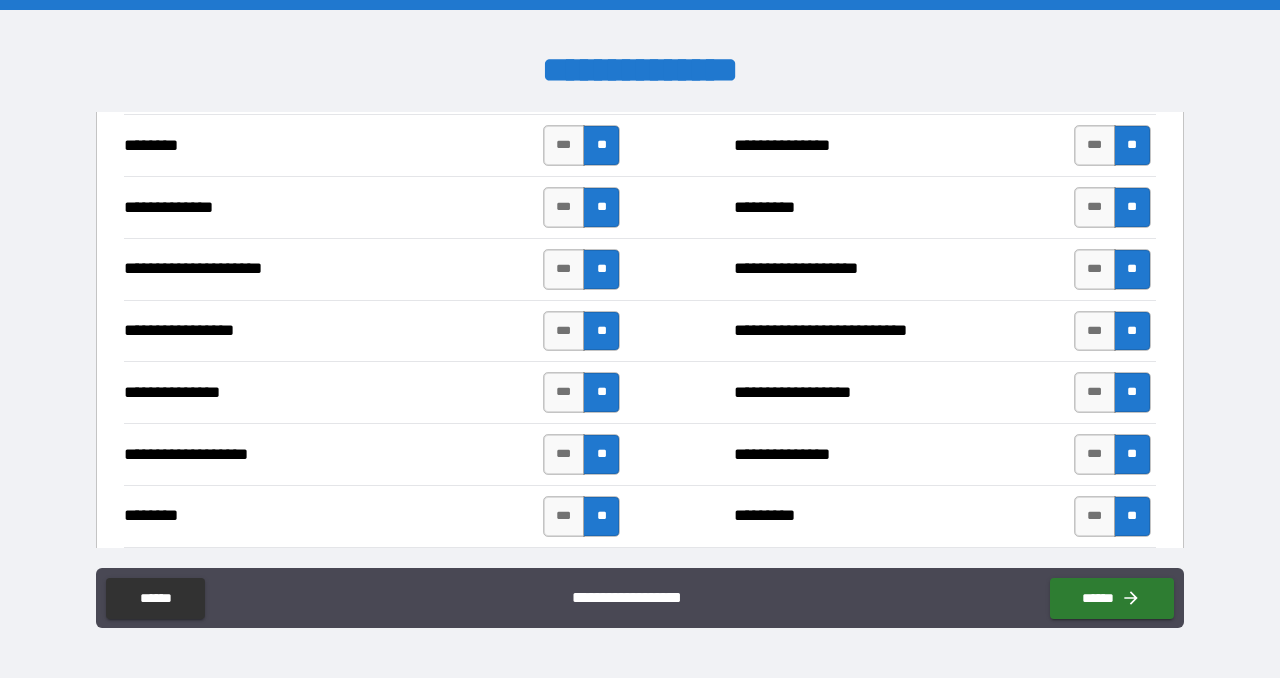 scroll, scrollTop: 2382, scrollLeft: 0, axis: vertical 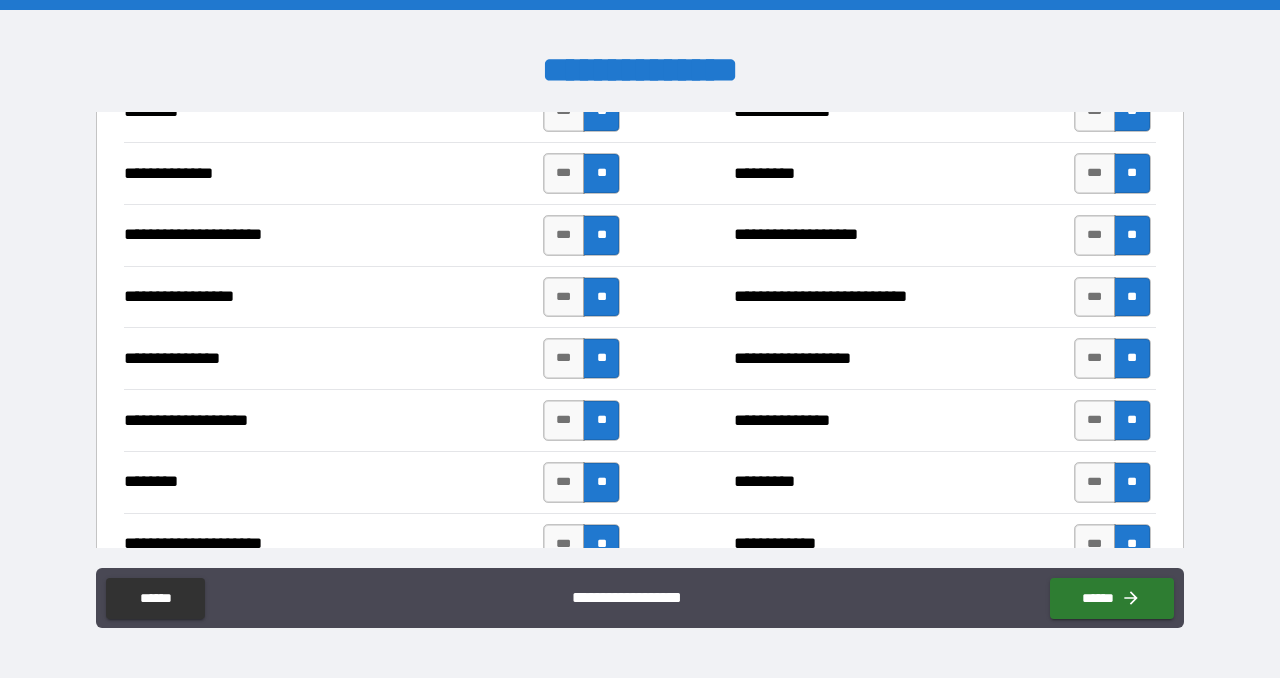 click on "**********" at bounding box center [640, 420] 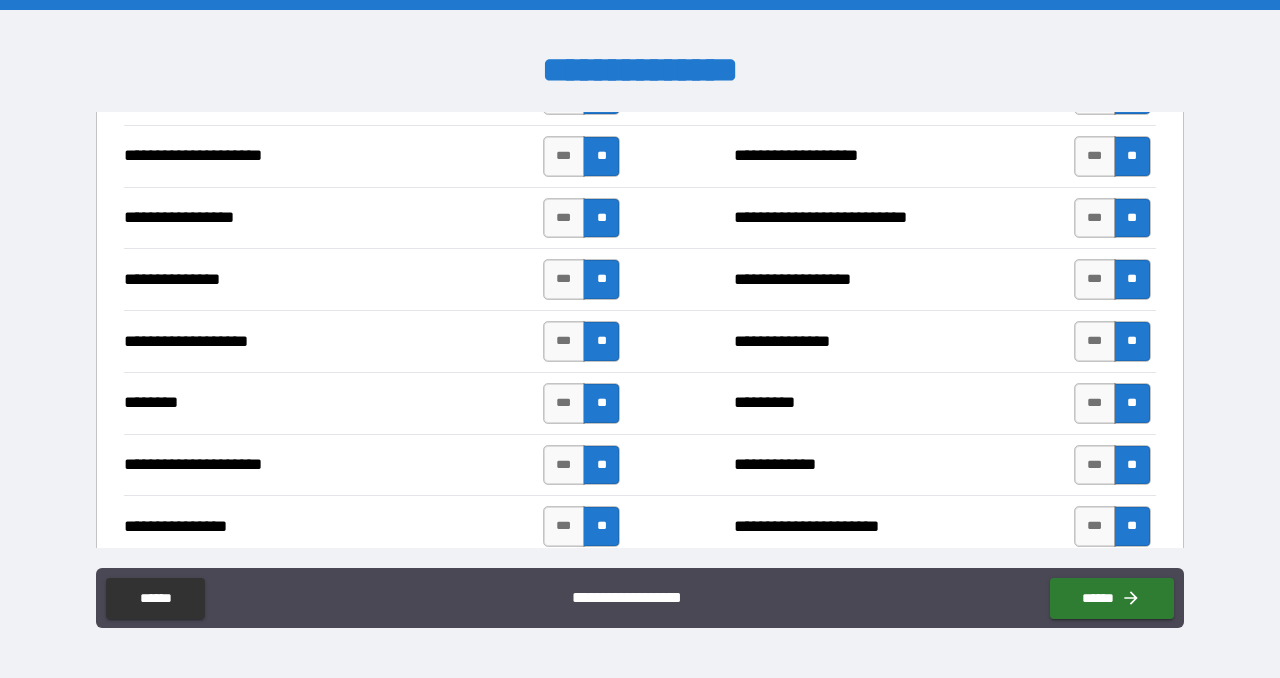 scroll, scrollTop: 2493, scrollLeft: 0, axis: vertical 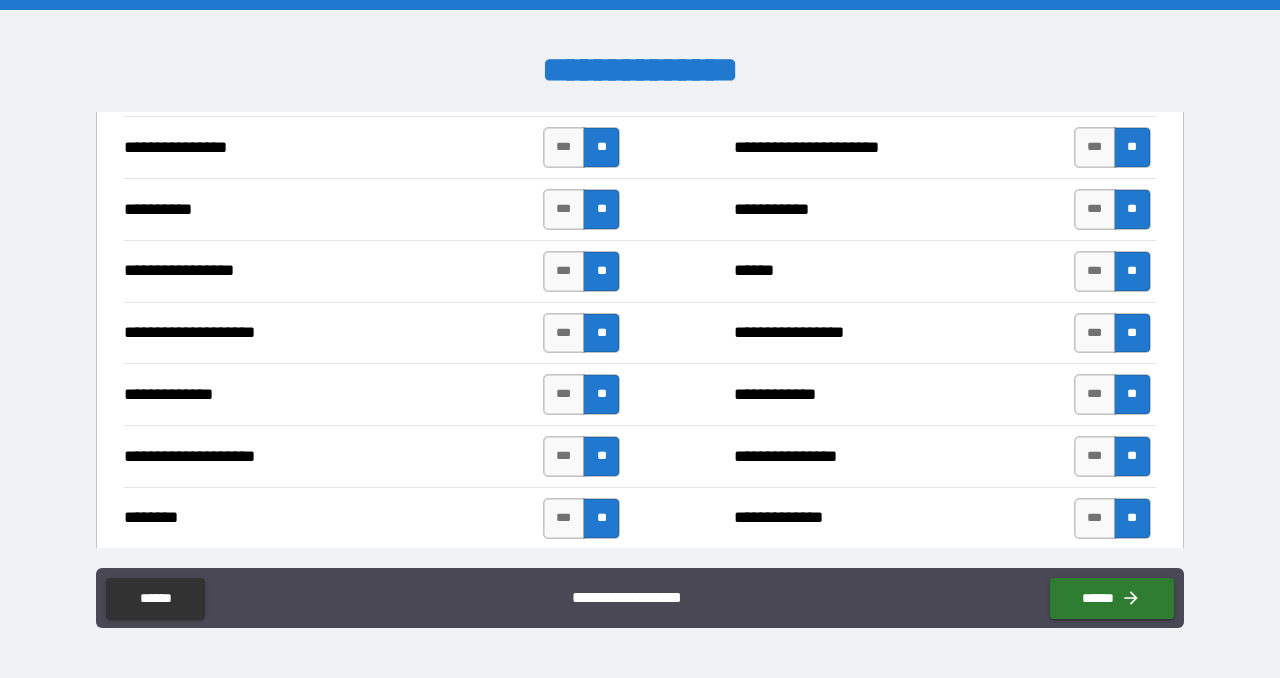 click on "**********" at bounding box center [848, 457] 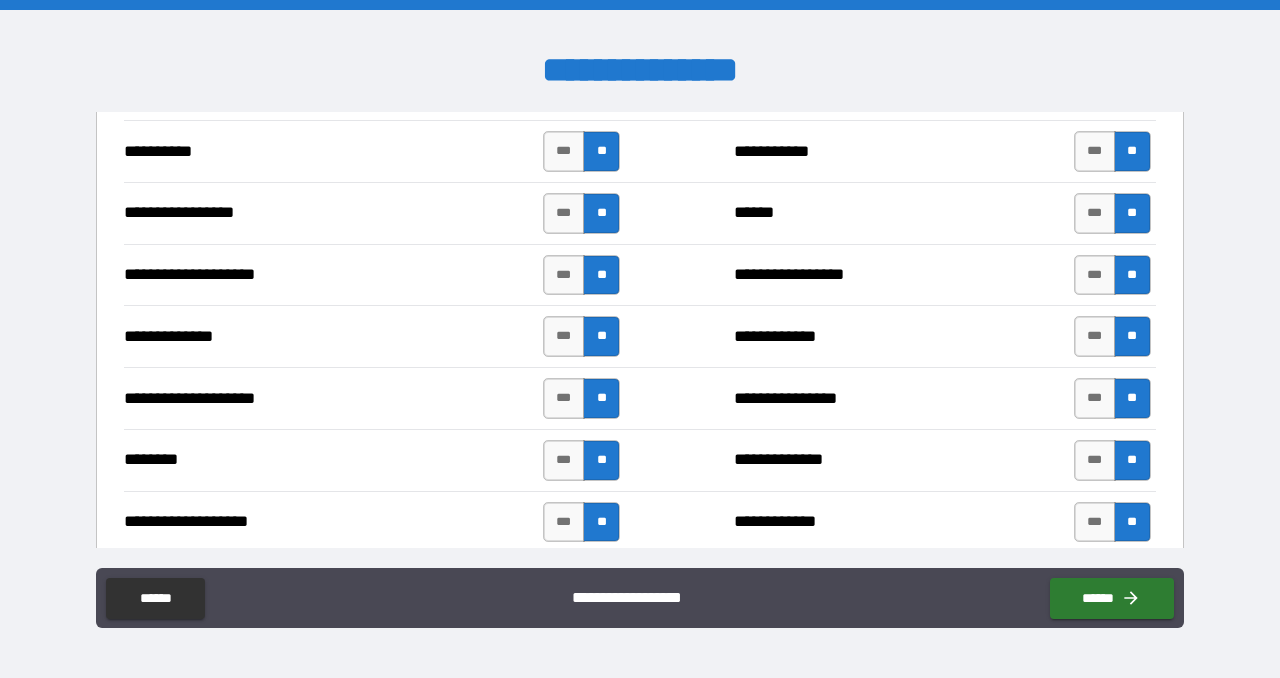 scroll, scrollTop: 2933, scrollLeft: 0, axis: vertical 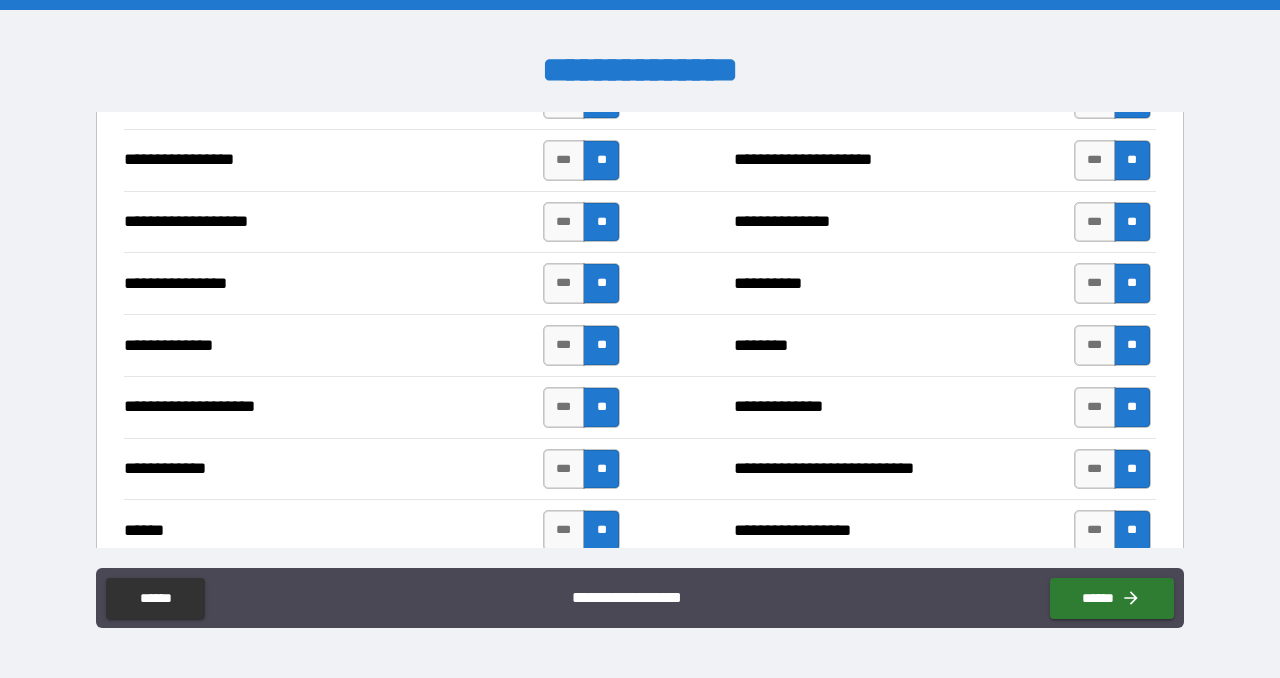 click on "[FIRST] [LAST] [MIDDLE] [SUFFIX] [ADDRESS] [CITY], [STATE] [POSTAL_CODE] [COUNTRY] [PHONE] [EMAIL] [SSN] [DLN] [PASSPORT] [CC] [DOB] [AGE] [TIME]" at bounding box center (640, 469) 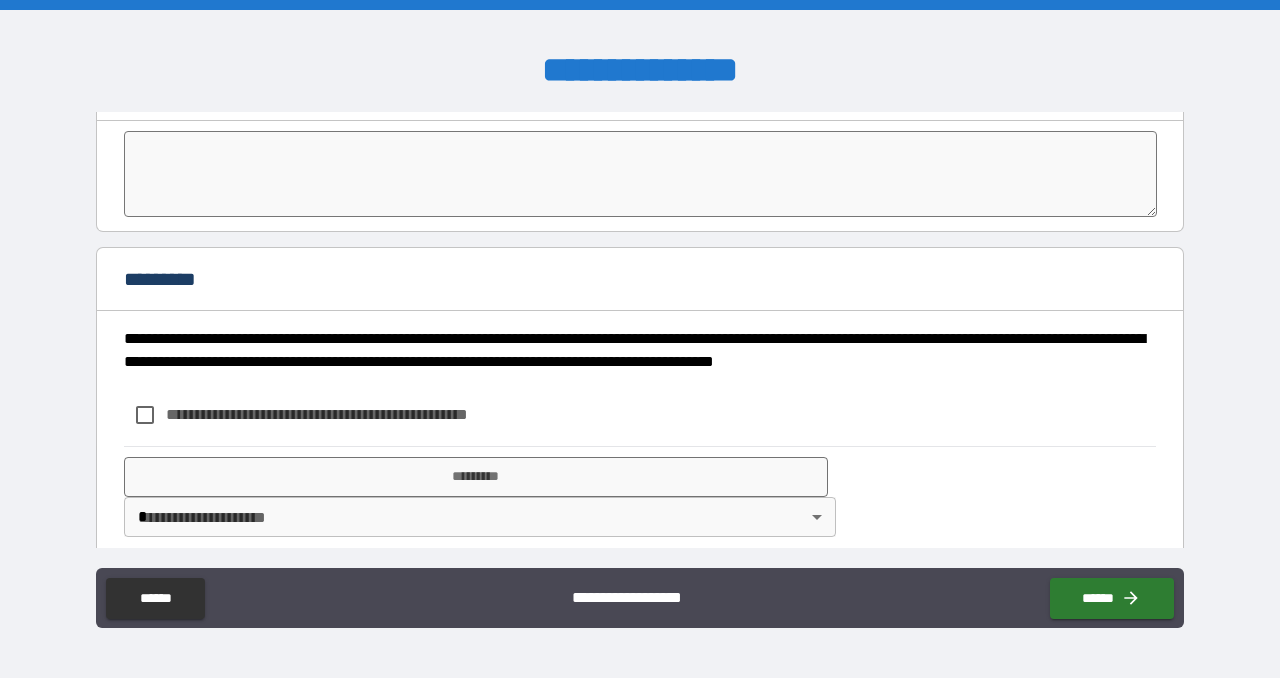 scroll, scrollTop: 4401, scrollLeft: 0, axis: vertical 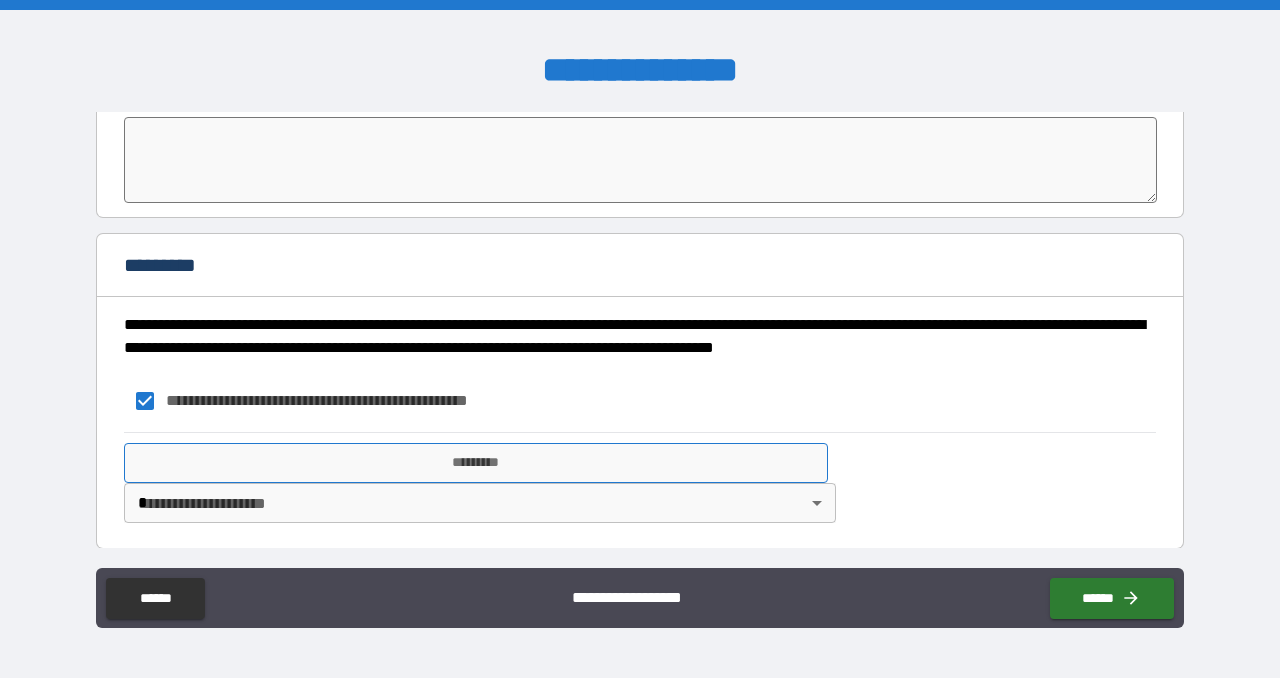 click on "*********" at bounding box center (476, 463) 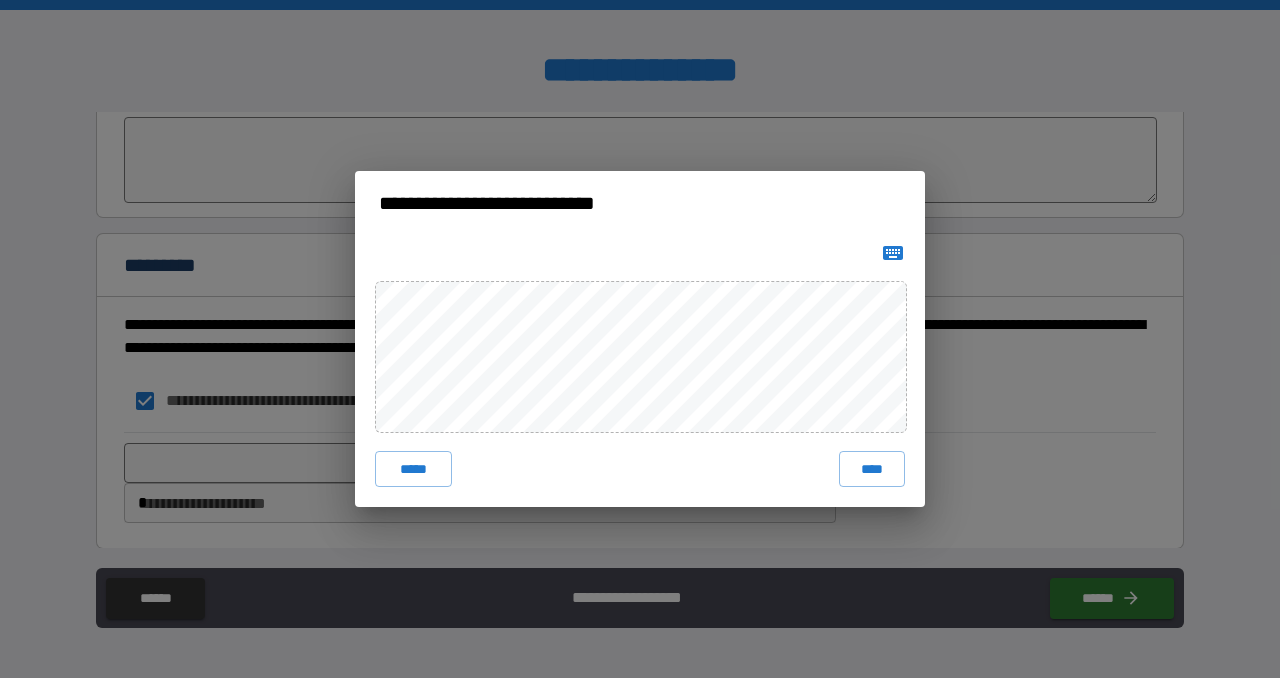 click 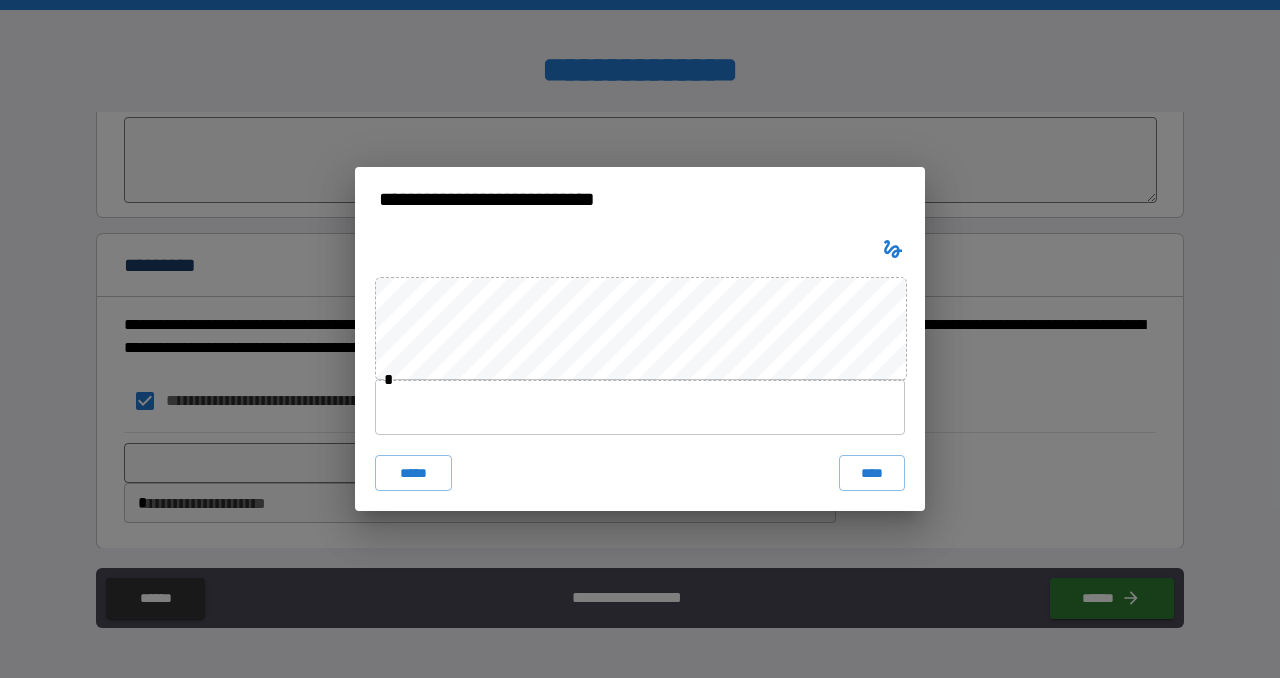 click at bounding box center (640, 407) 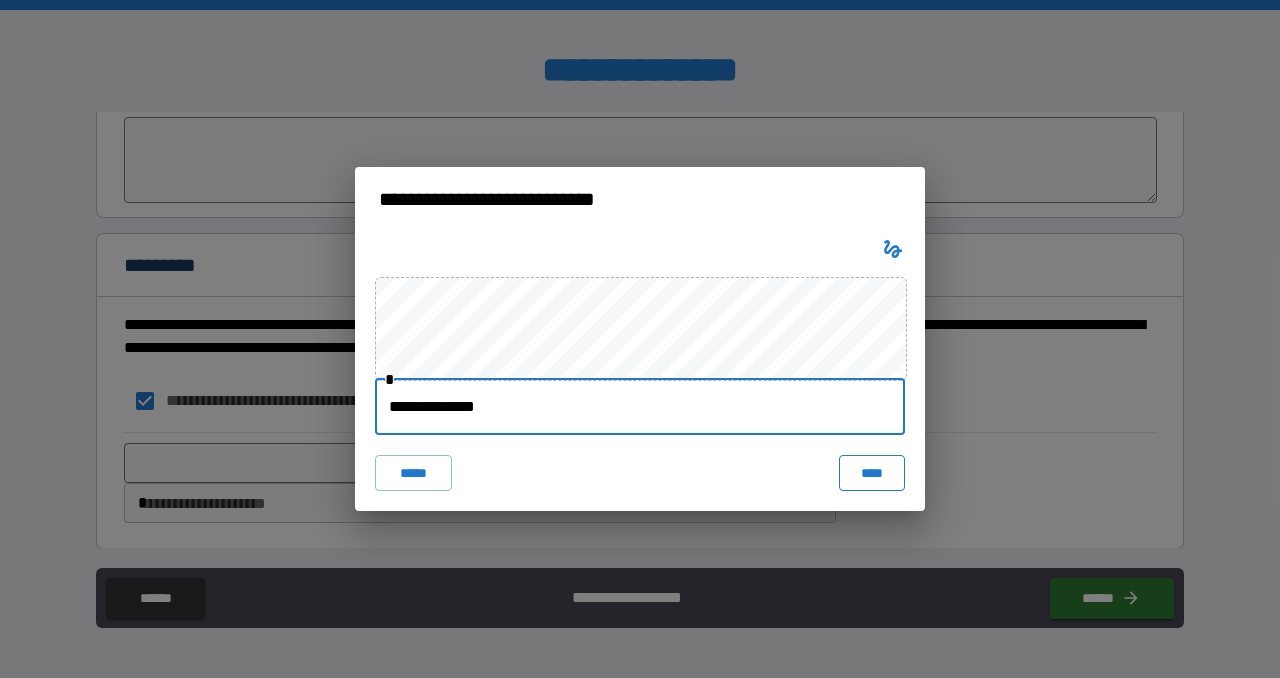 type on "**********" 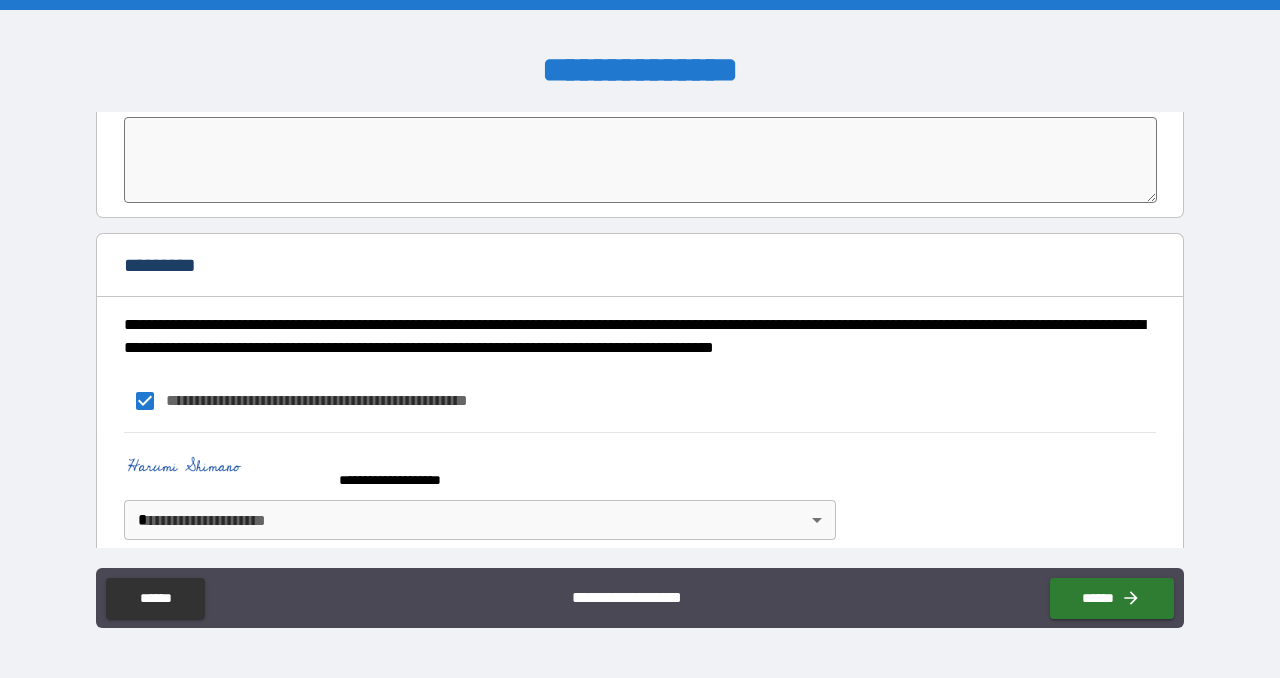 scroll, scrollTop: 4423, scrollLeft: 0, axis: vertical 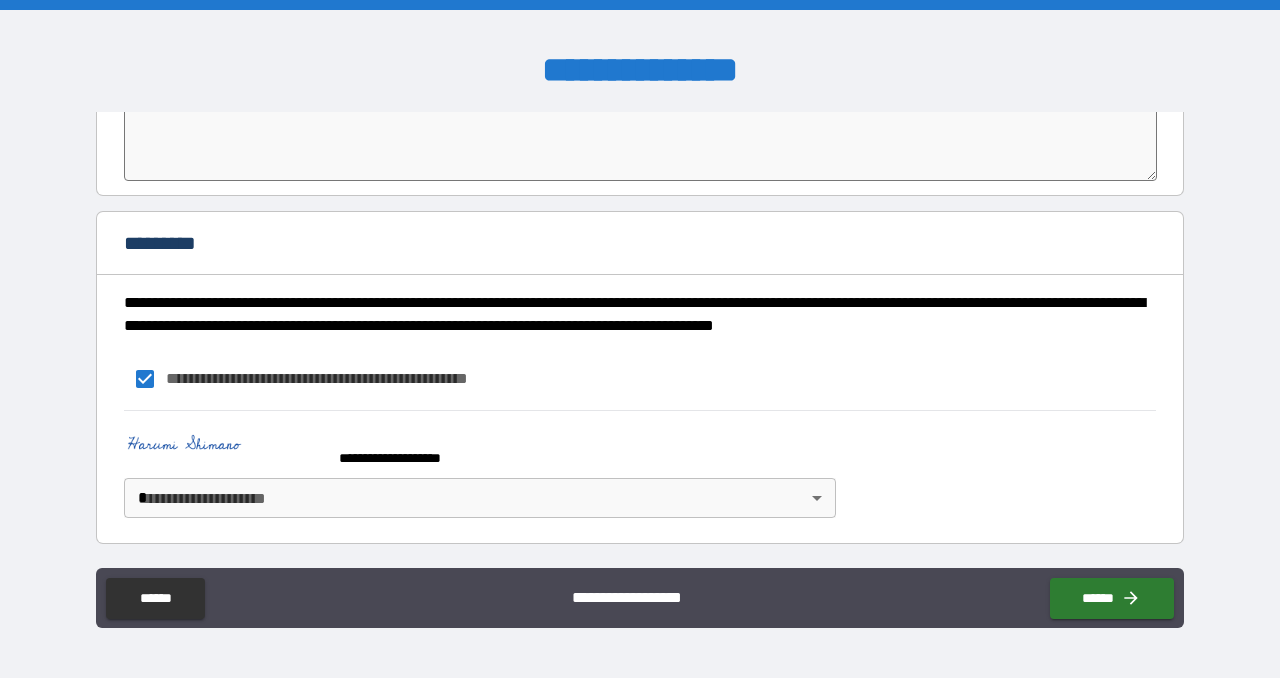 click on "[FIRST] [LAST] [MIDDLE] [SUFFIX] [ADDRESS] [CITY], [STATE] [POSTAL_CODE] [COUNTRY] [PHONE] [EMAIL] [SSN] [DLN] [PASSPORT] [CC] [DOB] [AGE] [TIME]" at bounding box center (640, 339) 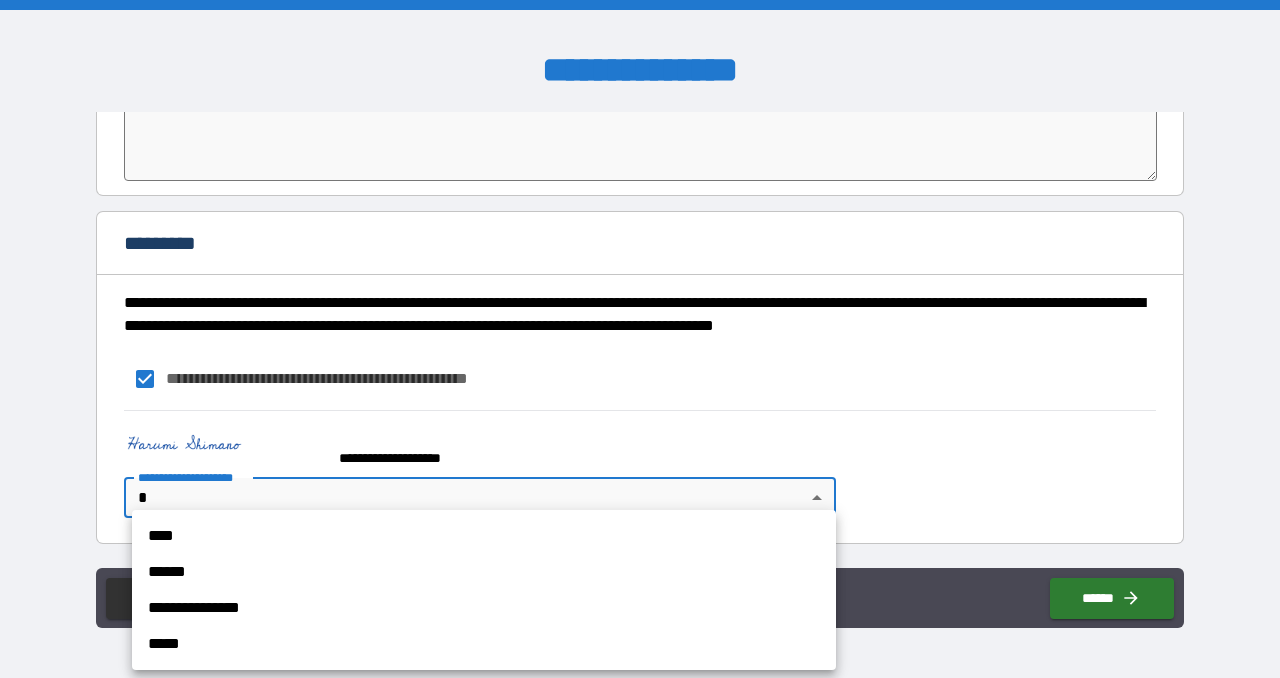 click on "****" at bounding box center [484, 536] 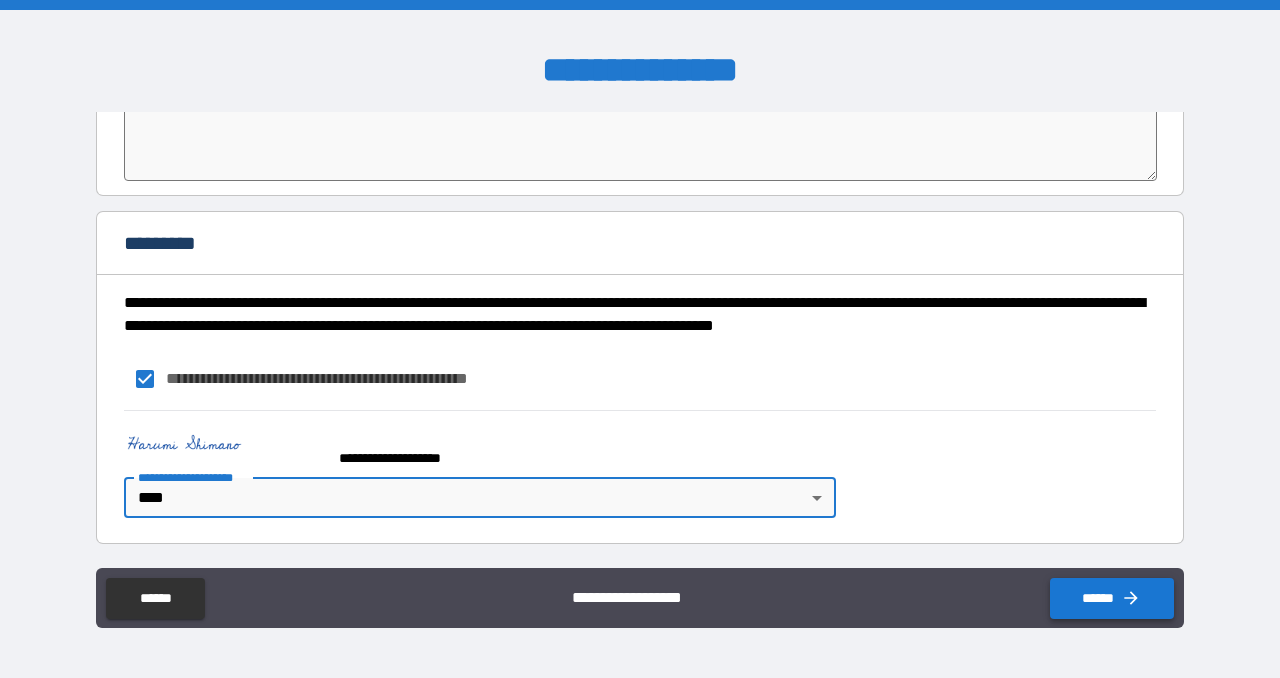 click on "******" at bounding box center (1112, 598) 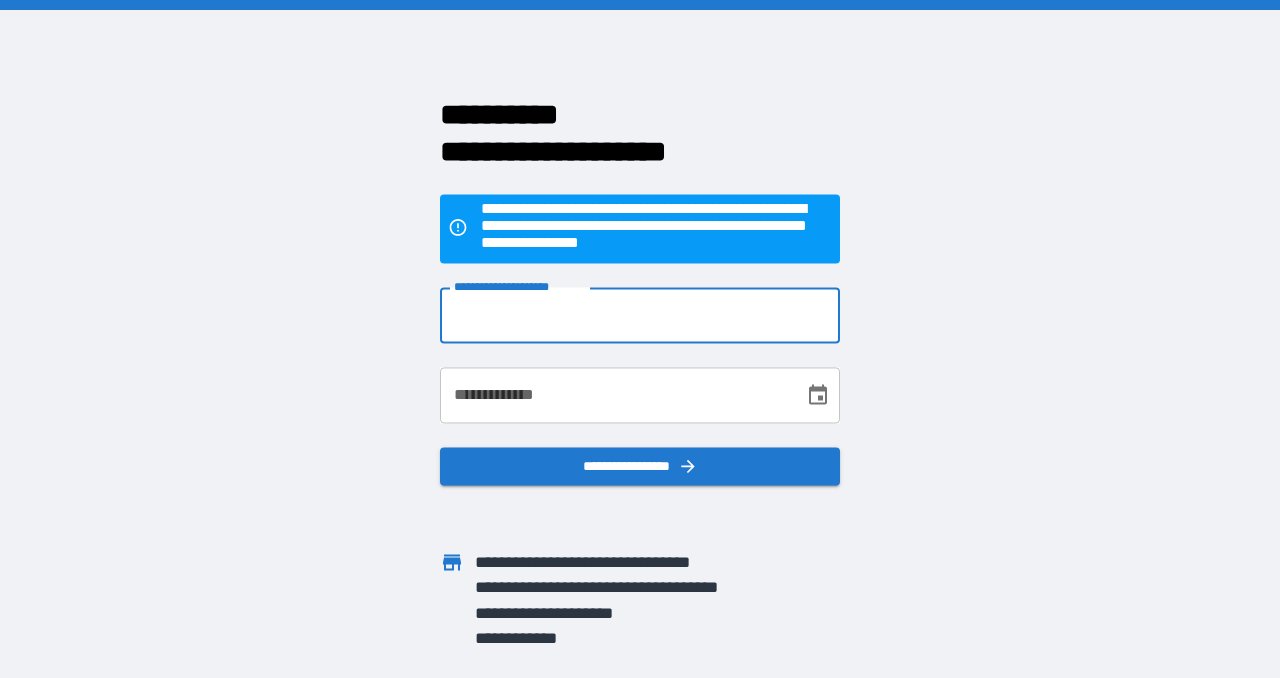 click on "**********" at bounding box center (640, 316) 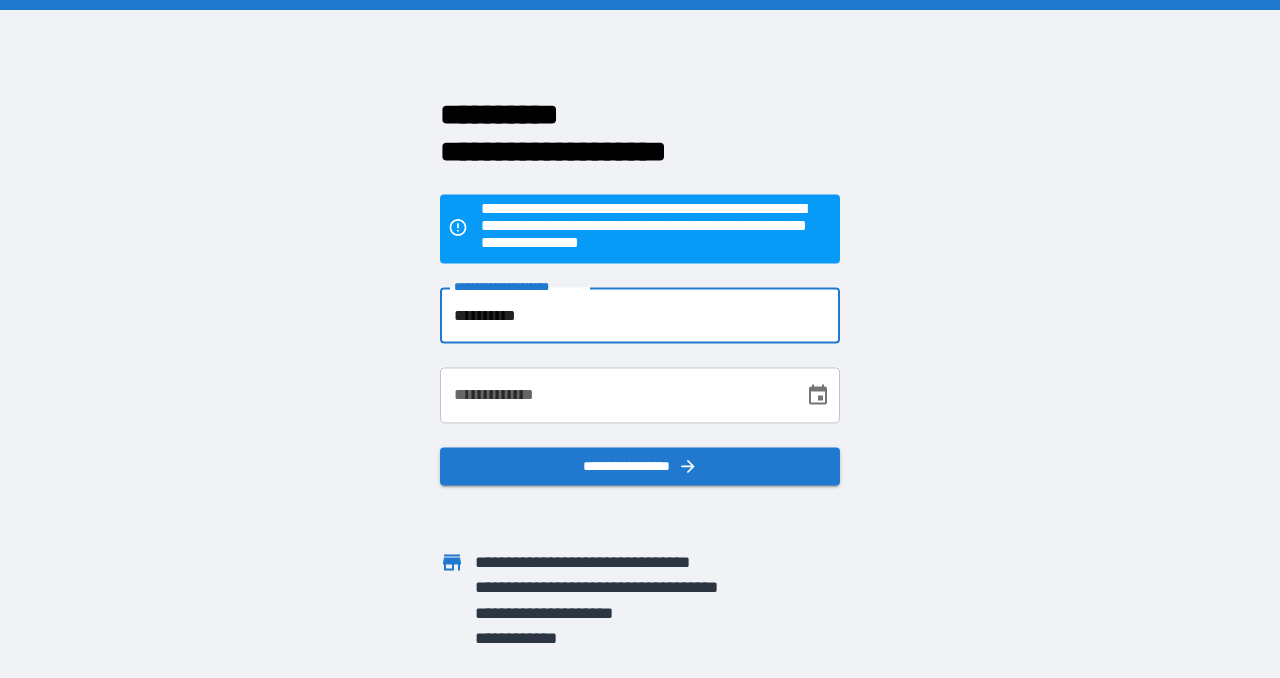 type on "**********" 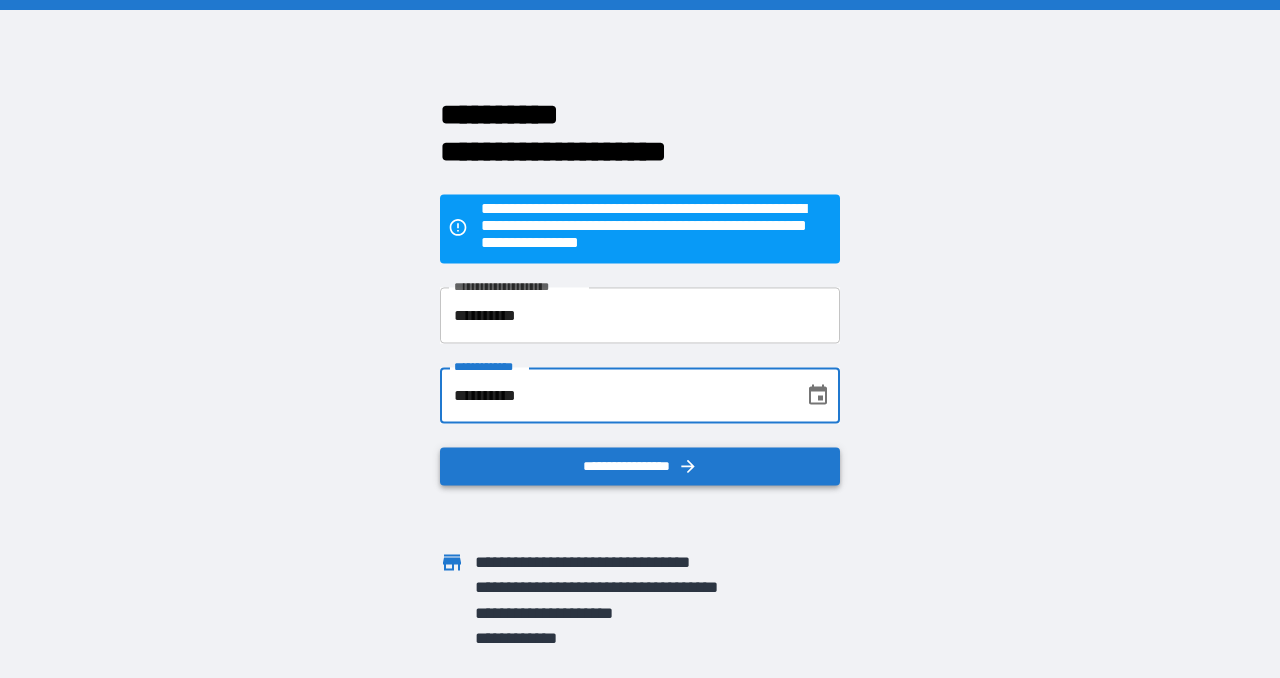 type on "**********" 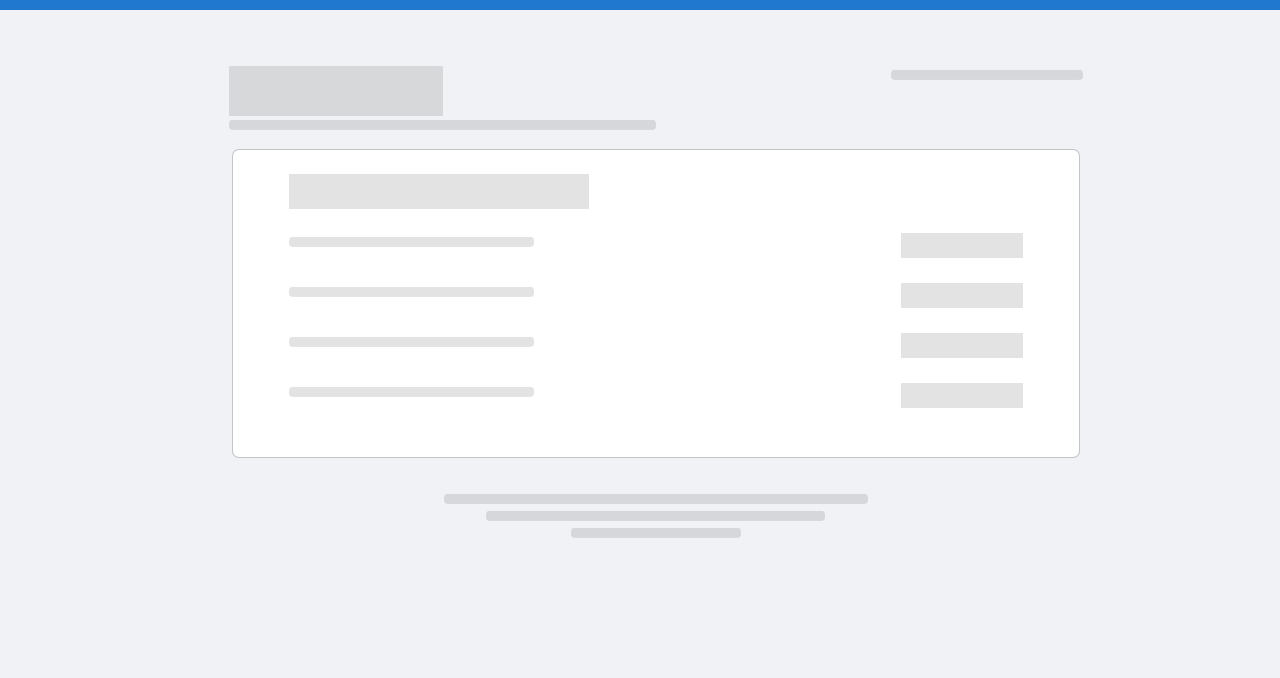 scroll, scrollTop: 0, scrollLeft: 0, axis: both 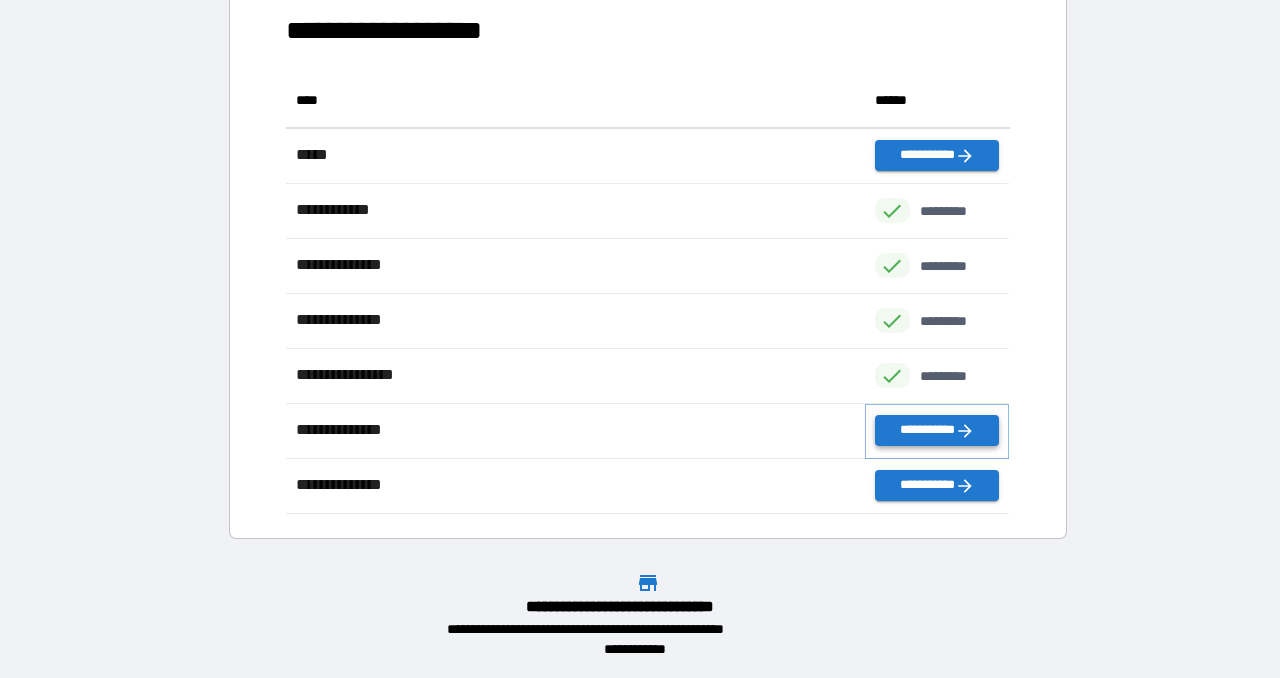 click on "**********" at bounding box center (937, 430) 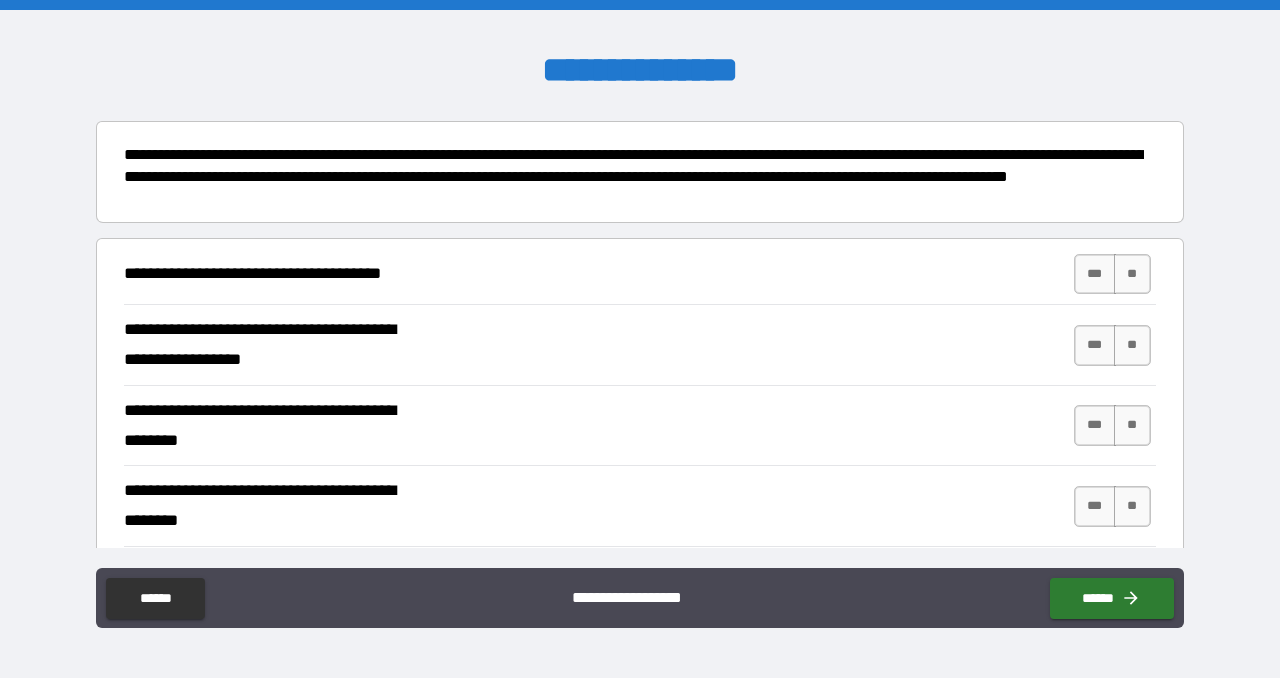 scroll, scrollTop: 134, scrollLeft: 0, axis: vertical 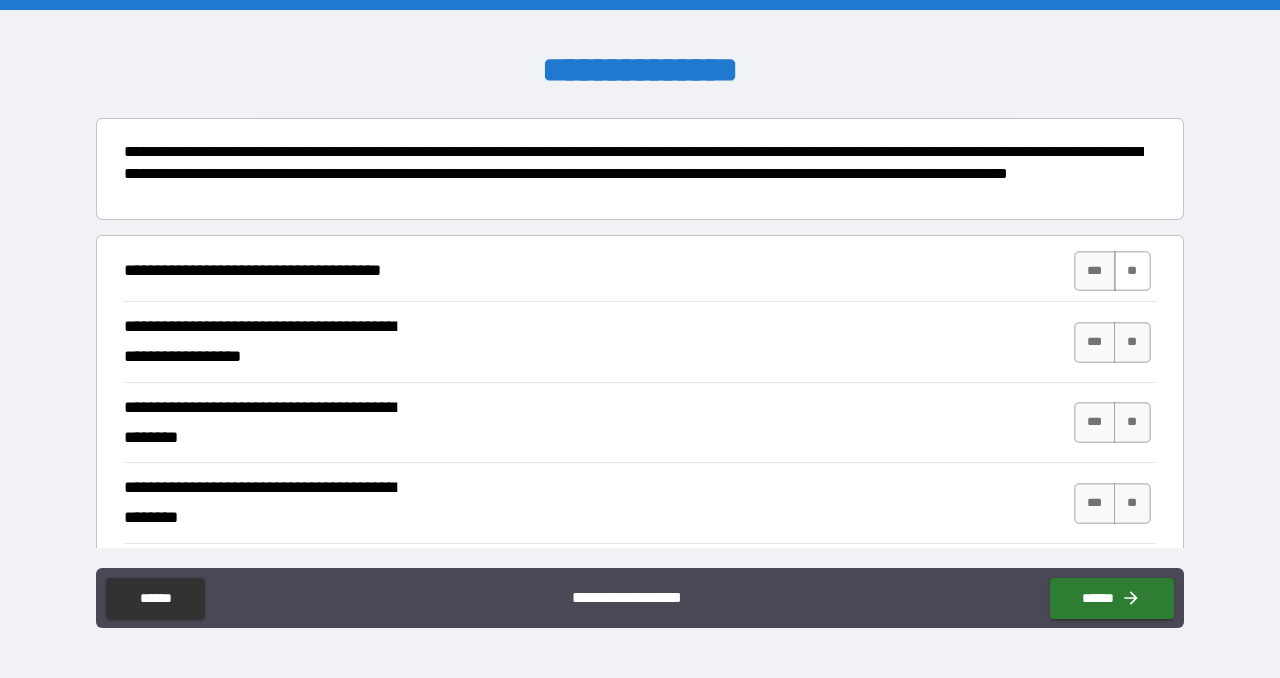 click on "**" at bounding box center (1132, 271) 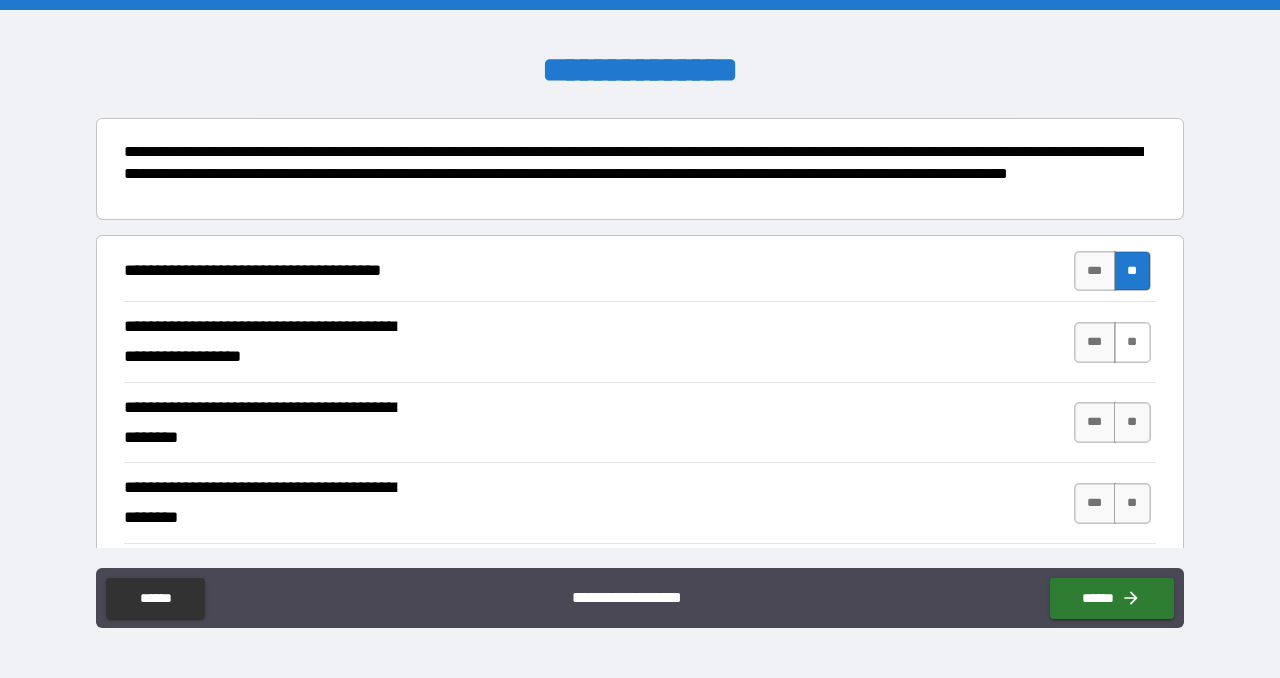 click on "**" at bounding box center (1132, 342) 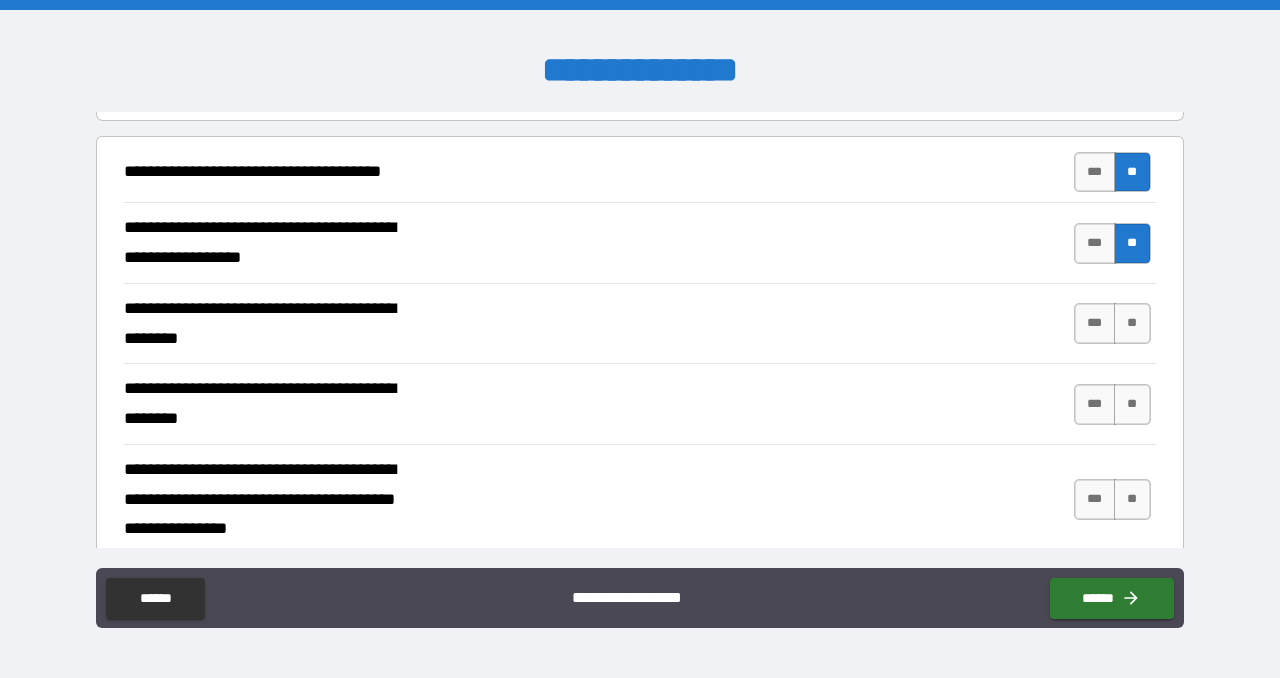 scroll, scrollTop: 235, scrollLeft: 0, axis: vertical 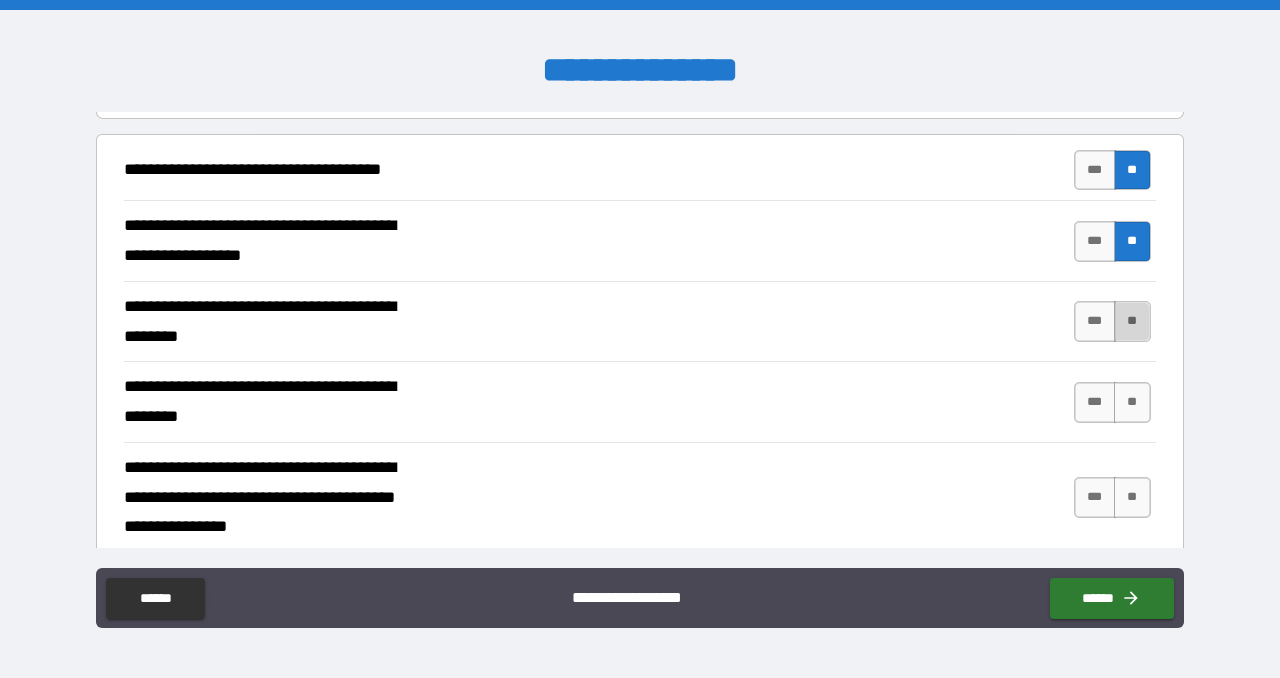 click on "**" at bounding box center [1132, 321] 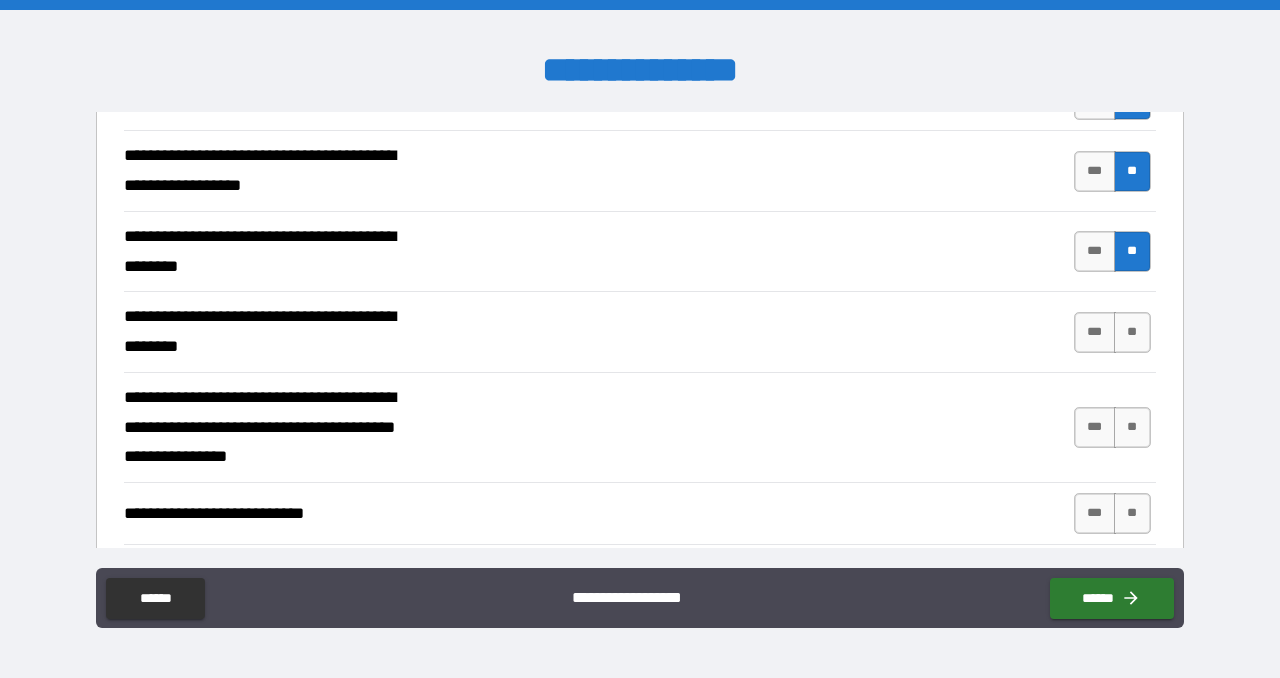 scroll, scrollTop: 309, scrollLeft: 0, axis: vertical 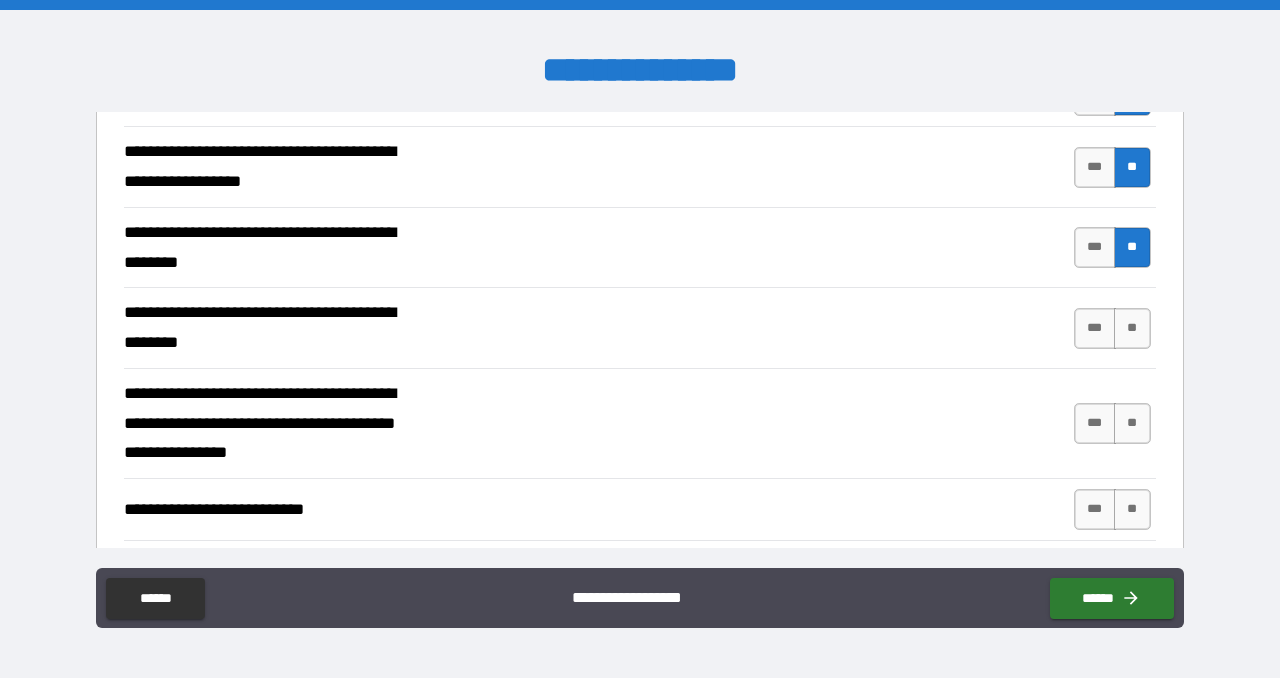 click on "**" at bounding box center [1132, 328] 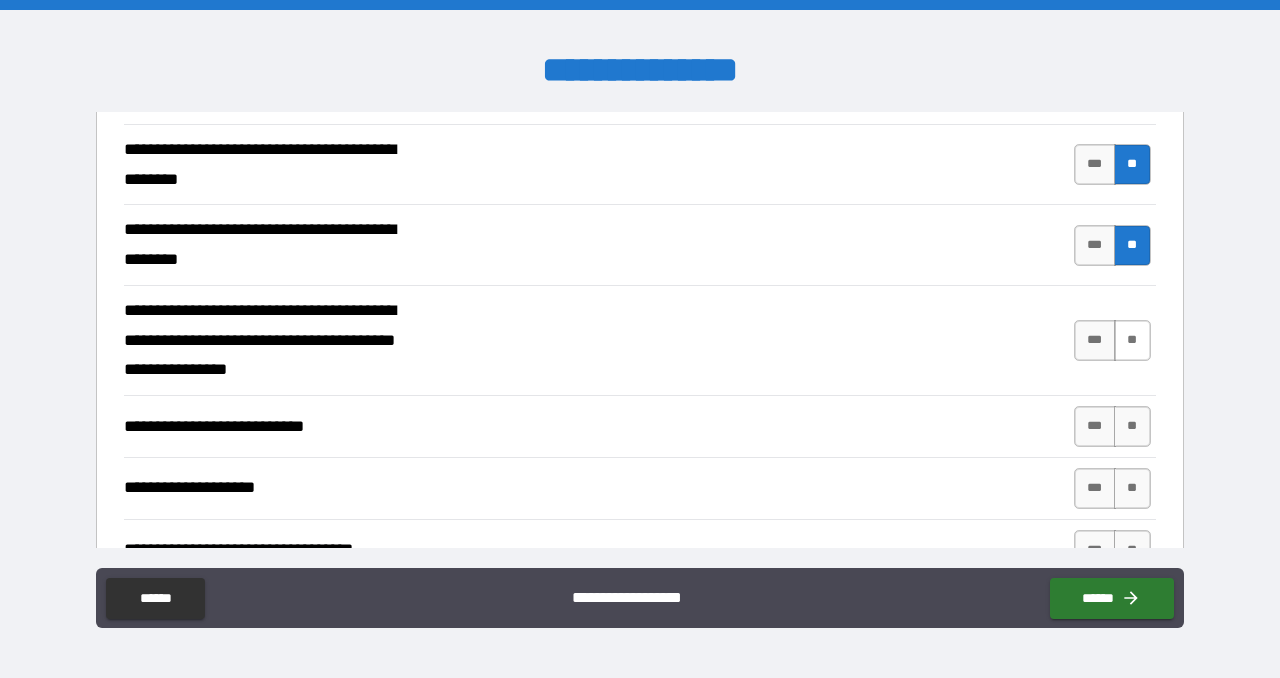 click on "**" at bounding box center (1132, 340) 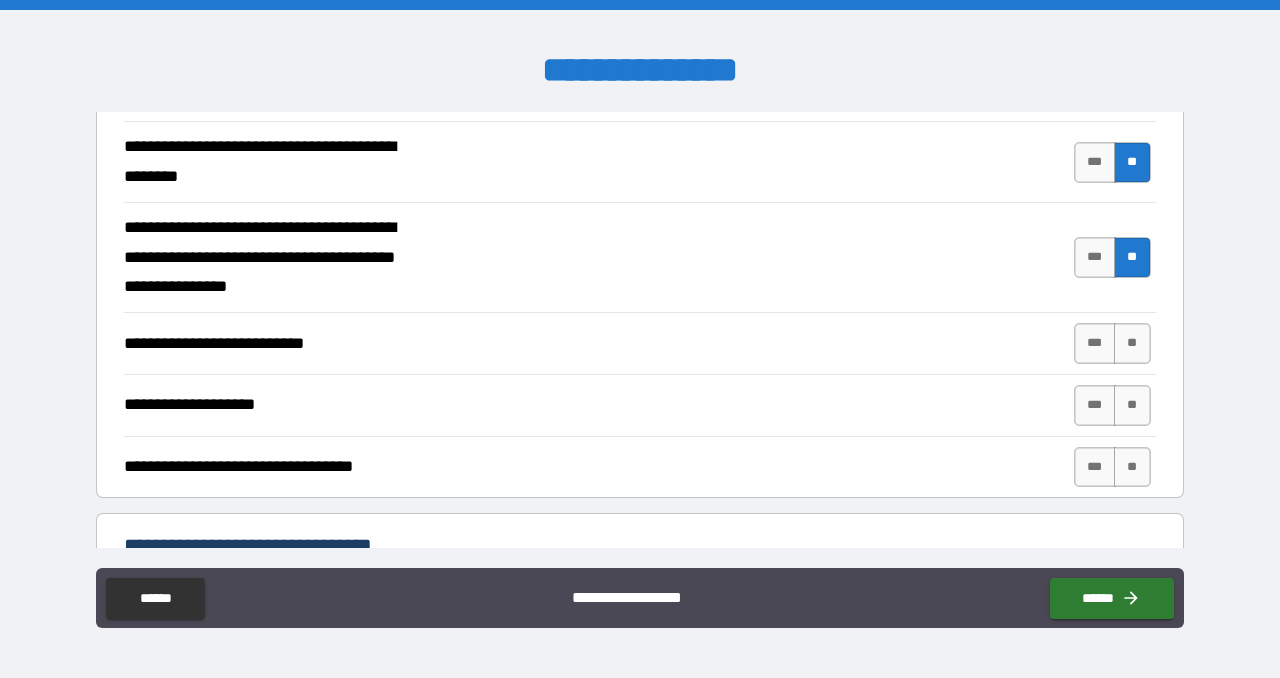 scroll, scrollTop: 479, scrollLeft: 0, axis: vertical 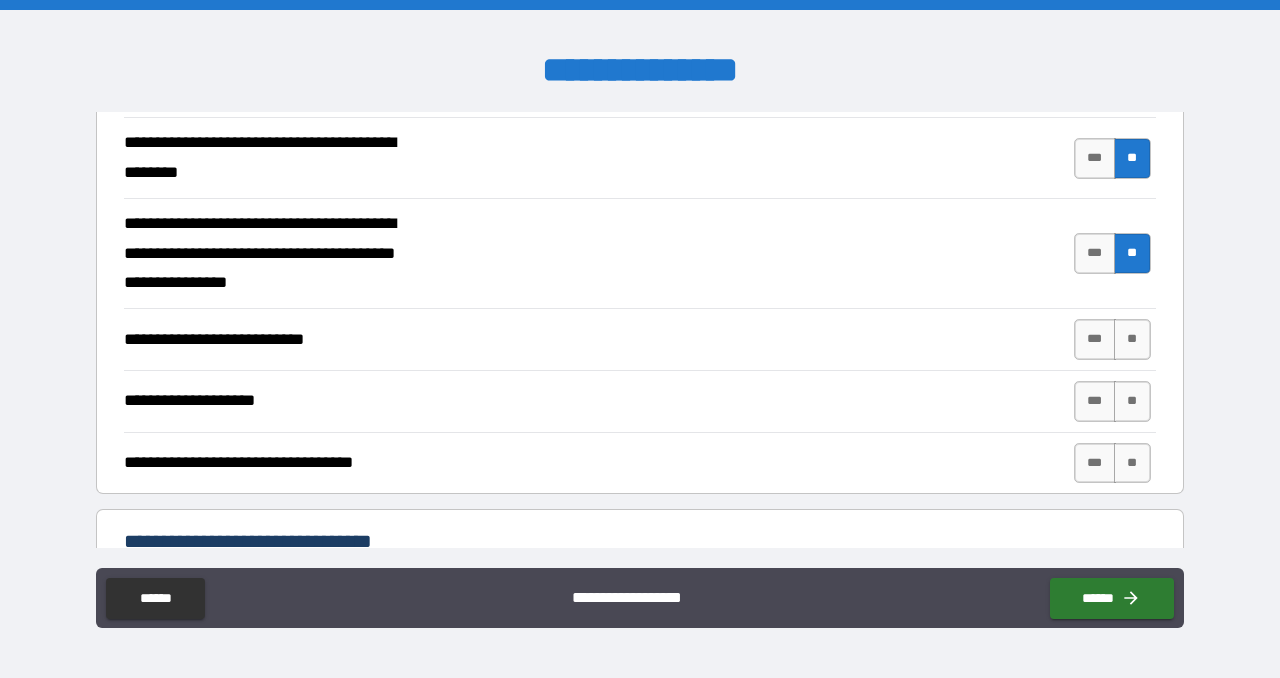 click on "**" at bounding box center [1132, 339] 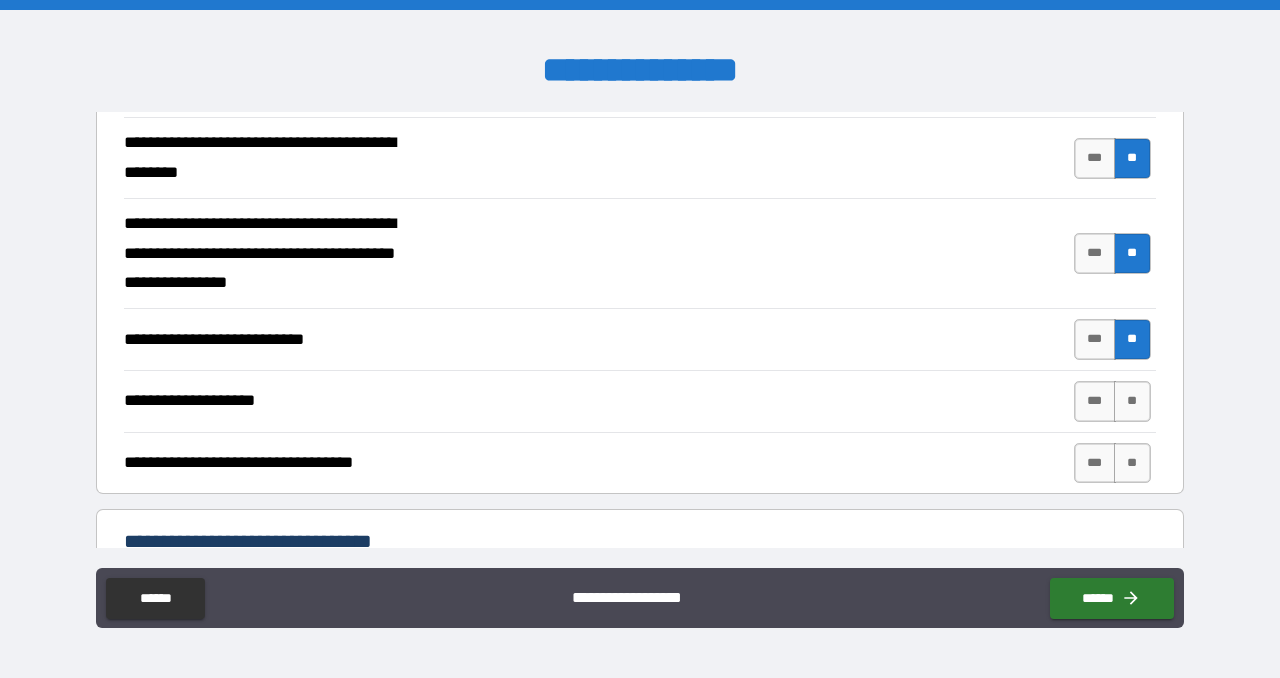scroll, scrollTop: 523, scrollLeft: 0, axis: vertical 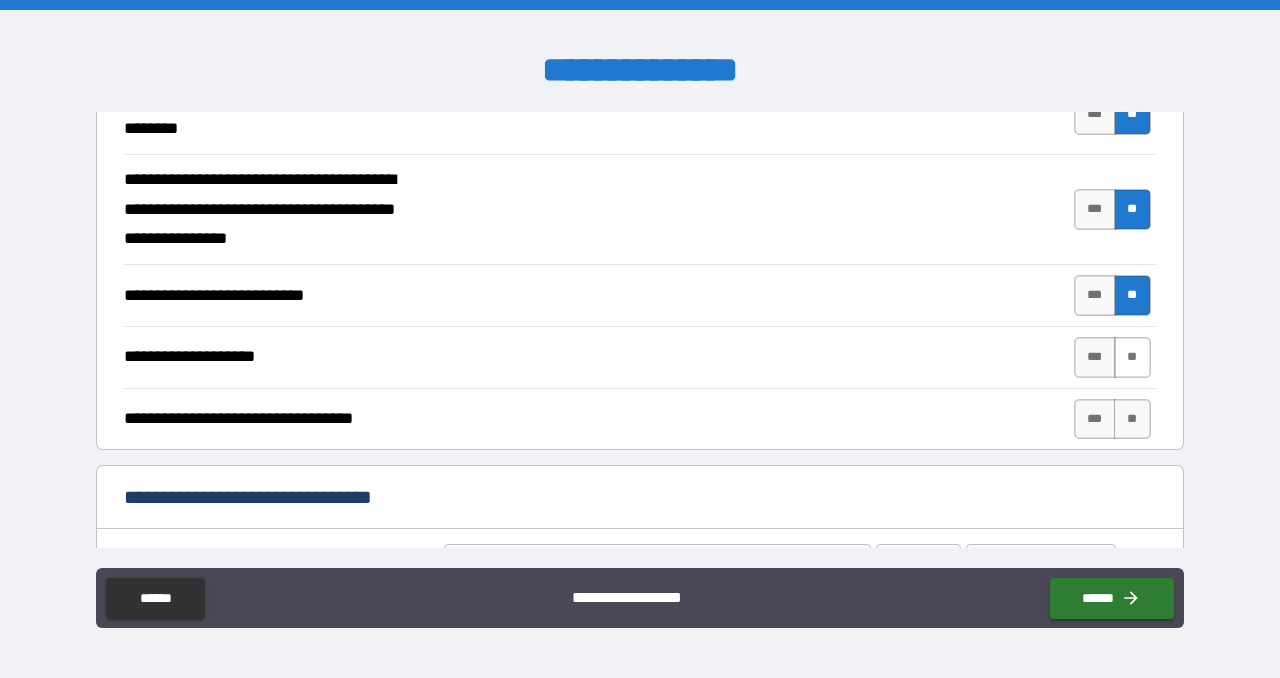 click on "**" at bounding box center [1132, 357] 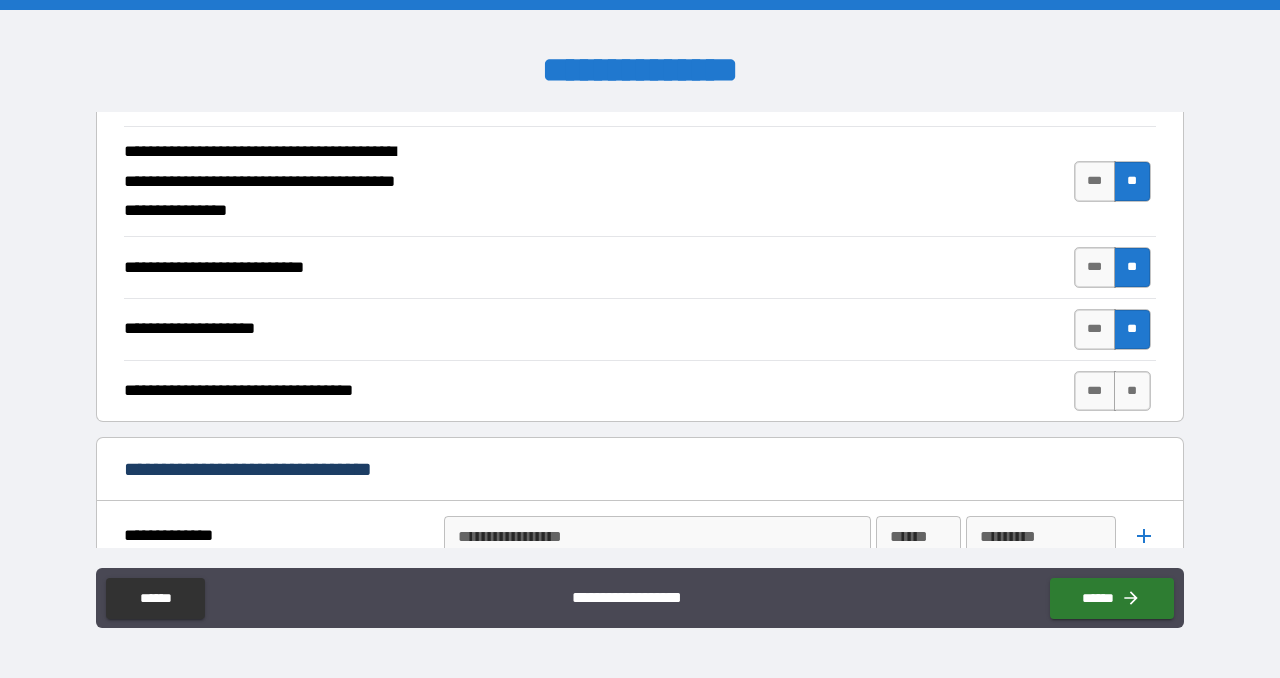 scroll, scrollTop: 564, scrollLeft: 0, axis: vertical 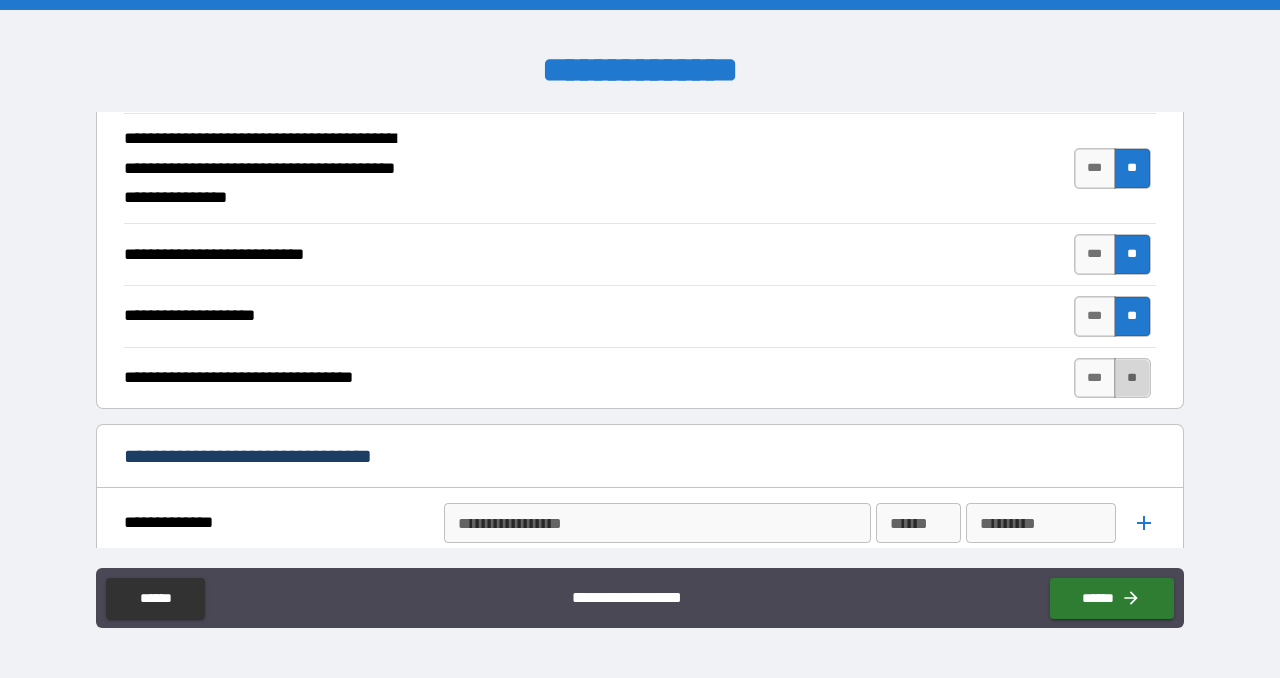 click on "**" at bounding box center (1132, 378) 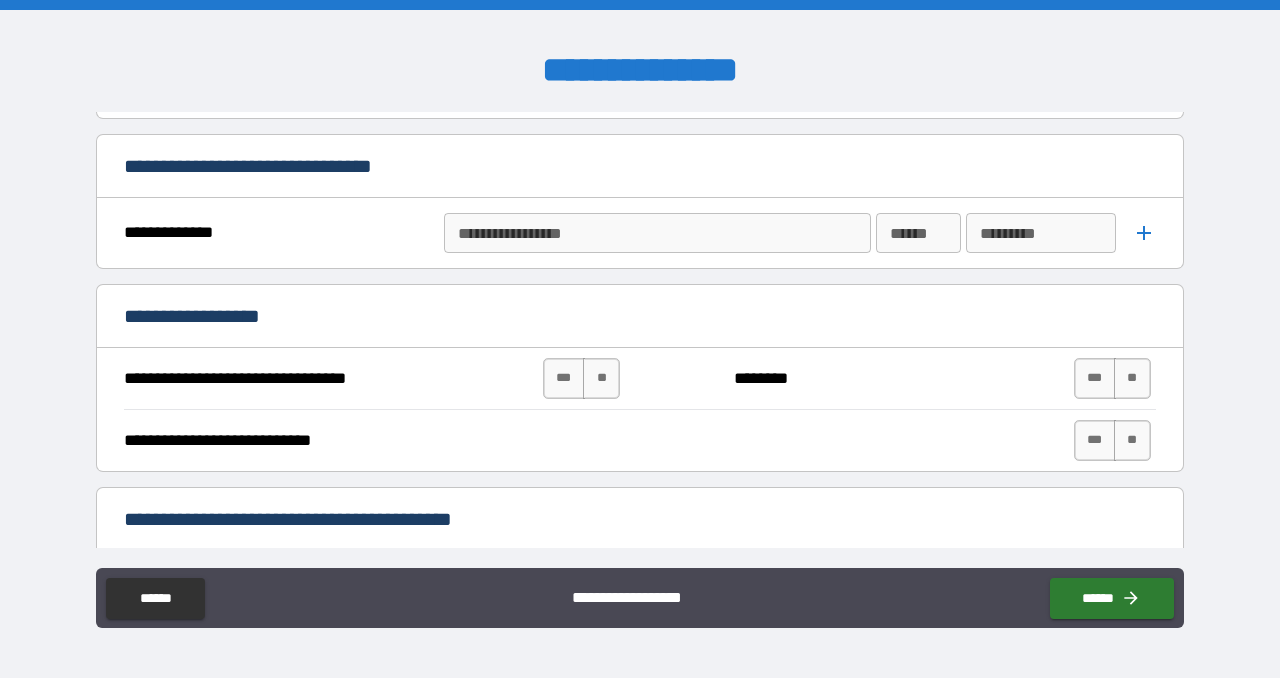 scroll, scrollTop: 855, scrollLeft: 0, axis: vertical 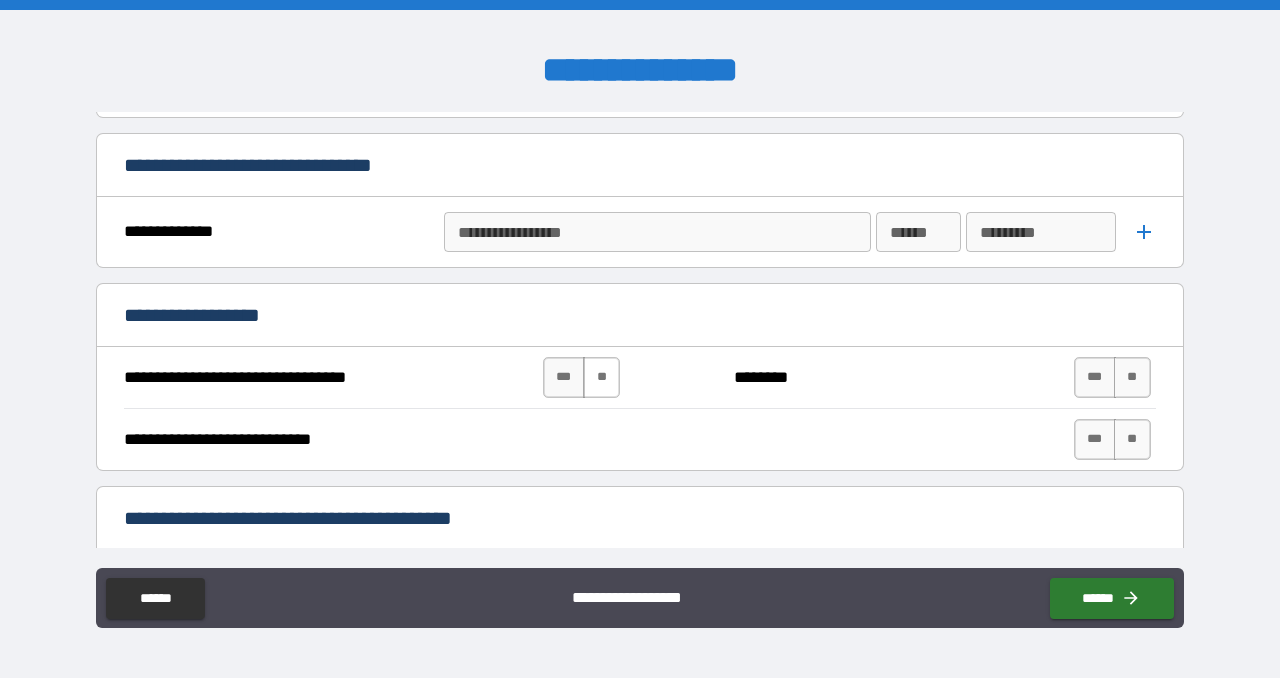 click on "**" at bounding box center [601, 377] 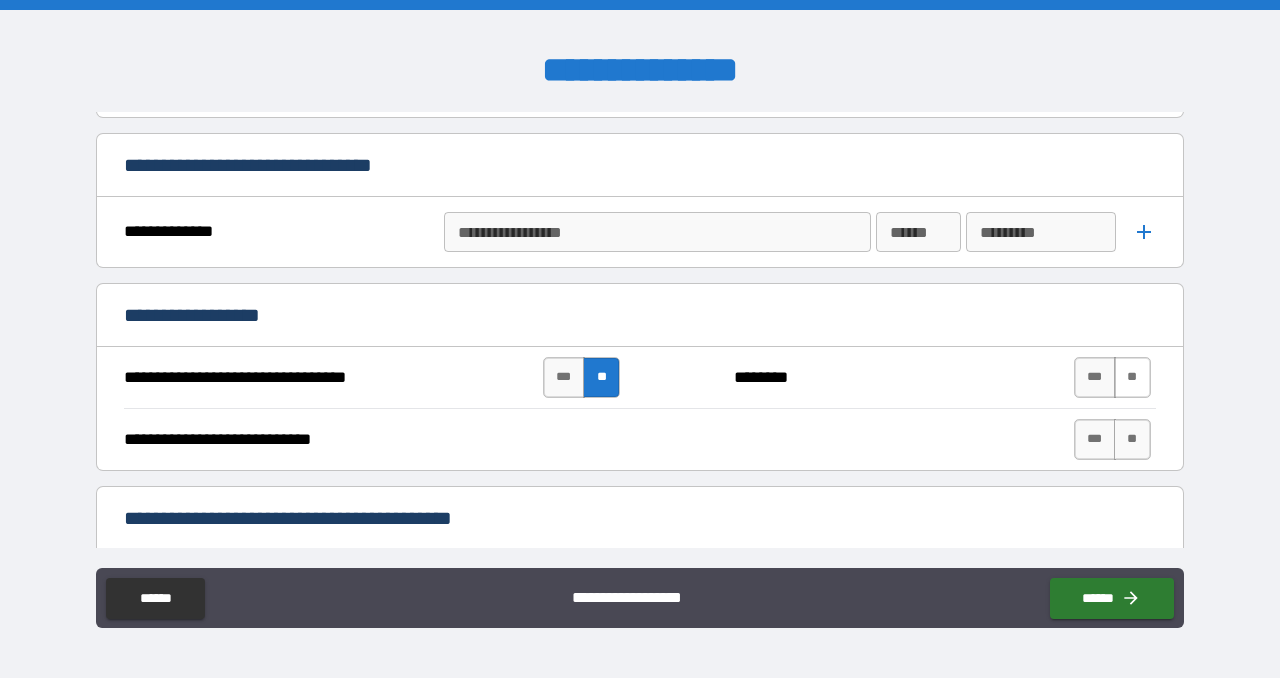 click on "**" at bounding box center [1132, 377] 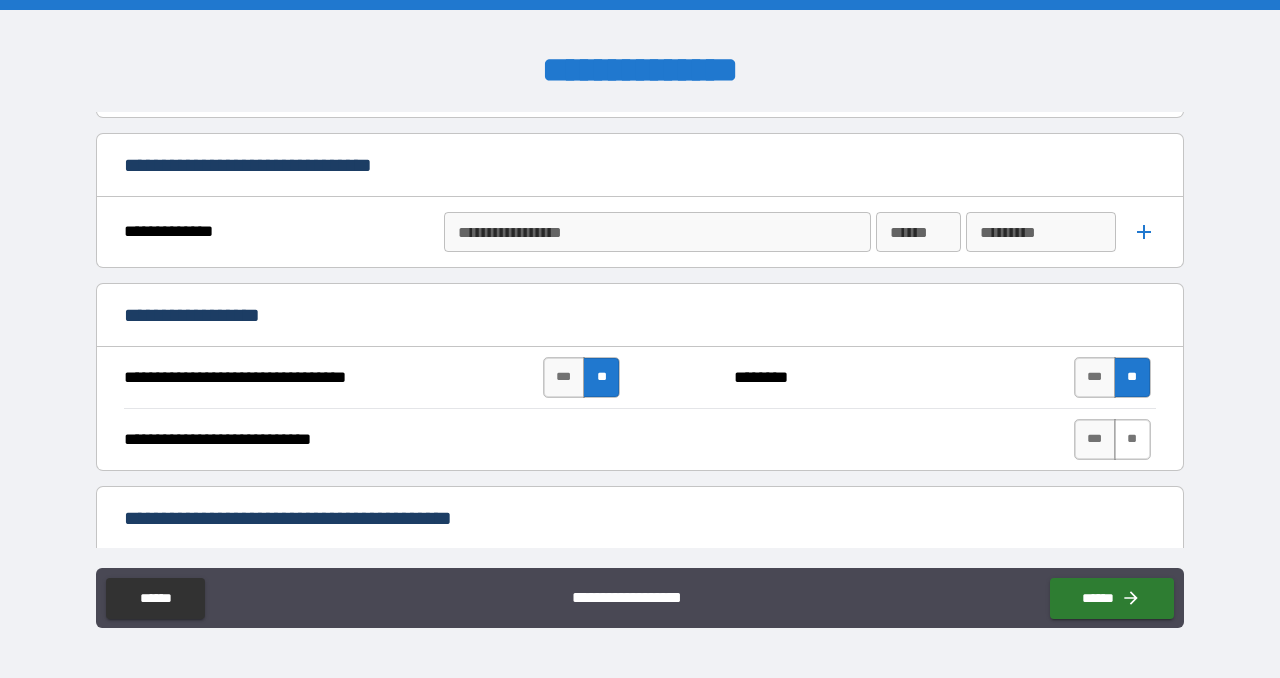 click on "**" at bounding box center (1132, 439) 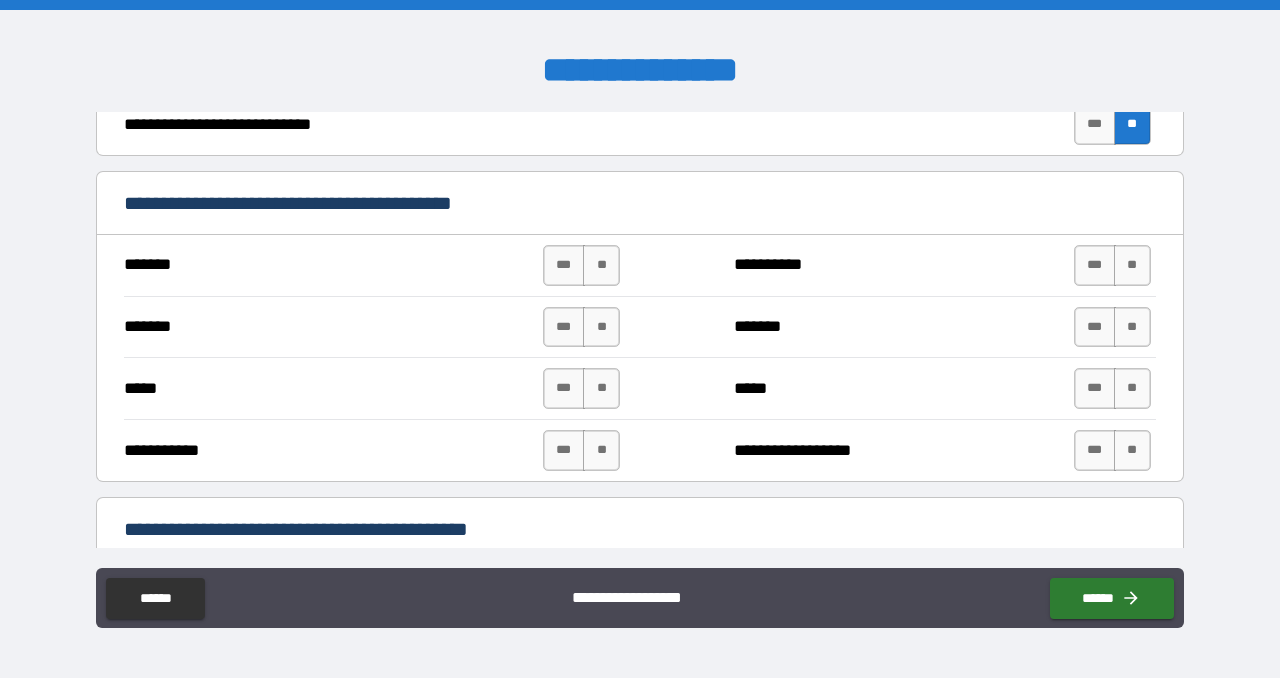 scroll, scrollTop: 1173, scrollLeft: 0, axis: vertical 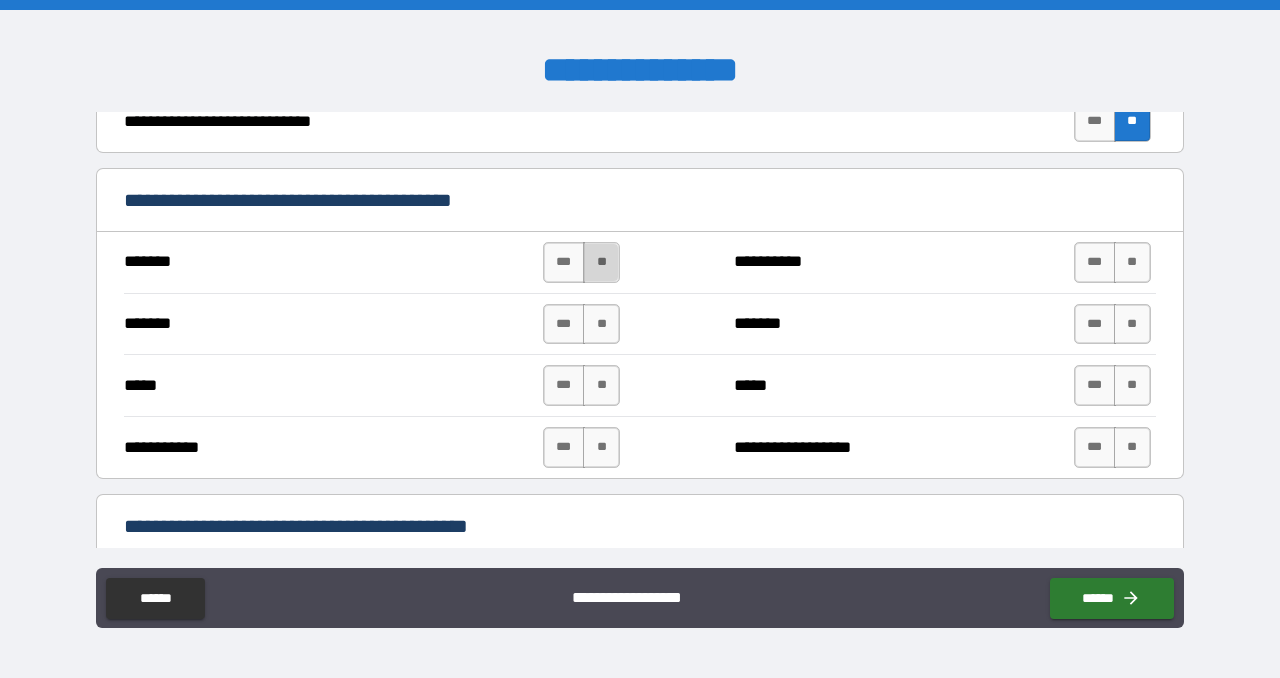 click on "**" at bounding box center [601, 262] 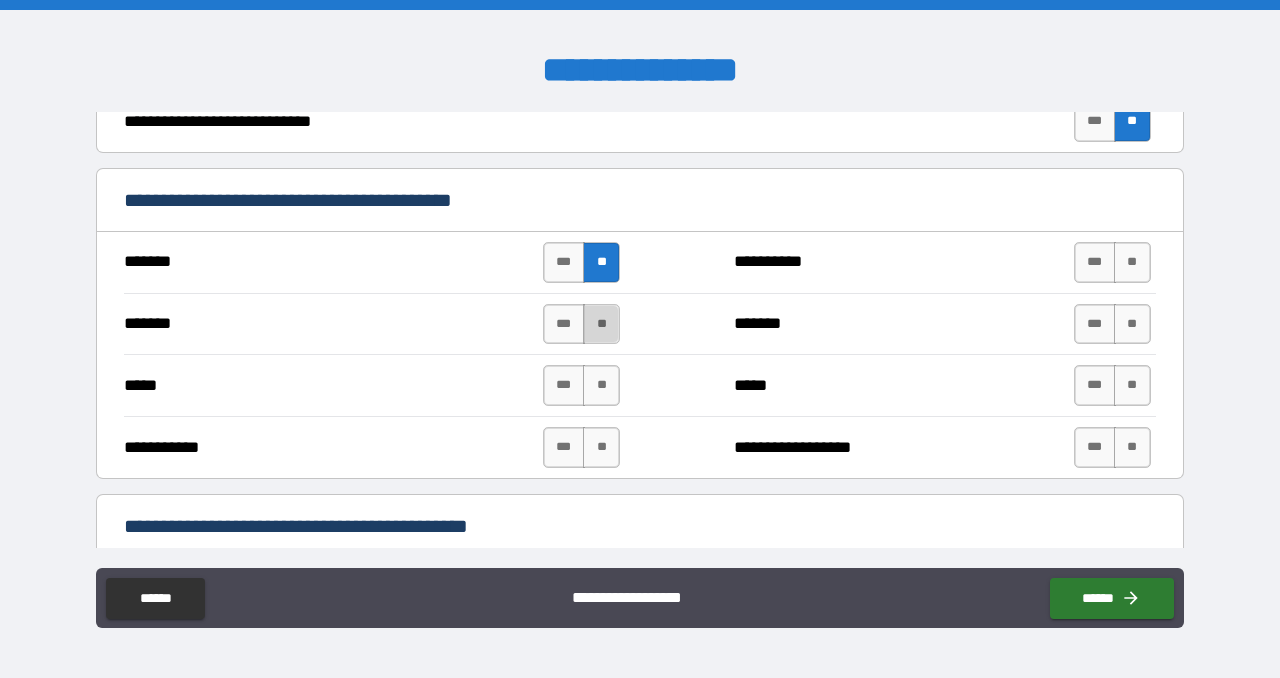 click on "**" at bounding box center [601, 324] 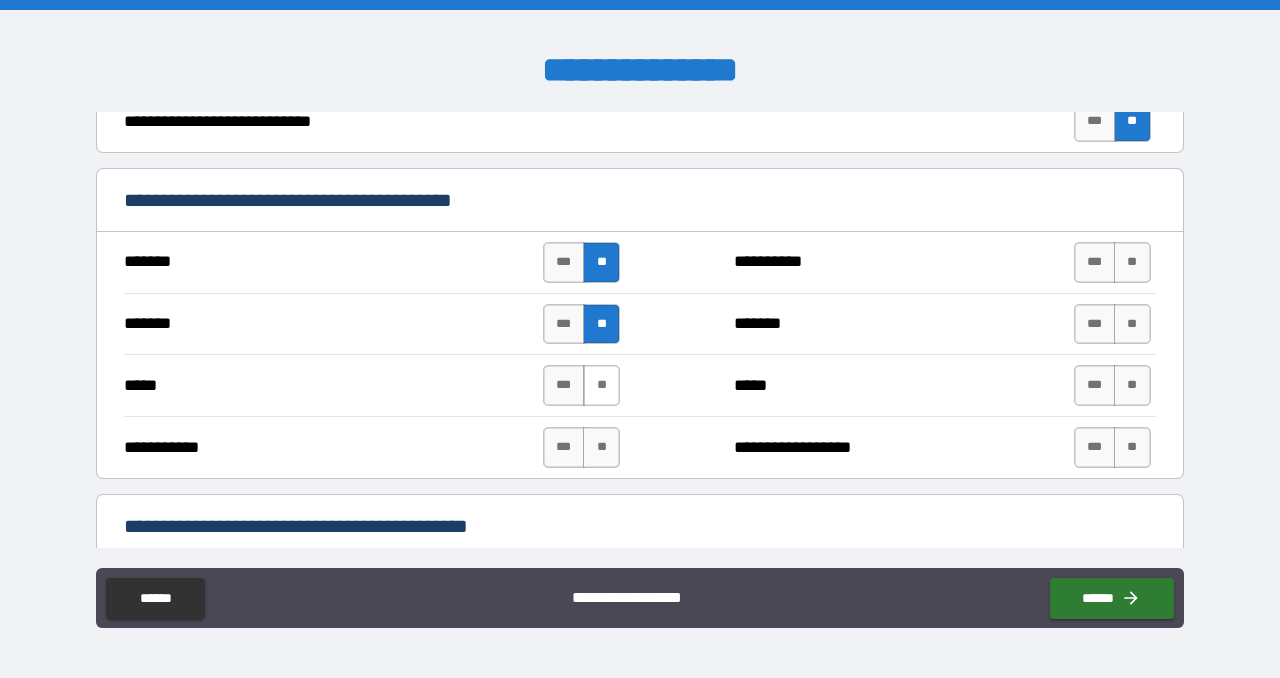 click on "**" at bounding box center [601, 385] 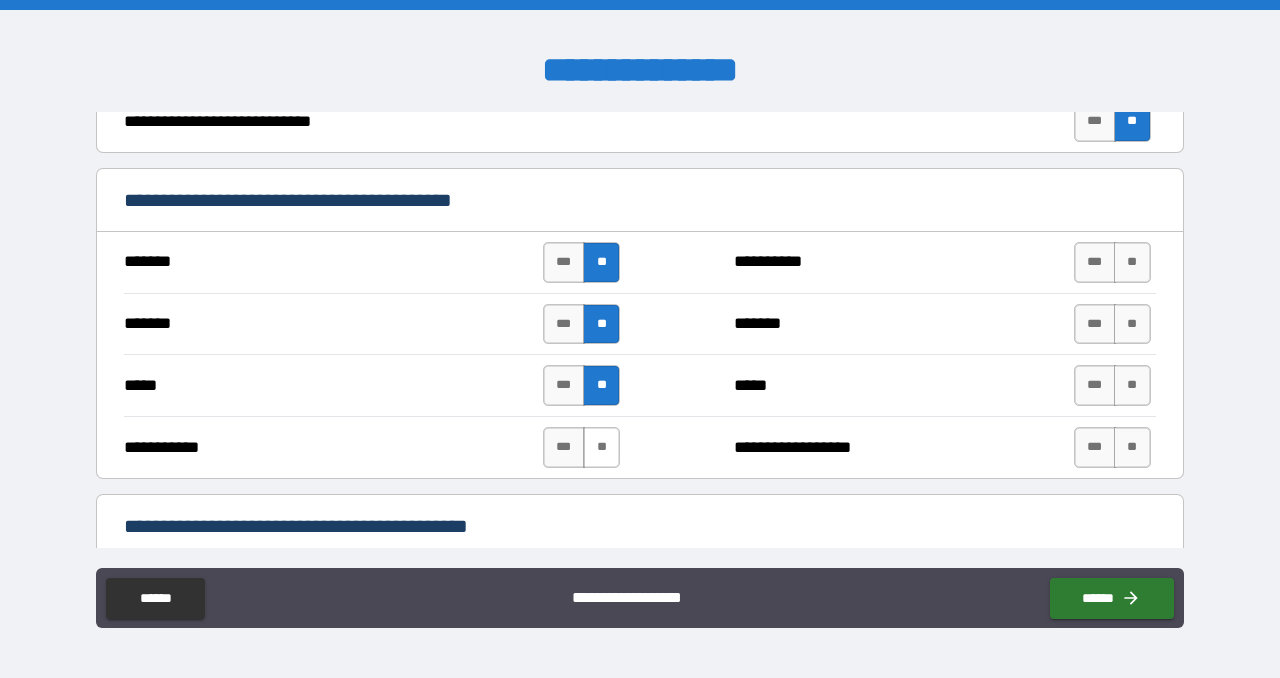 click on "**" at bounding box center (601, 447) 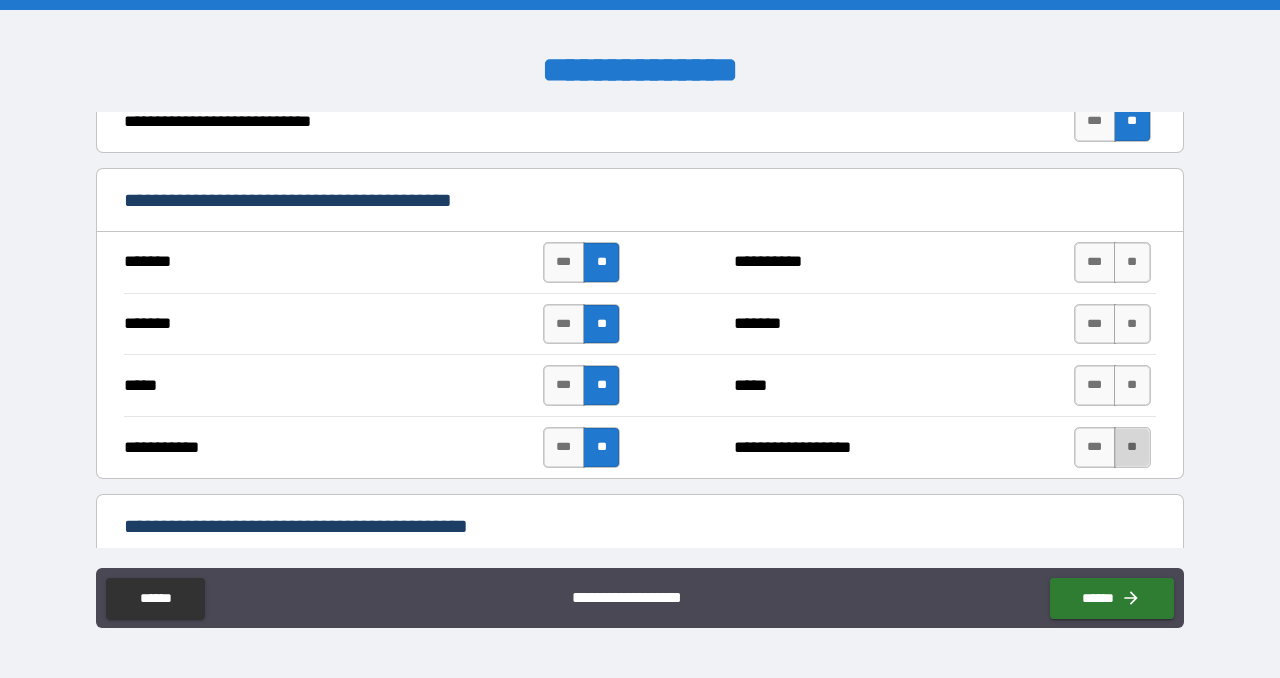 click on "**" at bounding box center (1132, 447) 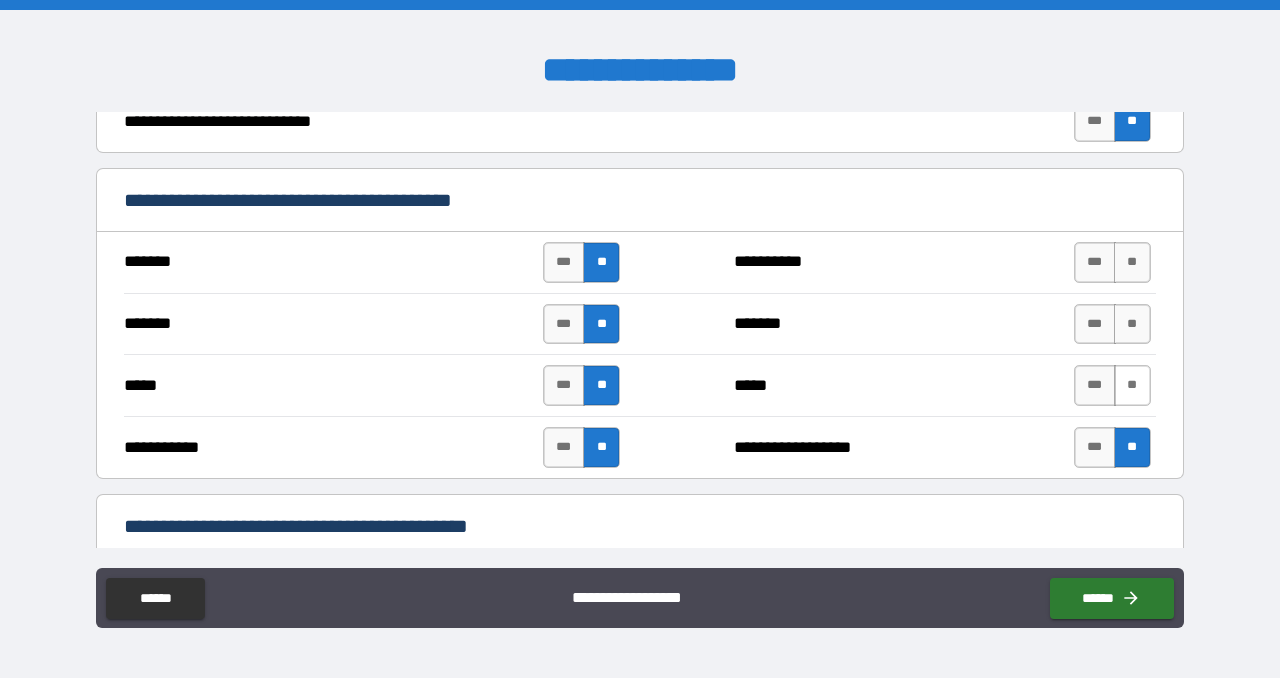 click on "**" at bounding box center (1132, 385) 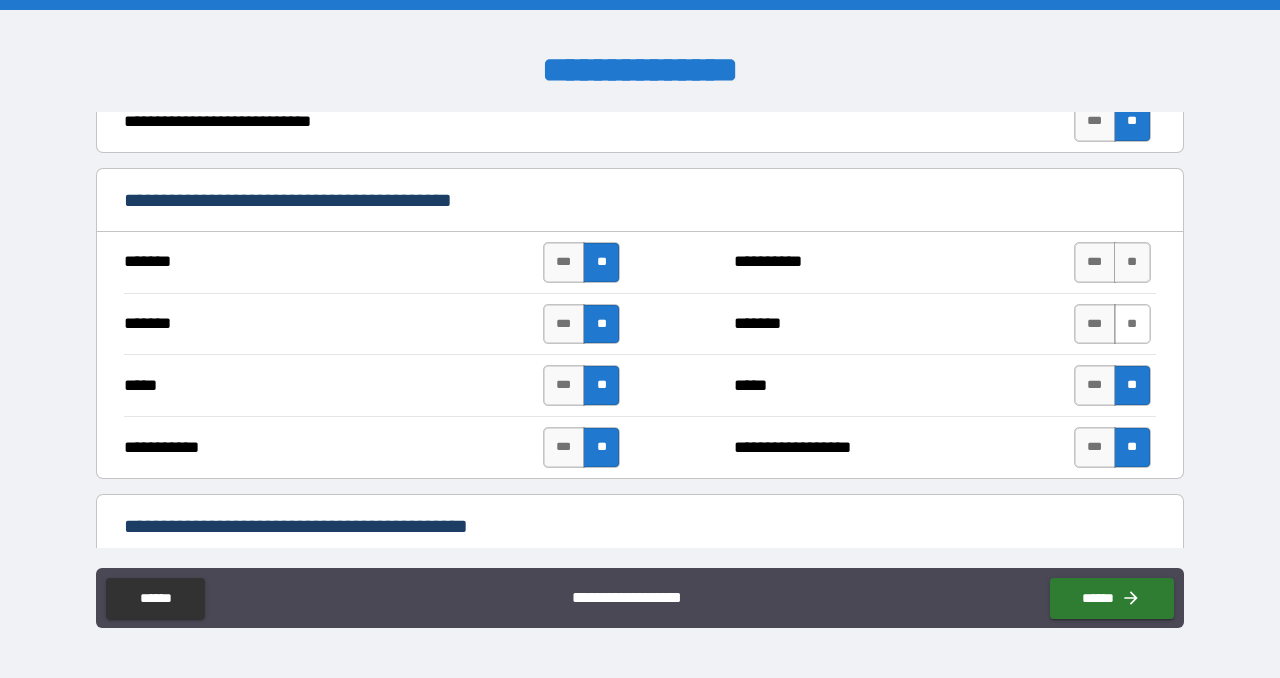 click on "**" at bounding box center [1132, 324] 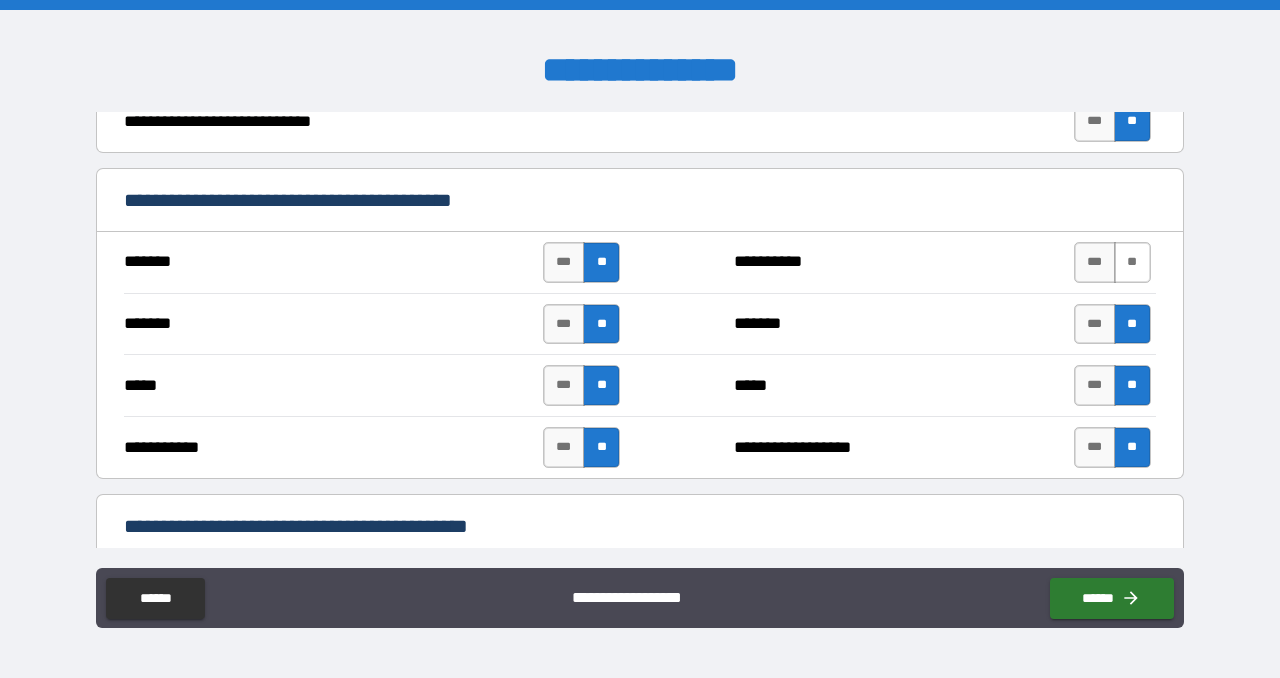 click on "**" at bounding box center (1132, 262) 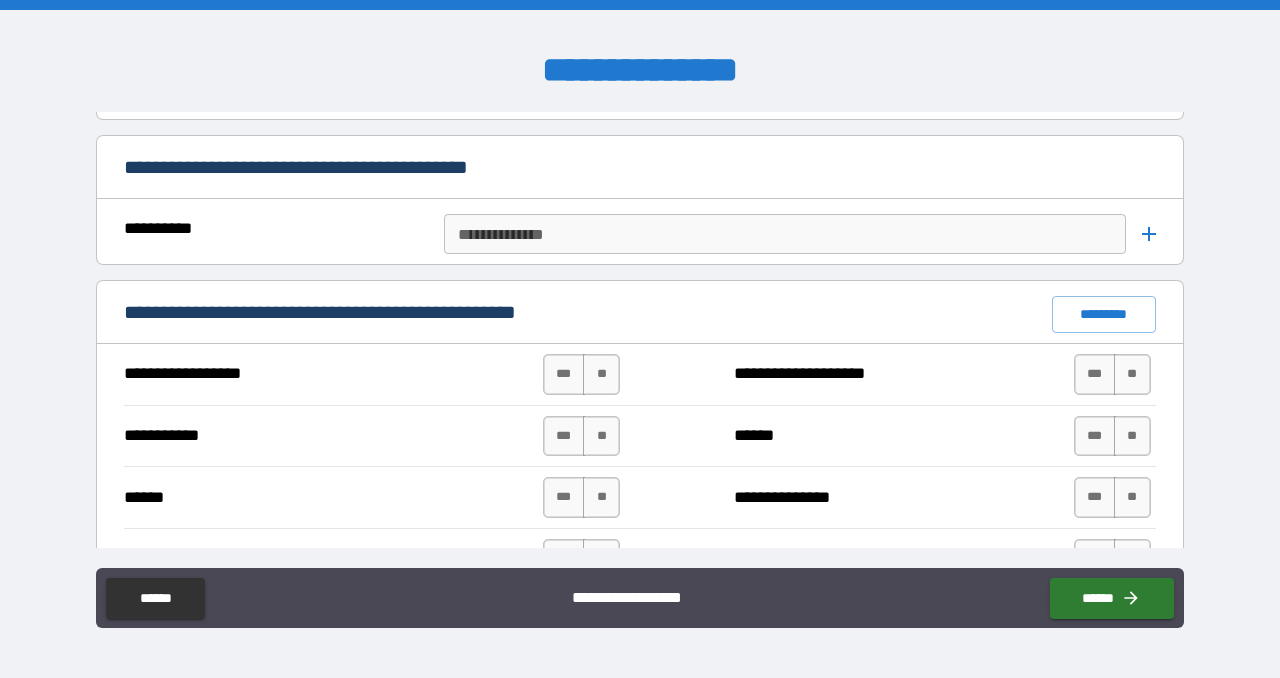 scroll, scrollTop: 1538, scrollLeft: 0, axis: vertical 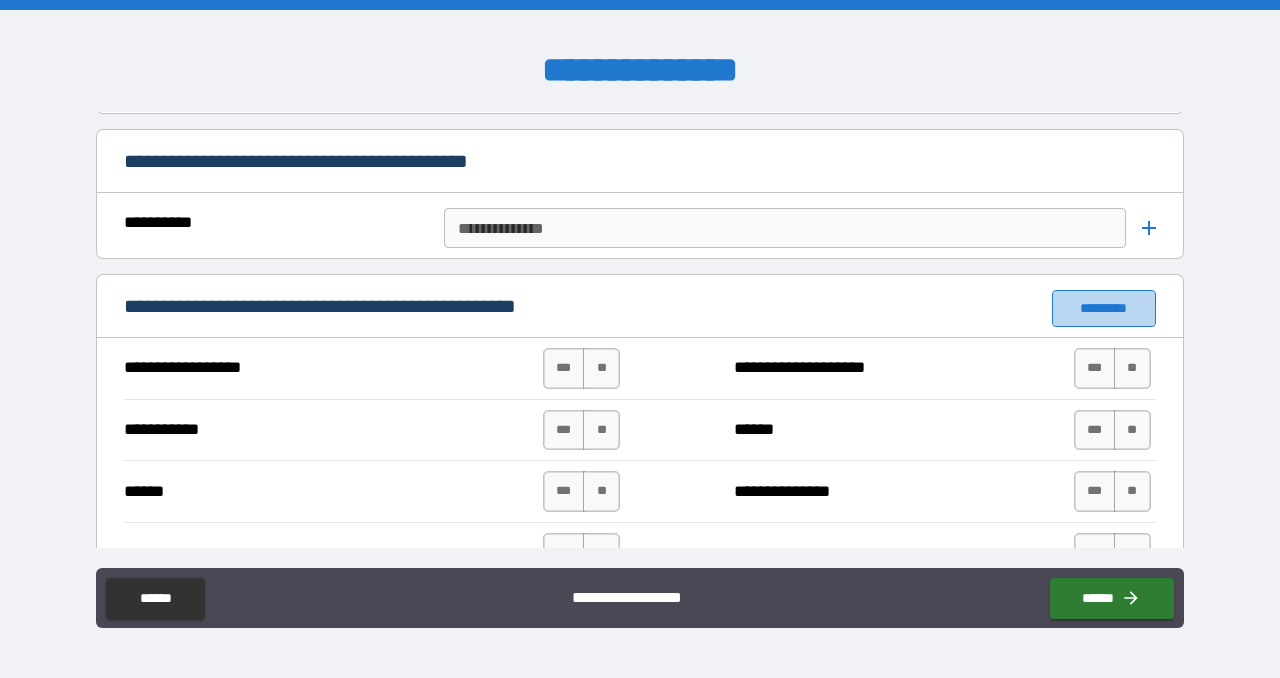 click on "*********" at bounding box center [1104, 308] 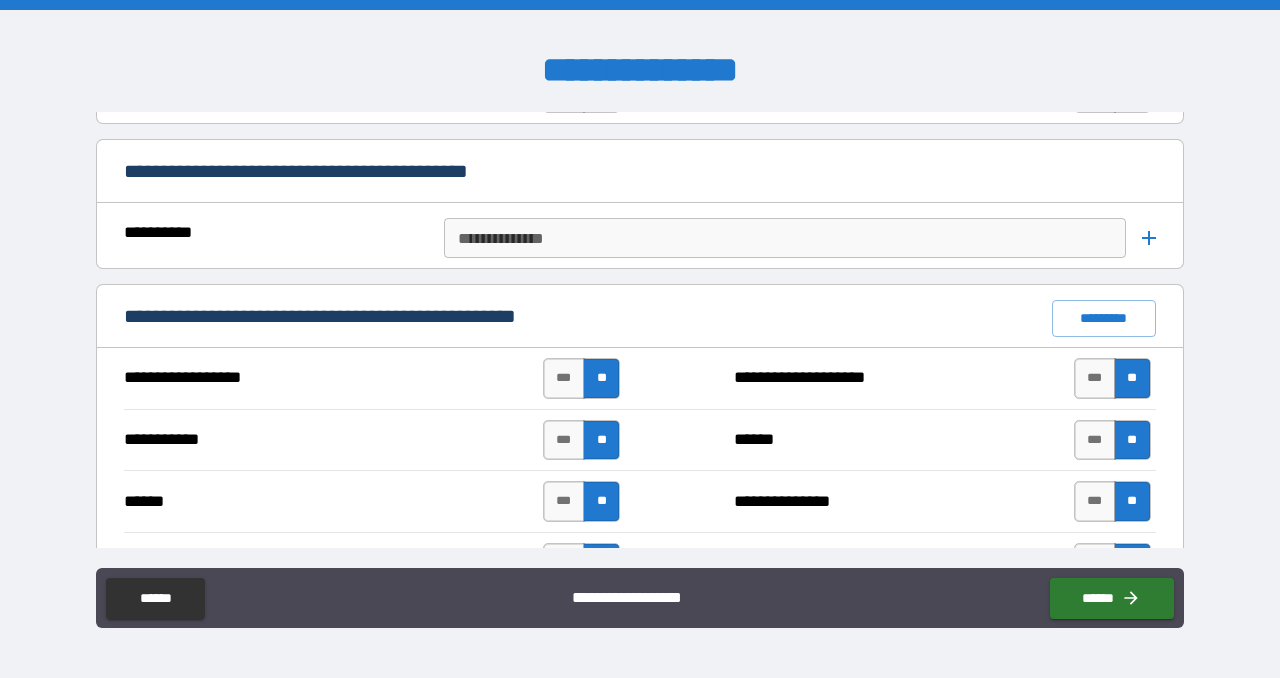 scroll, scrollTop: 1511, scrollLeft: 0, axis: vertical 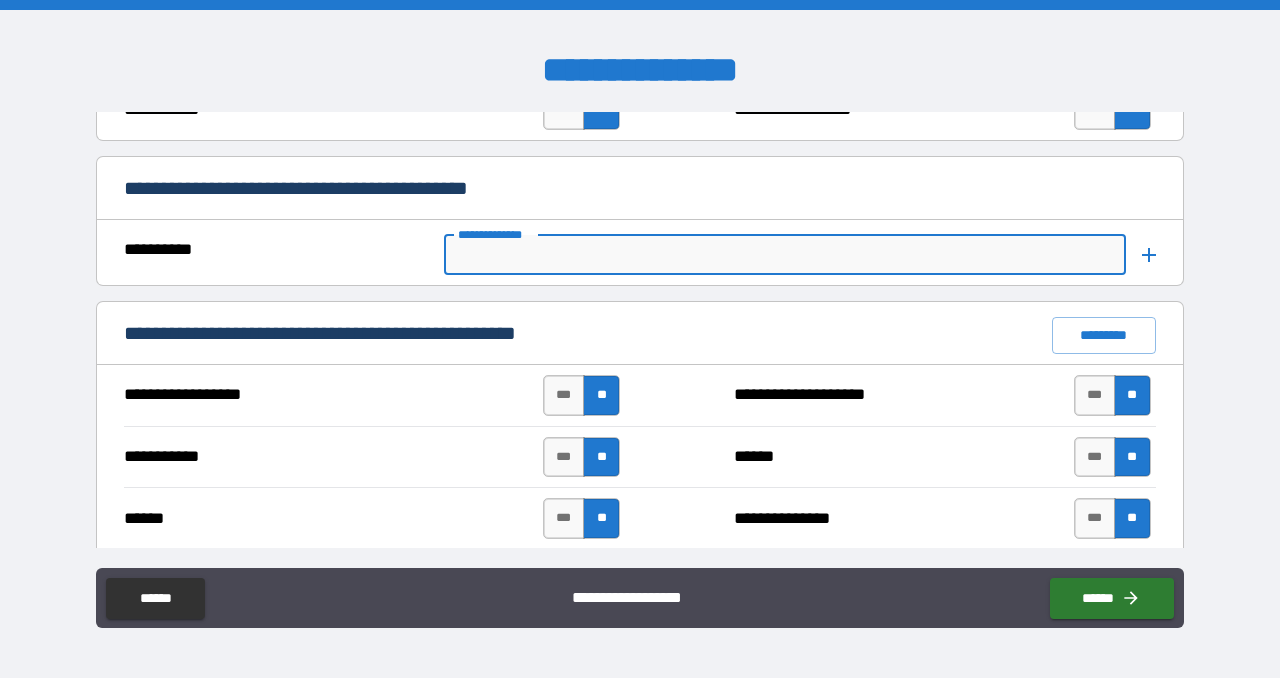 click on "**********" at bounding box center [783, 255] 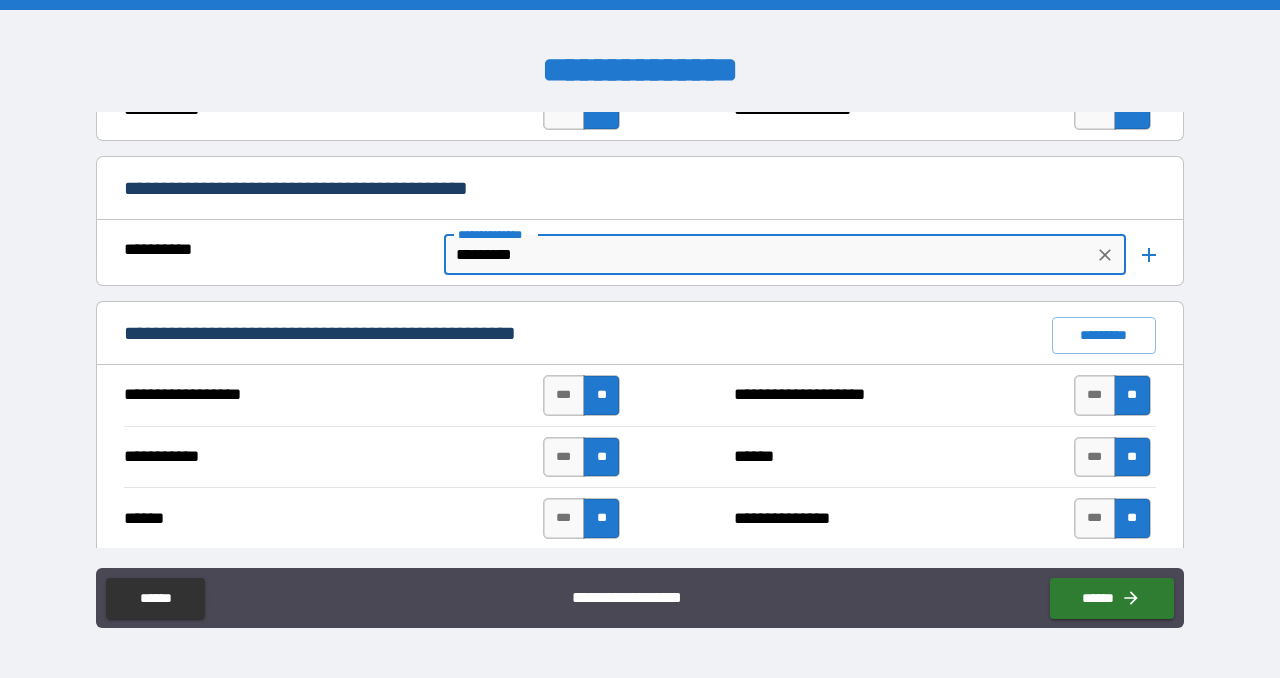 type on "*********" 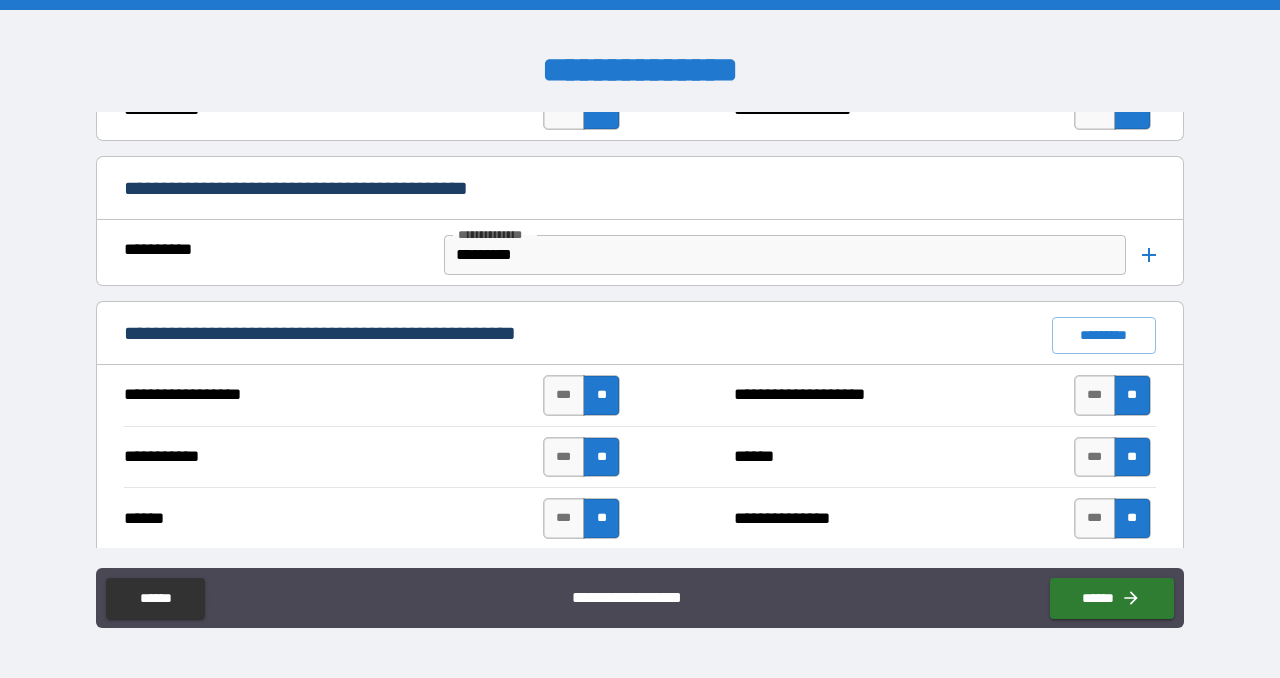 click on "**********" at bounding box center (640, 341) 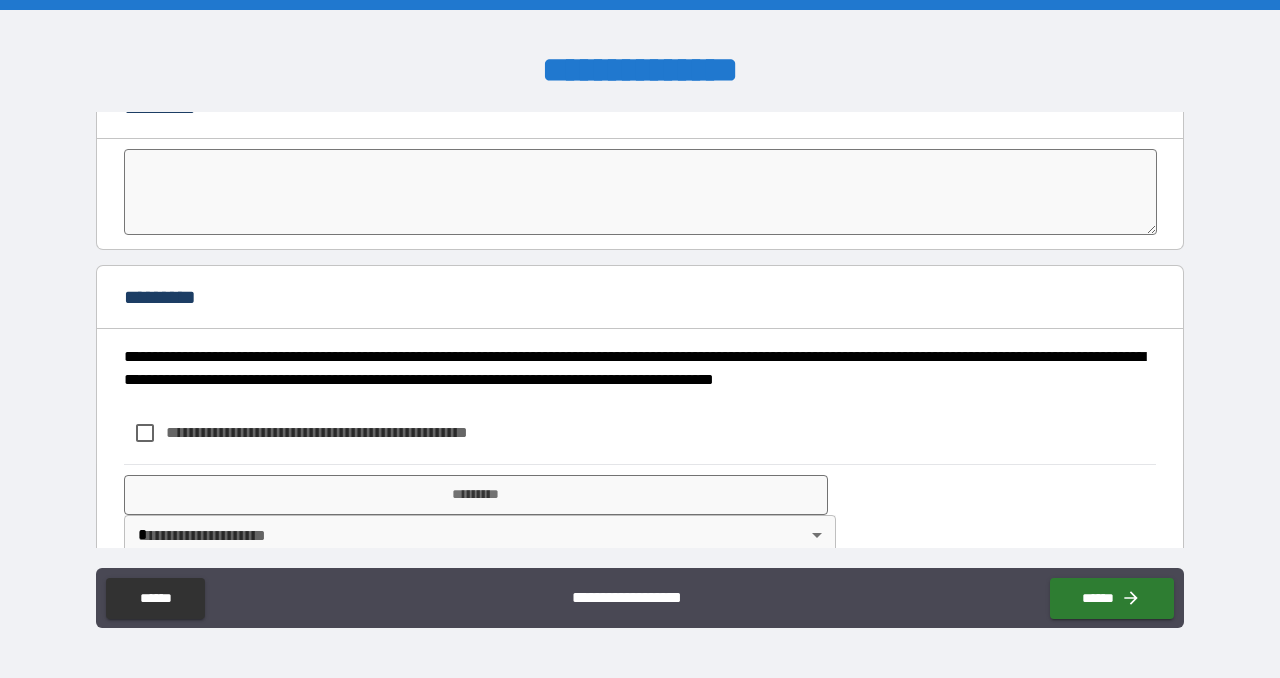 scroll, scrollTop: 4406, scrollLeft: 0, axis: vertical 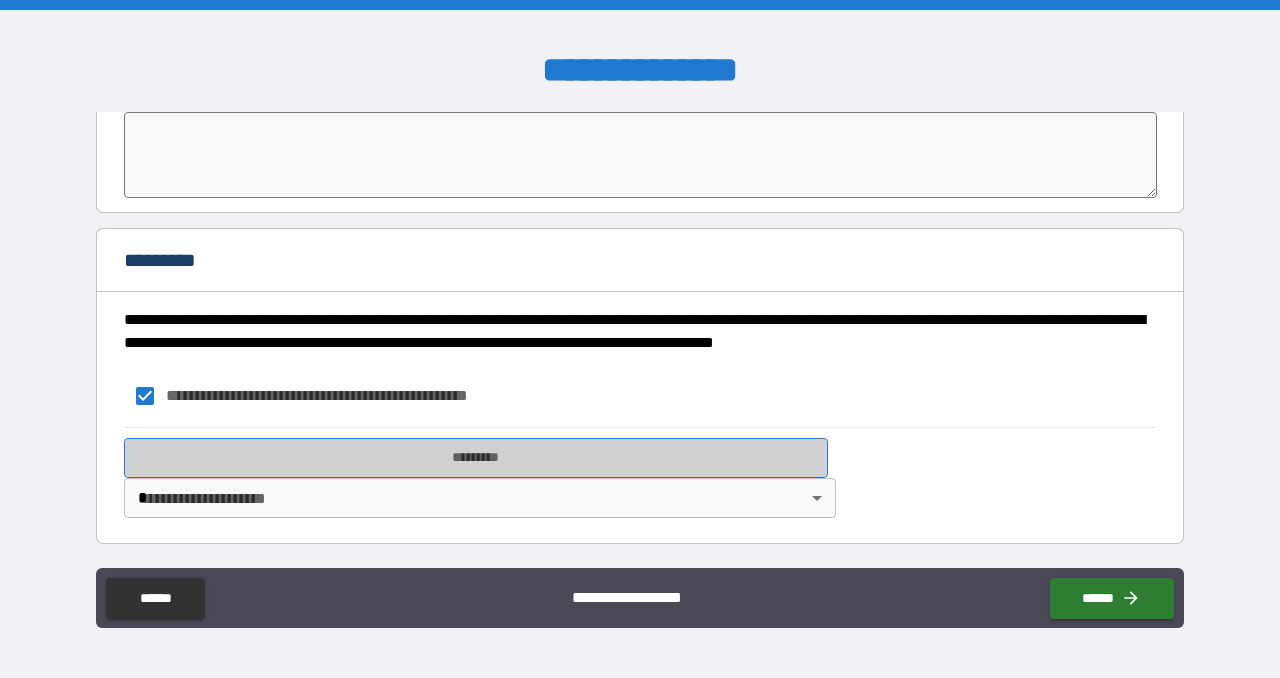 click on "*********" at bounding box center (476, 458) 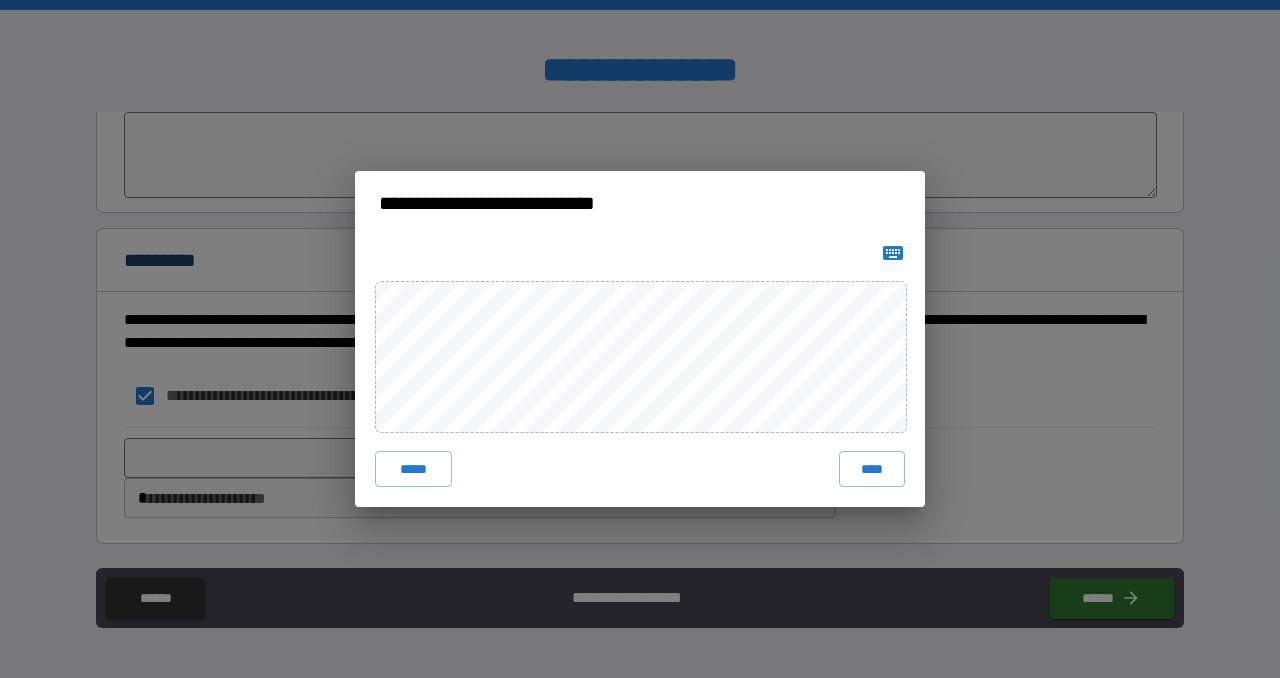 click 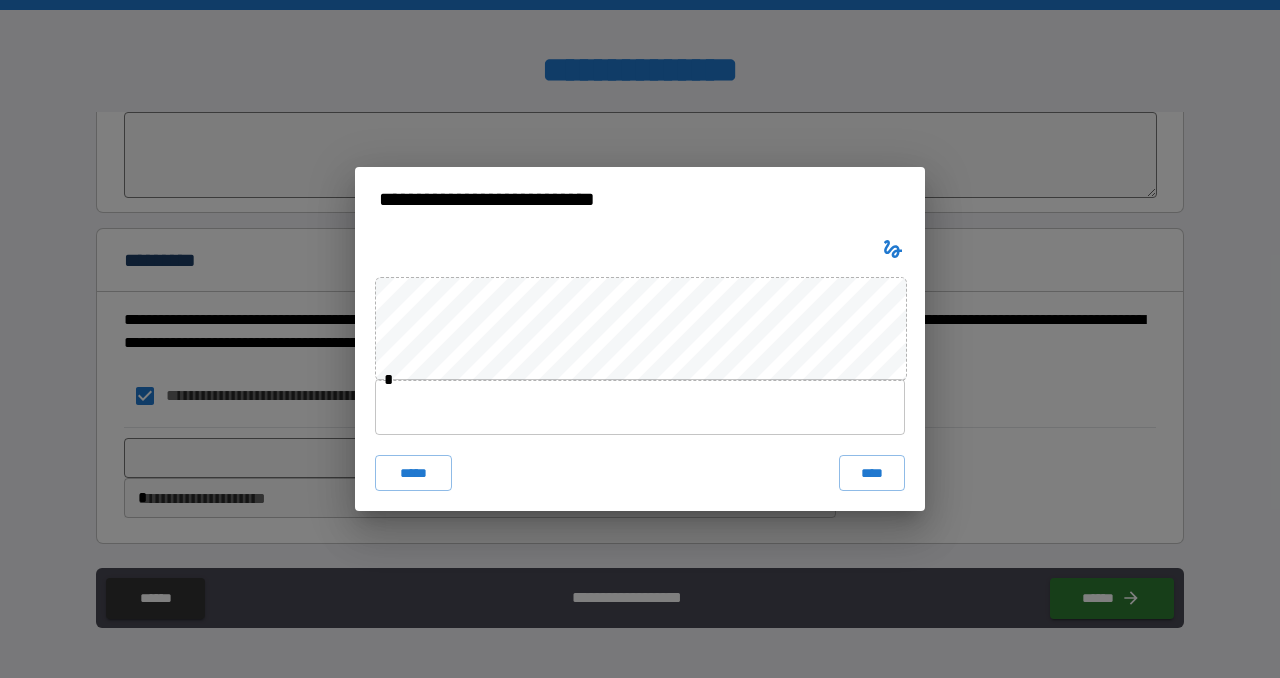 click at bounding box center (640, 407) 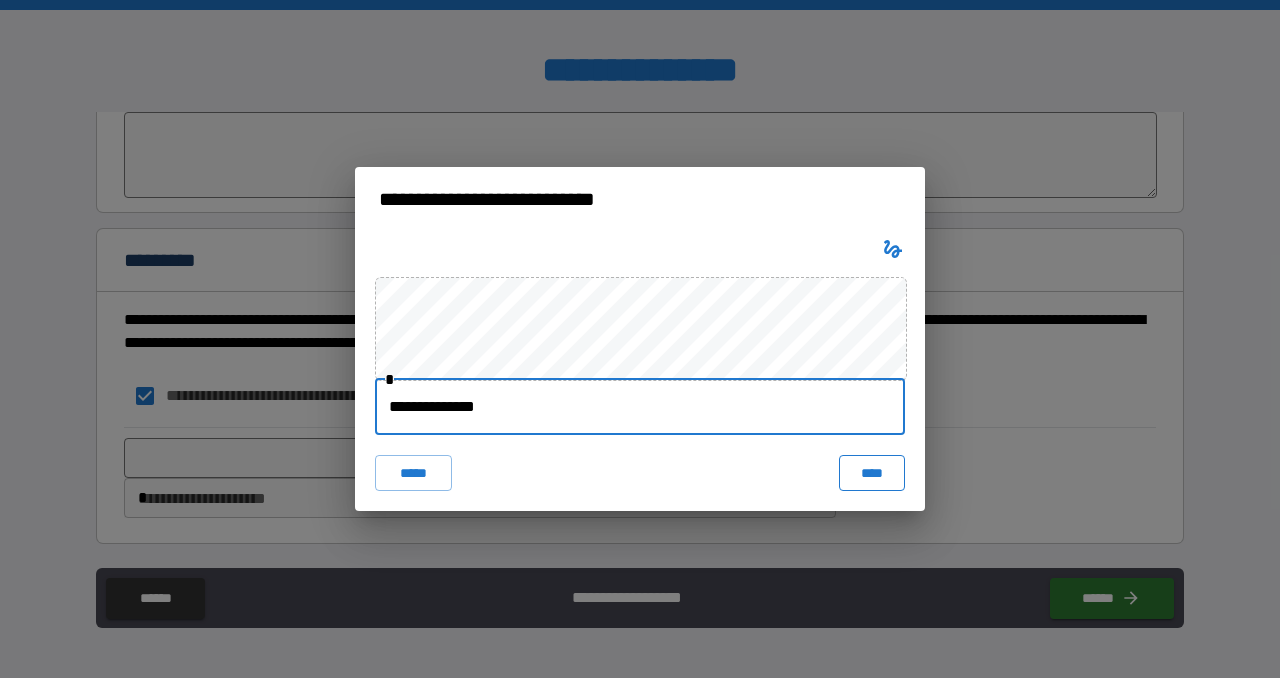type on "**********" 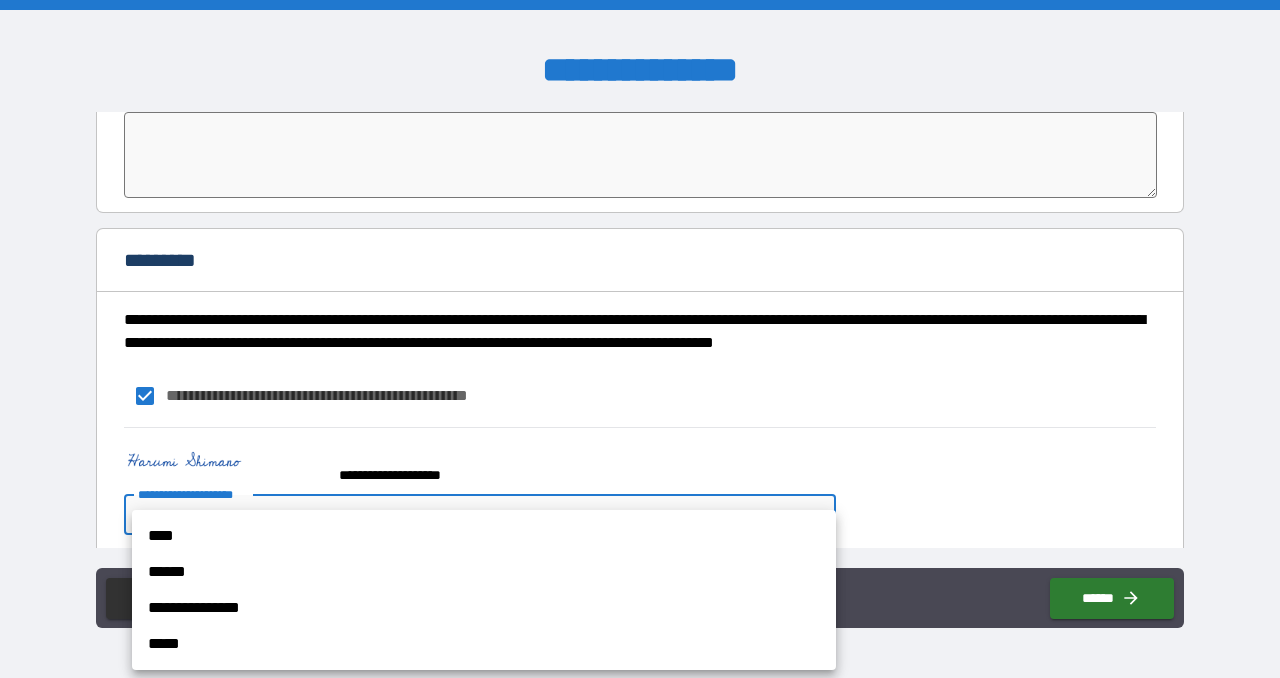 click on "**********" at bounding box center [640, 339] 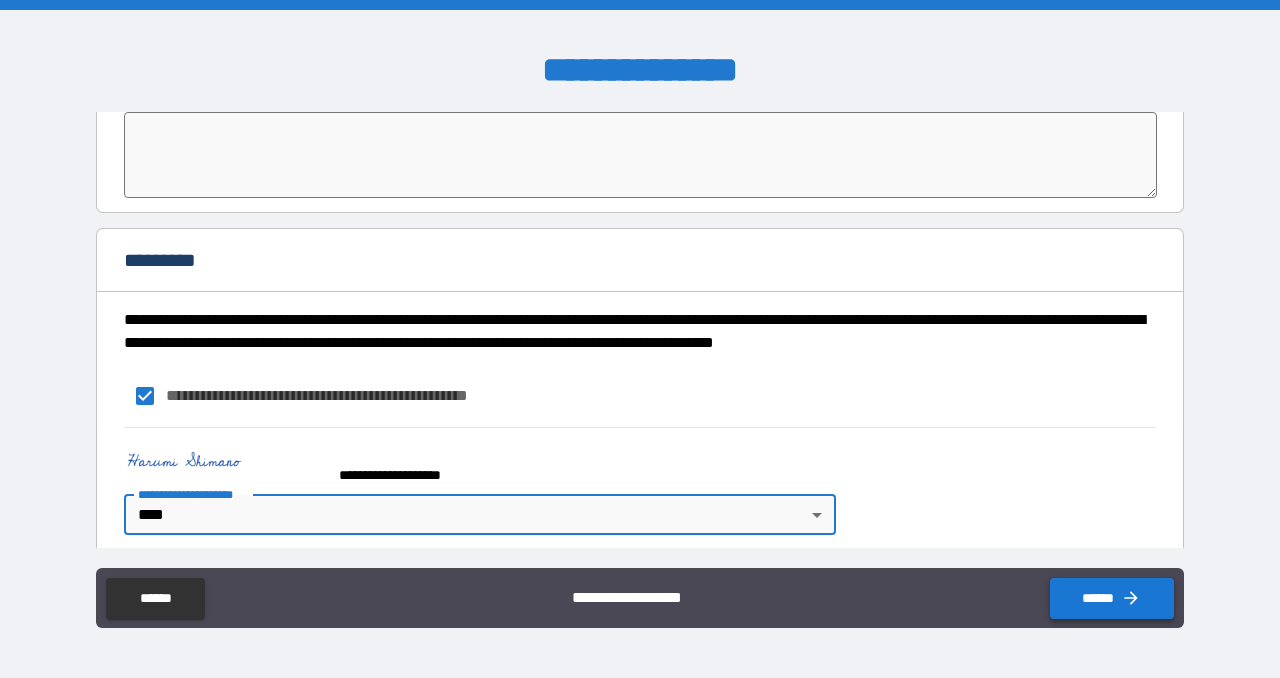 click on "******" at bounding box center (1112, 598) 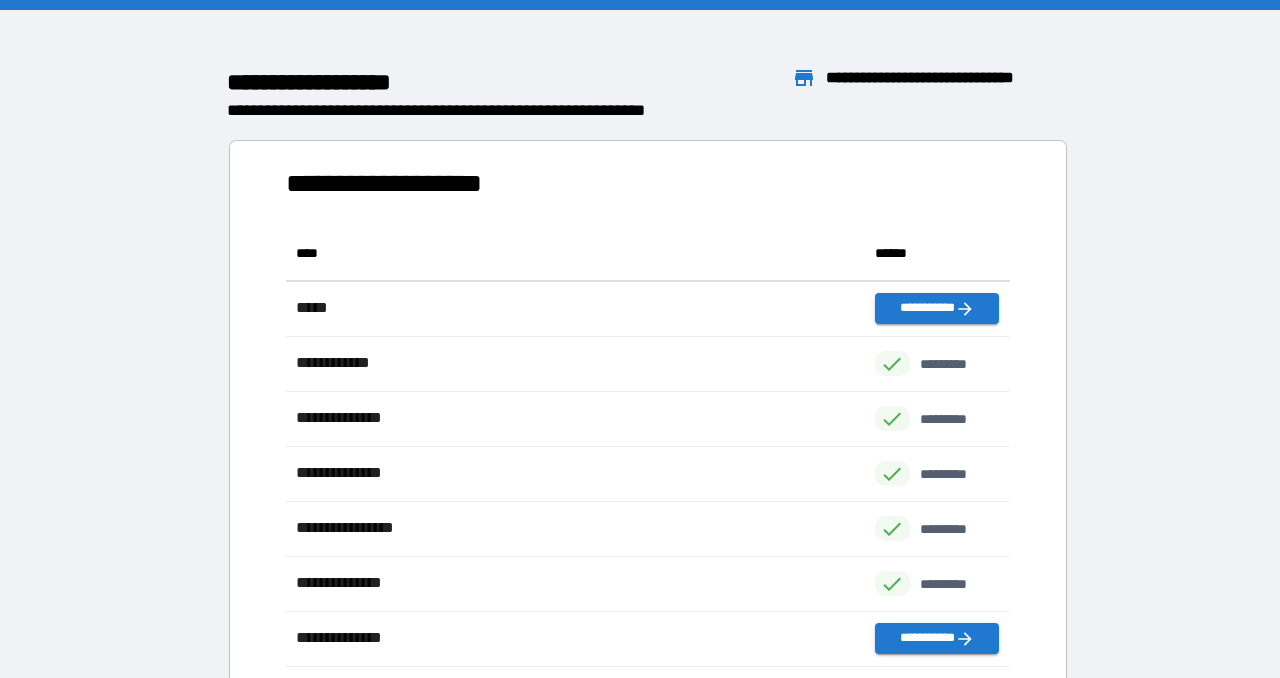 scroll, scrollTop: 1, scrollLeft: 0, axis: vertical 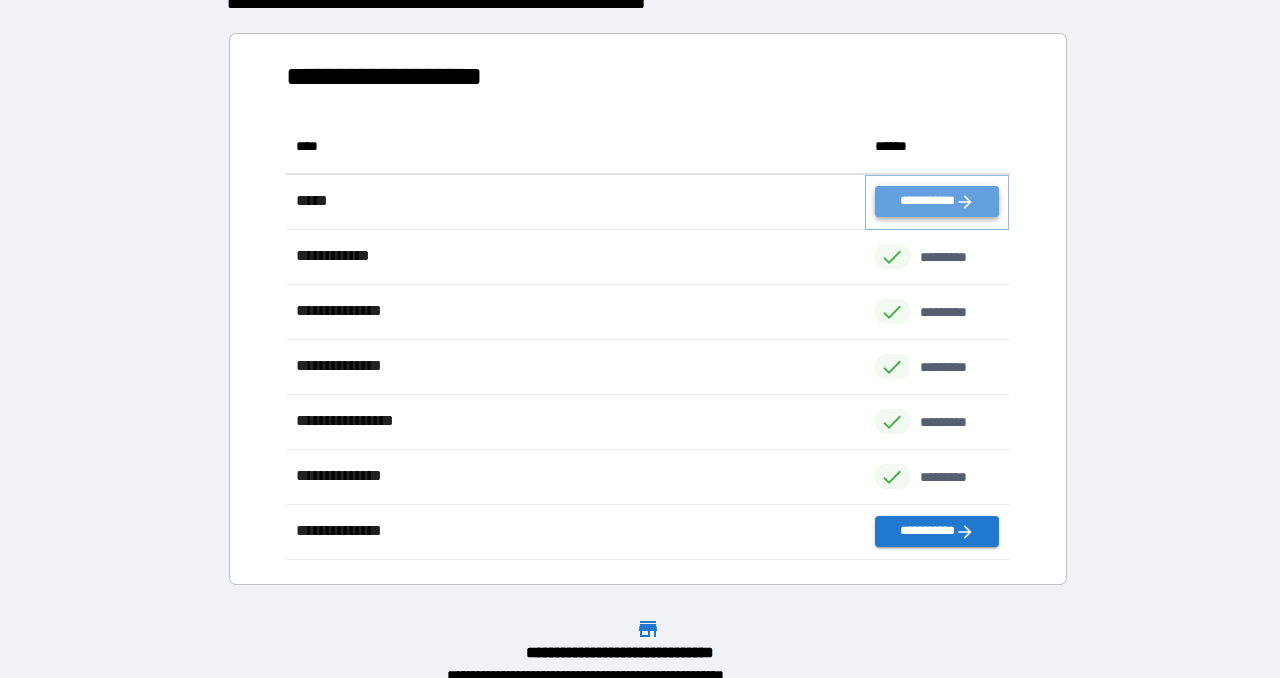 click on "**********" at bounding box center [937, 201] 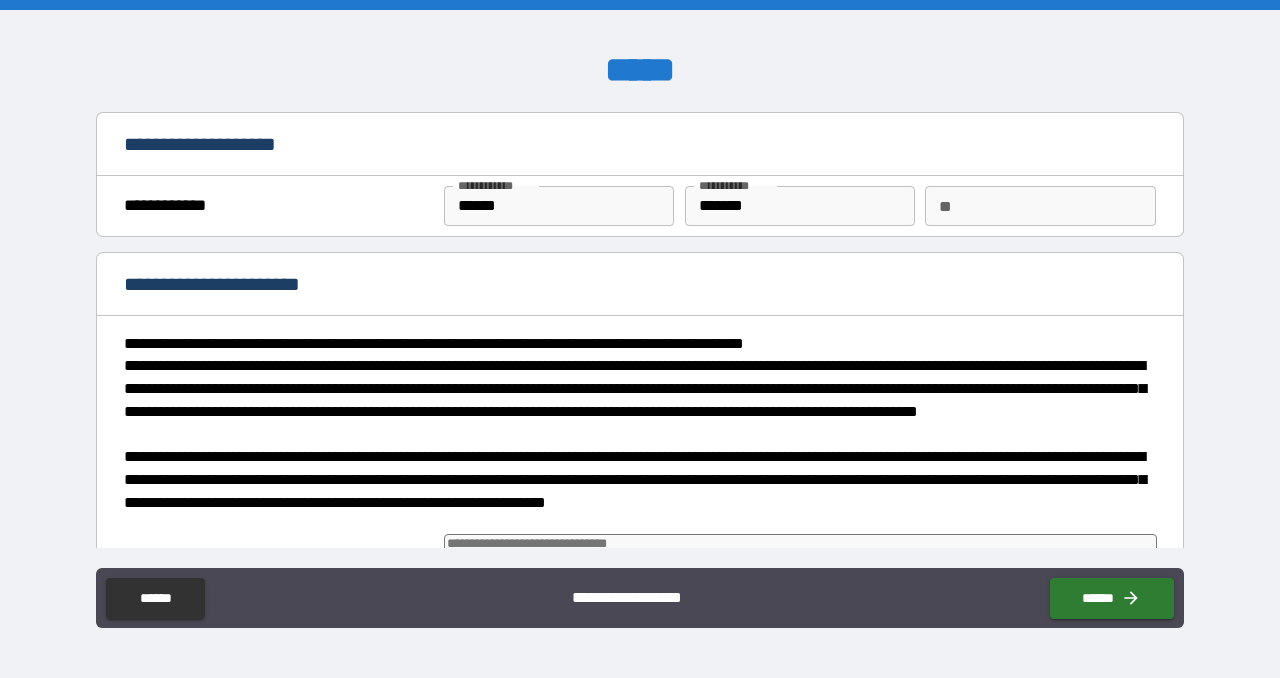 type on "*" 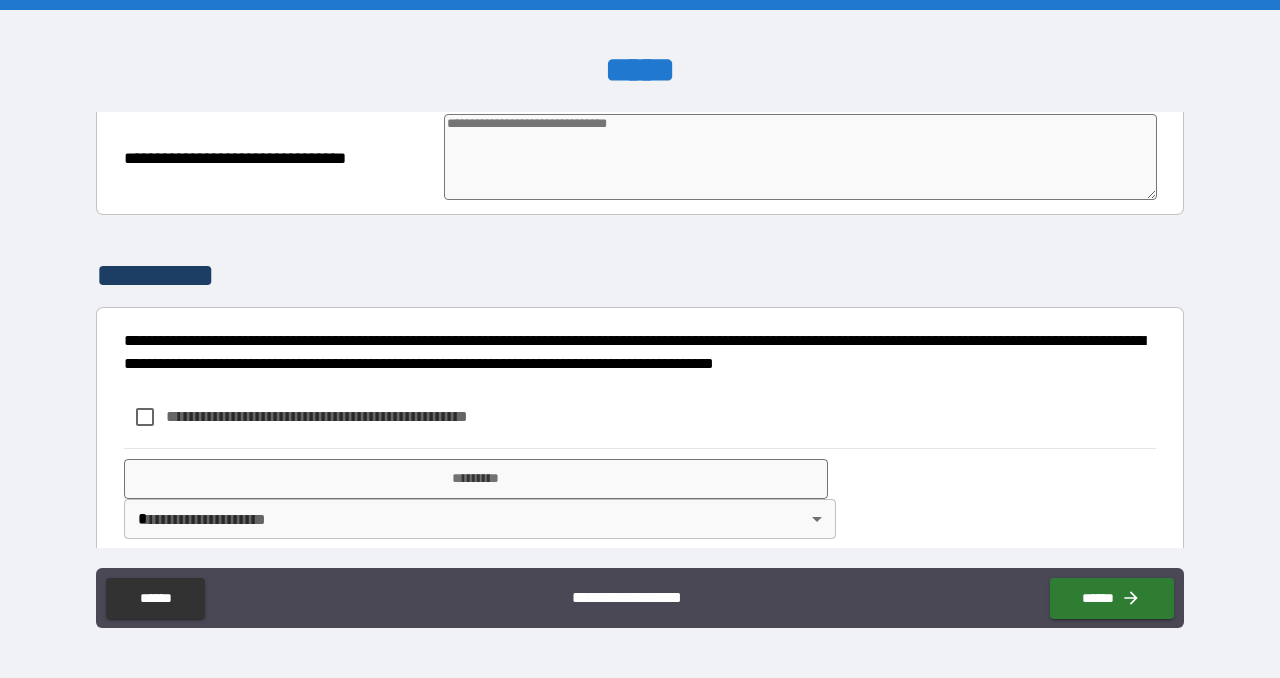 scroll, scrollTop: 764, scrollLeft: 0, axis: vertical 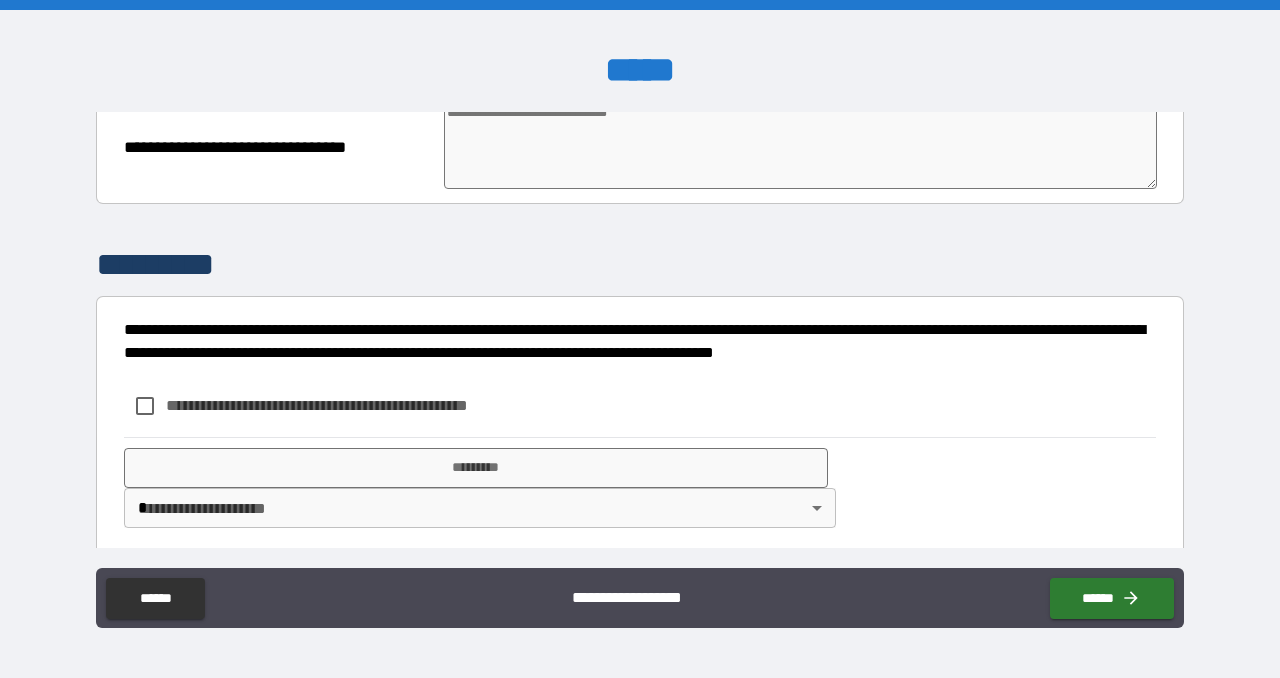type on "*" 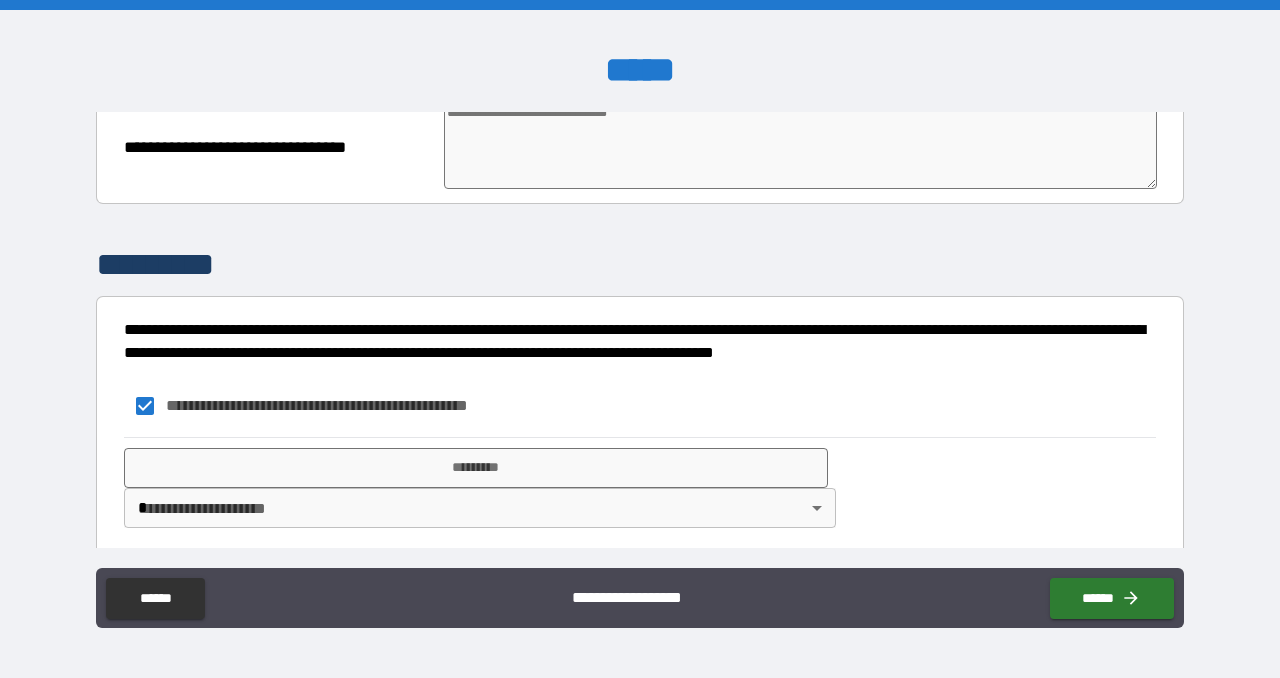 type on "*" 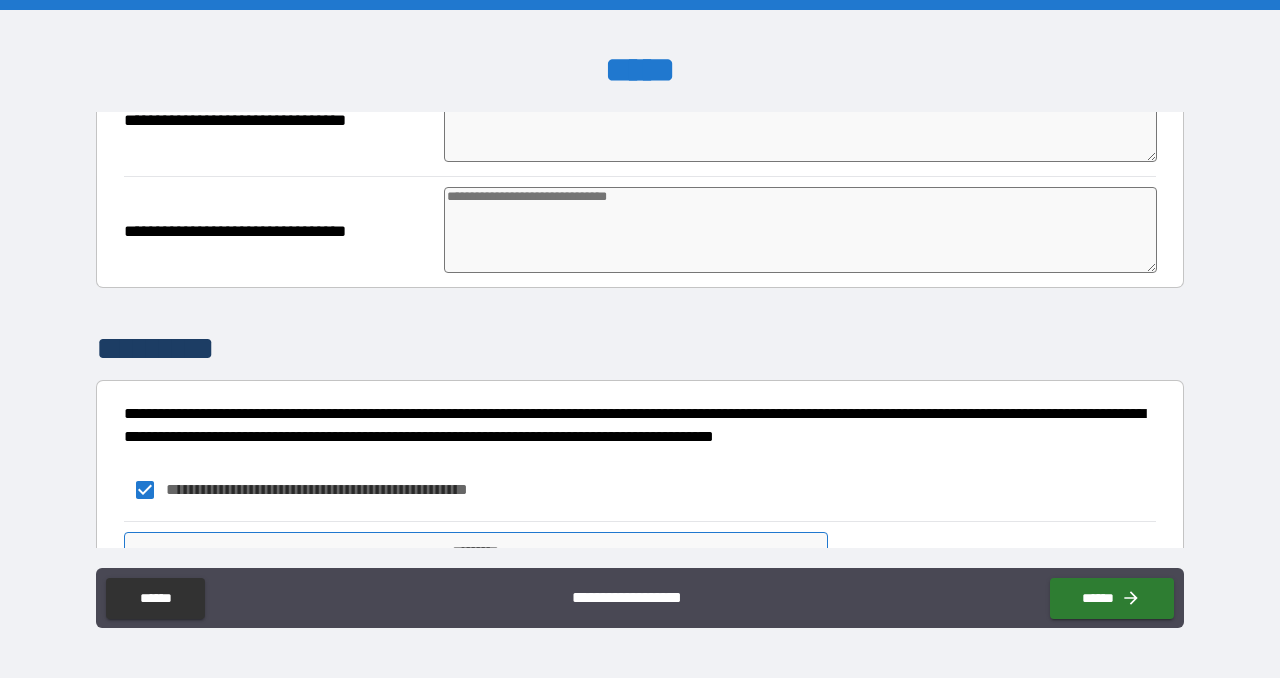 scroll, scrollTop: 774, scrollLeft: 0, axis: vertical 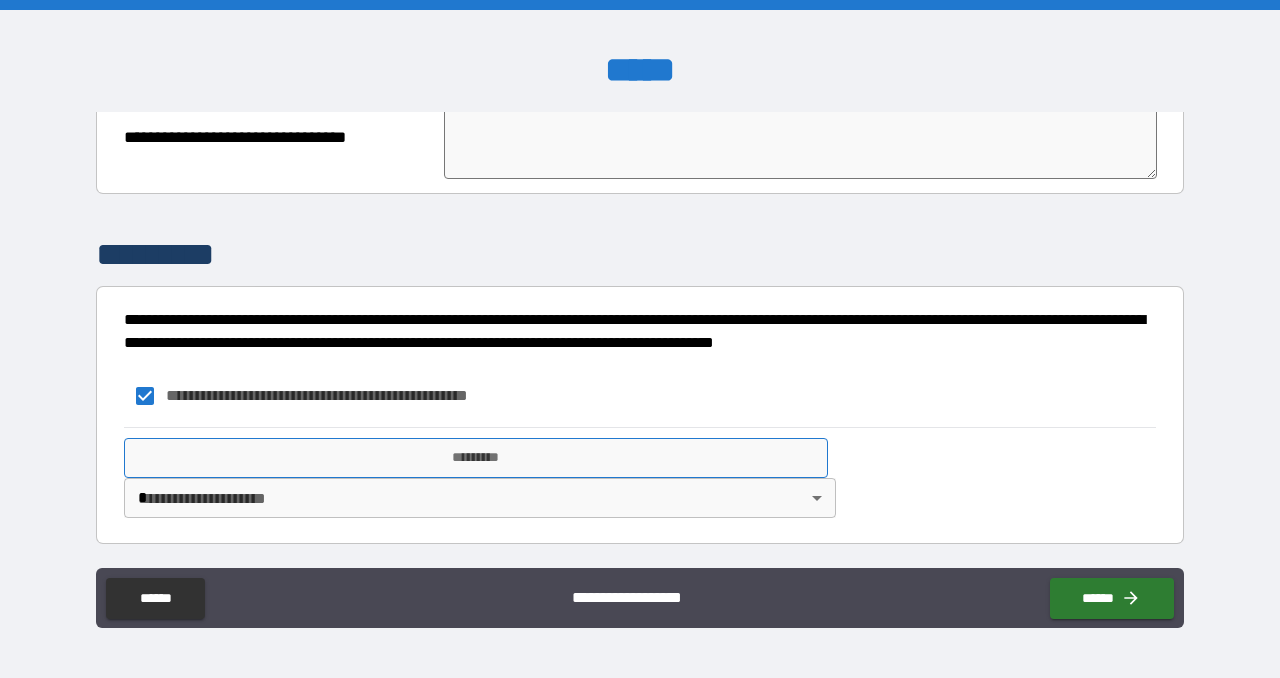 click on "*********" at bounding box center (476, 458) 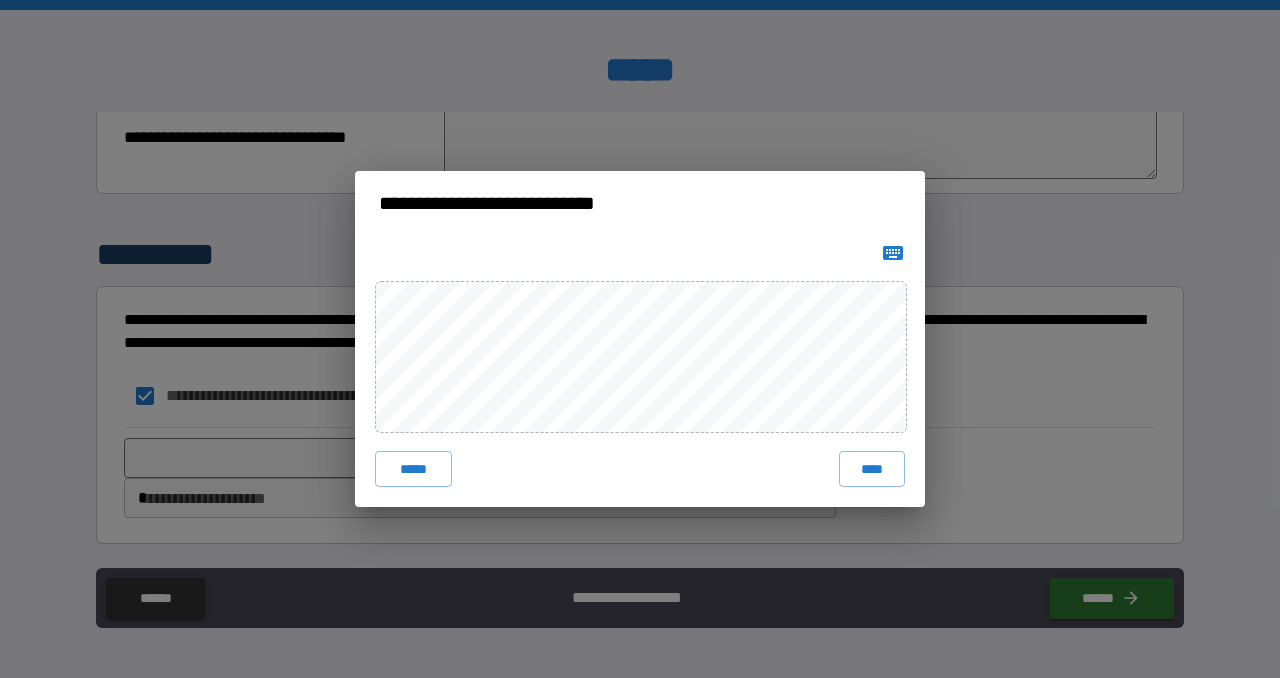 click 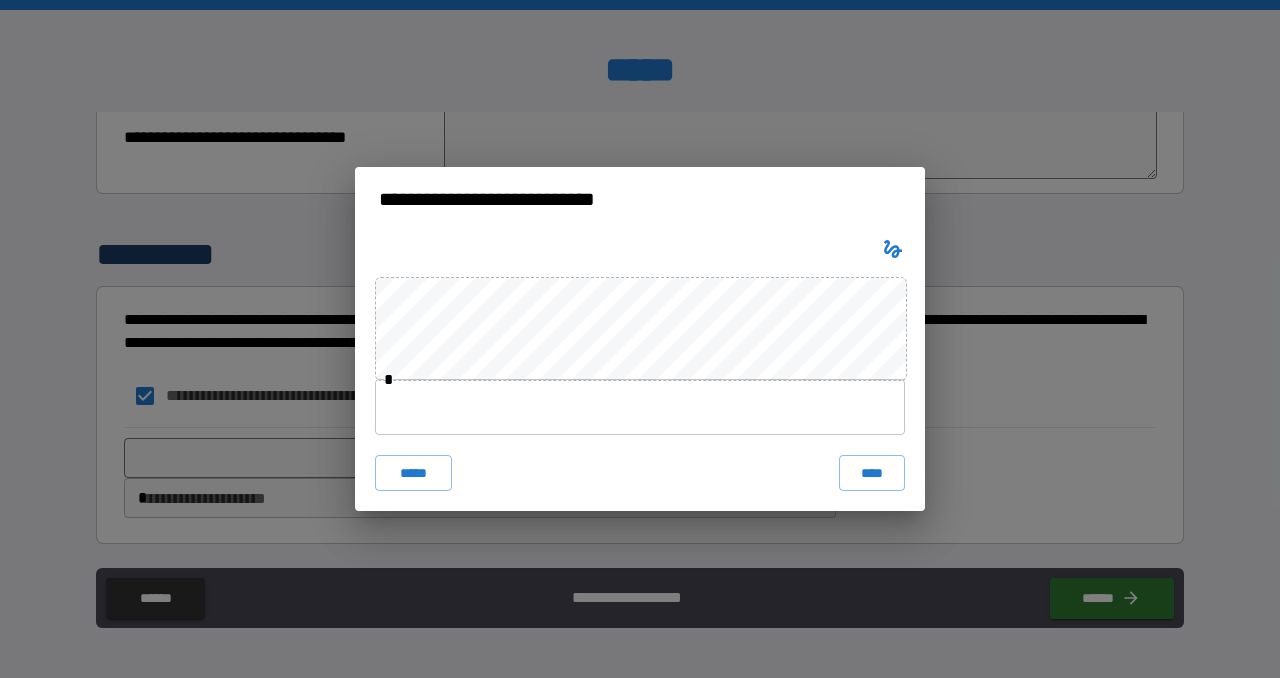 click at bounding box center (640, 407) 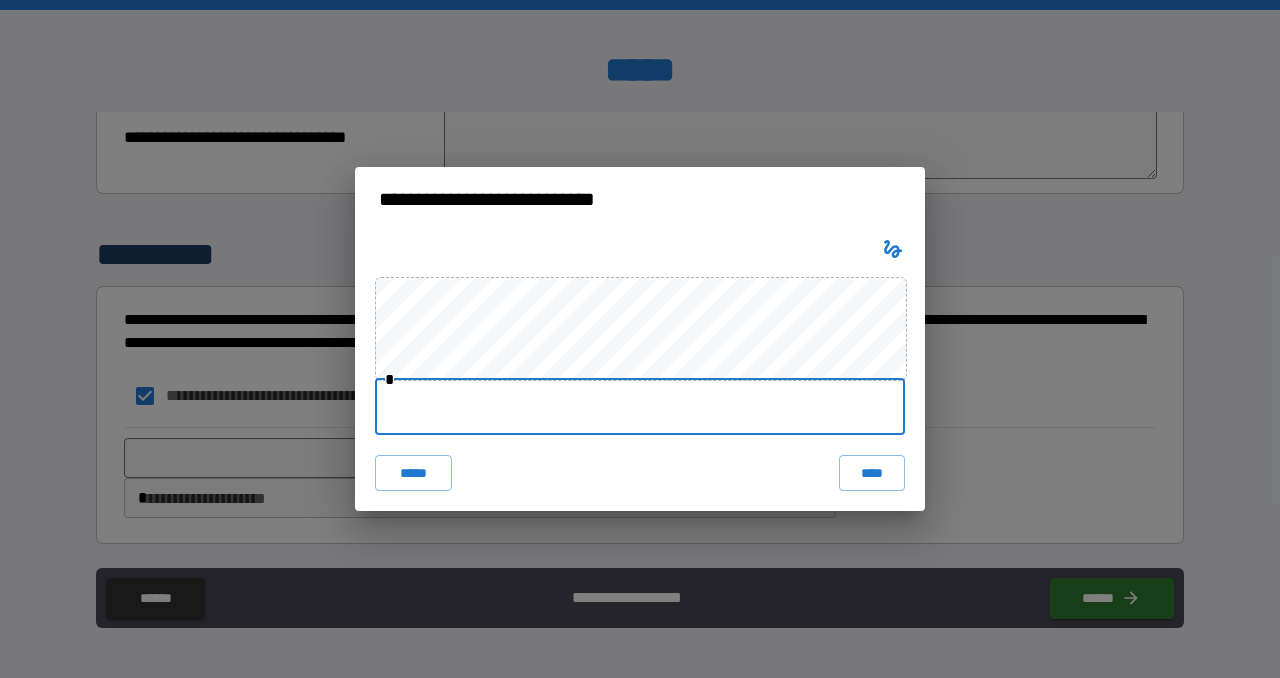 type on "**********" 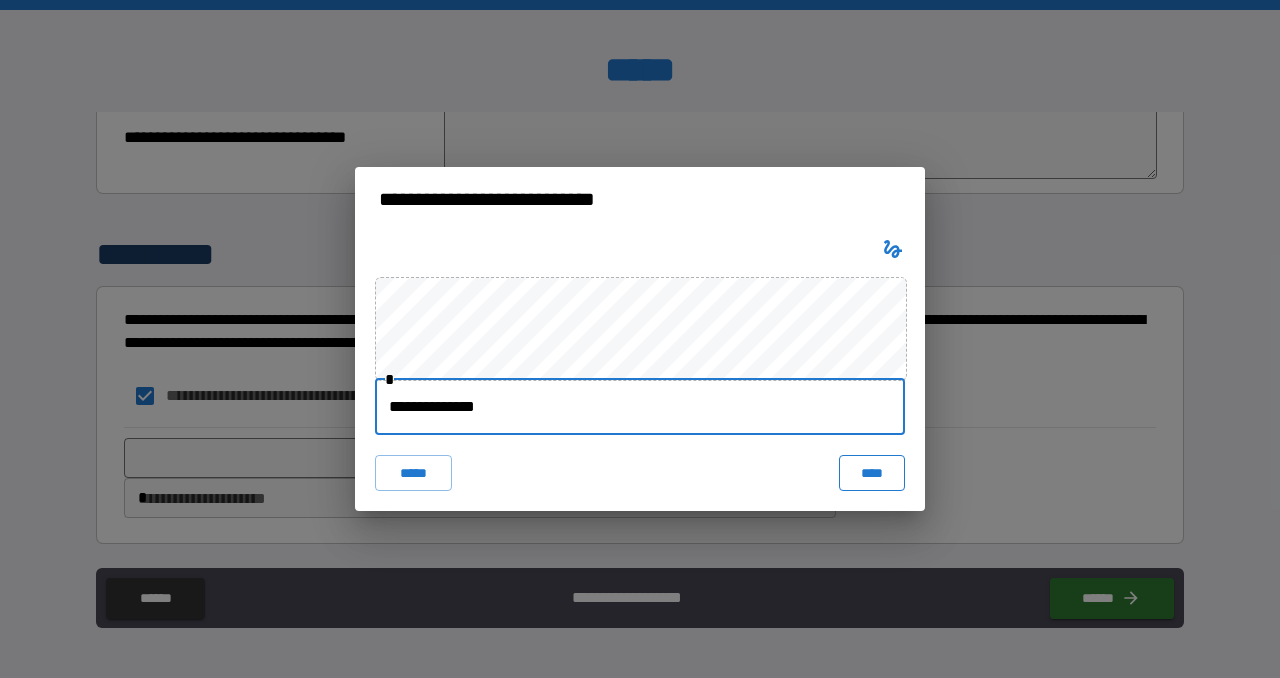 click on "****" at bounding box center [872, 473] 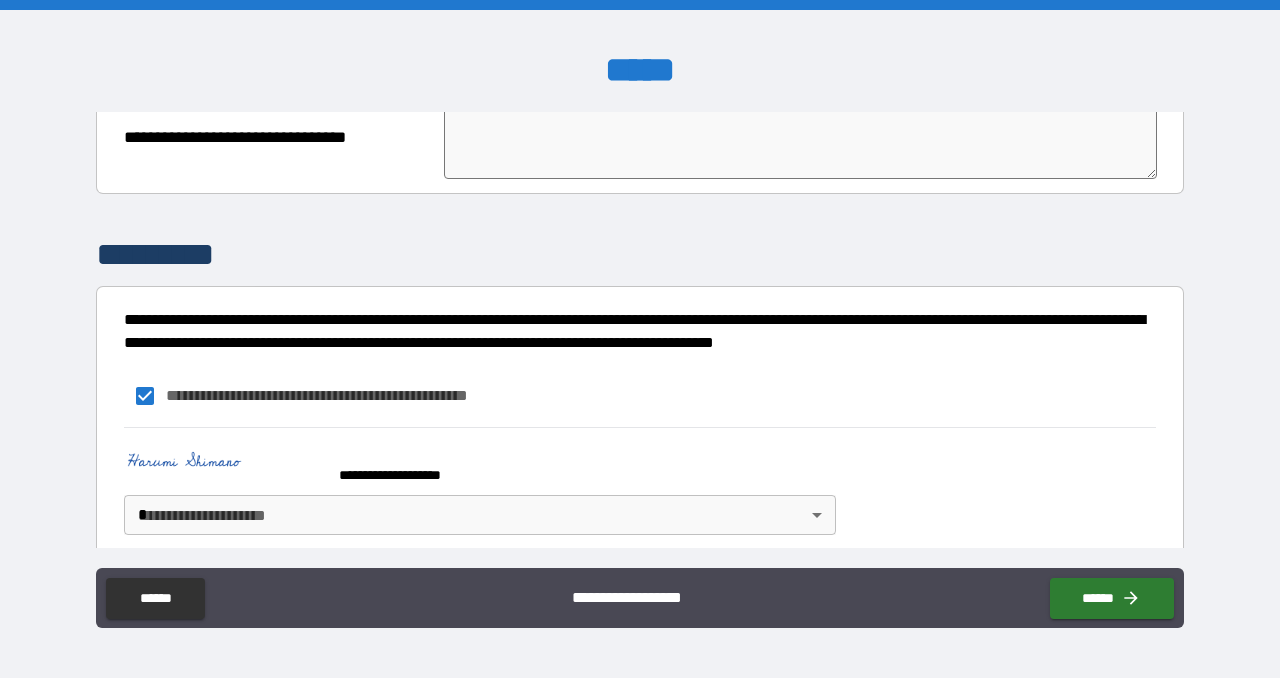 type on "*" 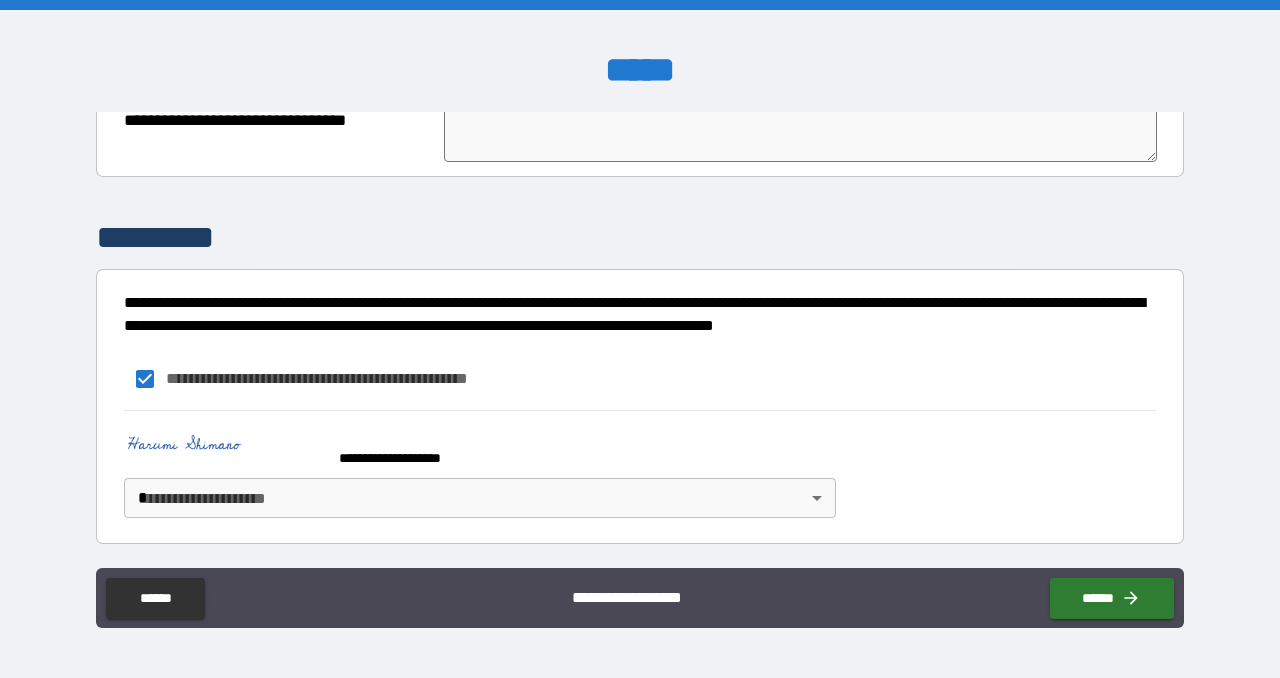 click on "**********" at bounding box center (640, 339) 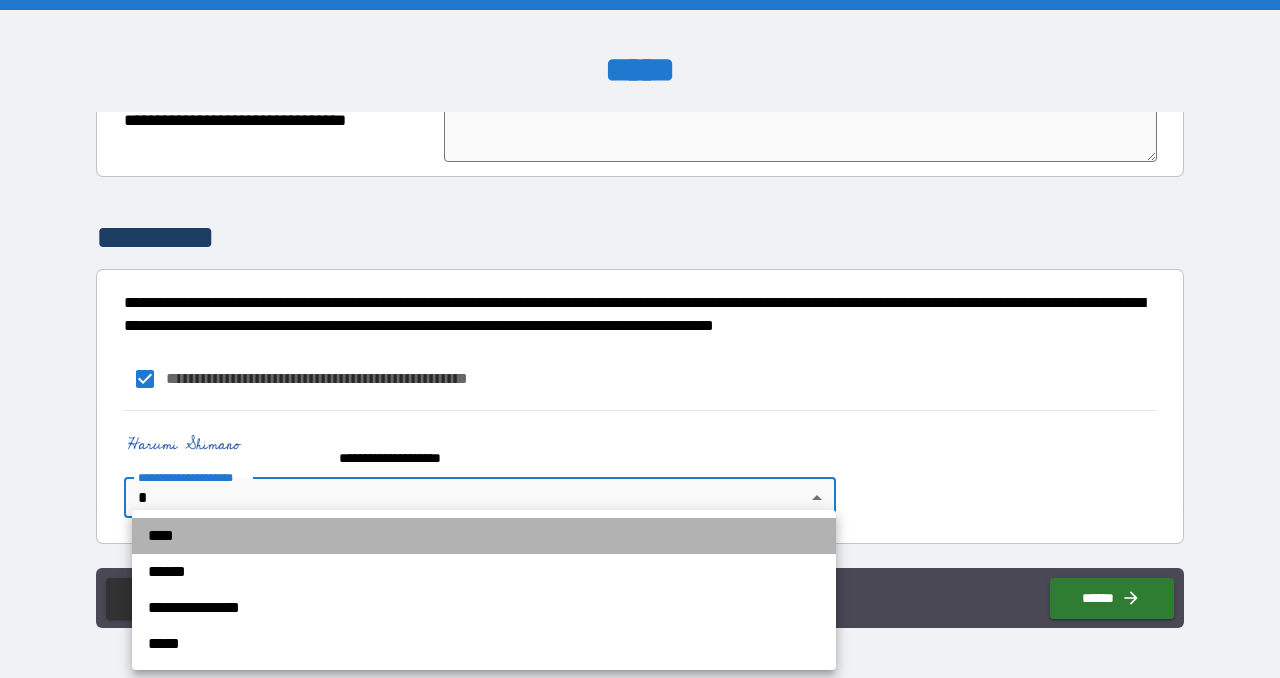 click on "****" at bounding box center [484, 536] 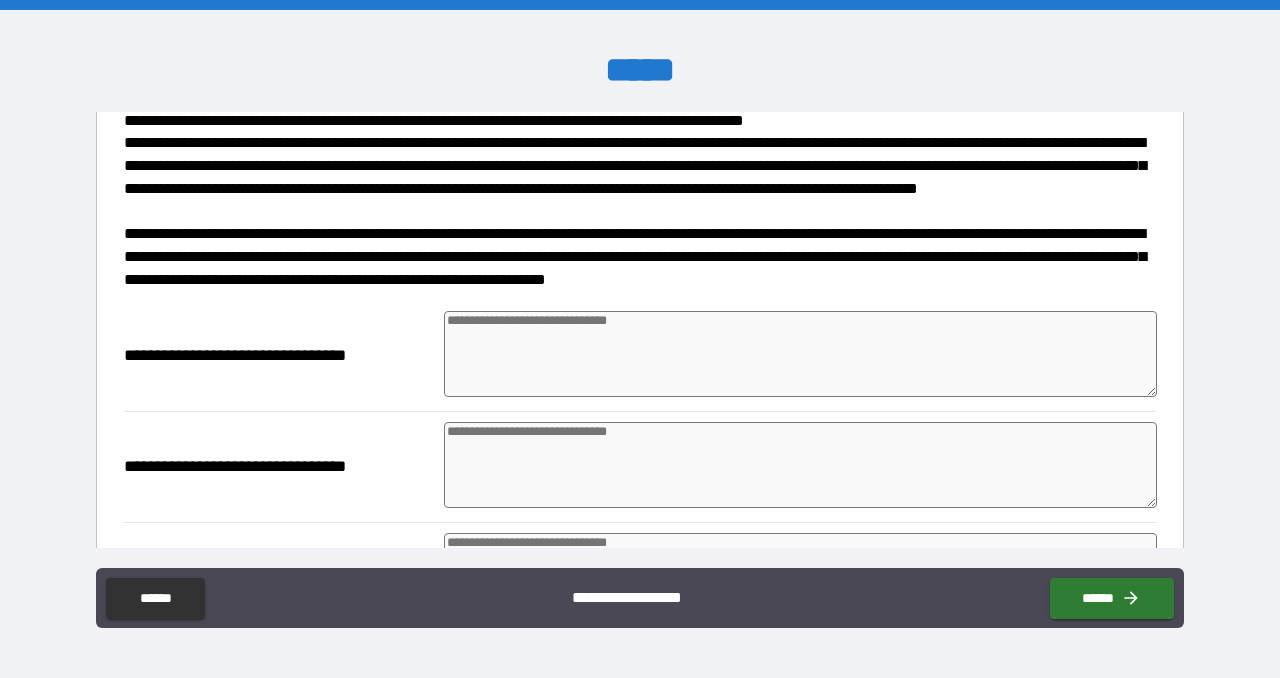 scroll, scrollTop: 0, scrollLeft: 0, axis: both 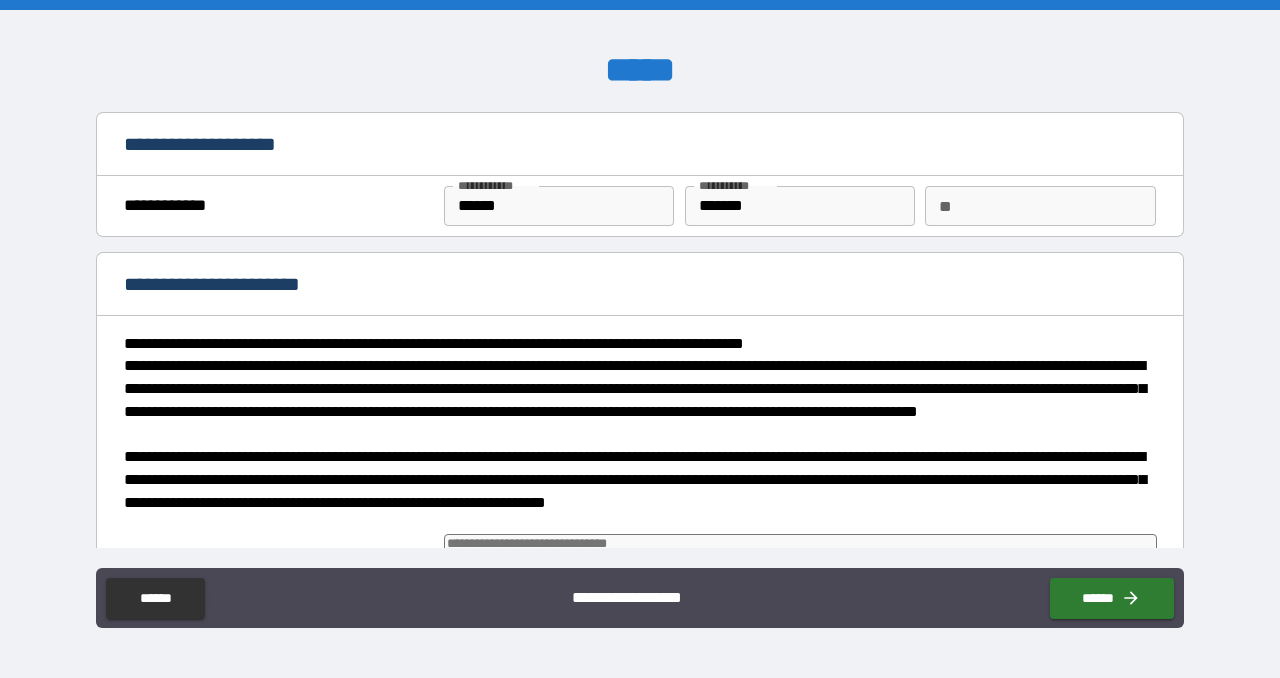 click on "**" at bounding box center (1040, 206) 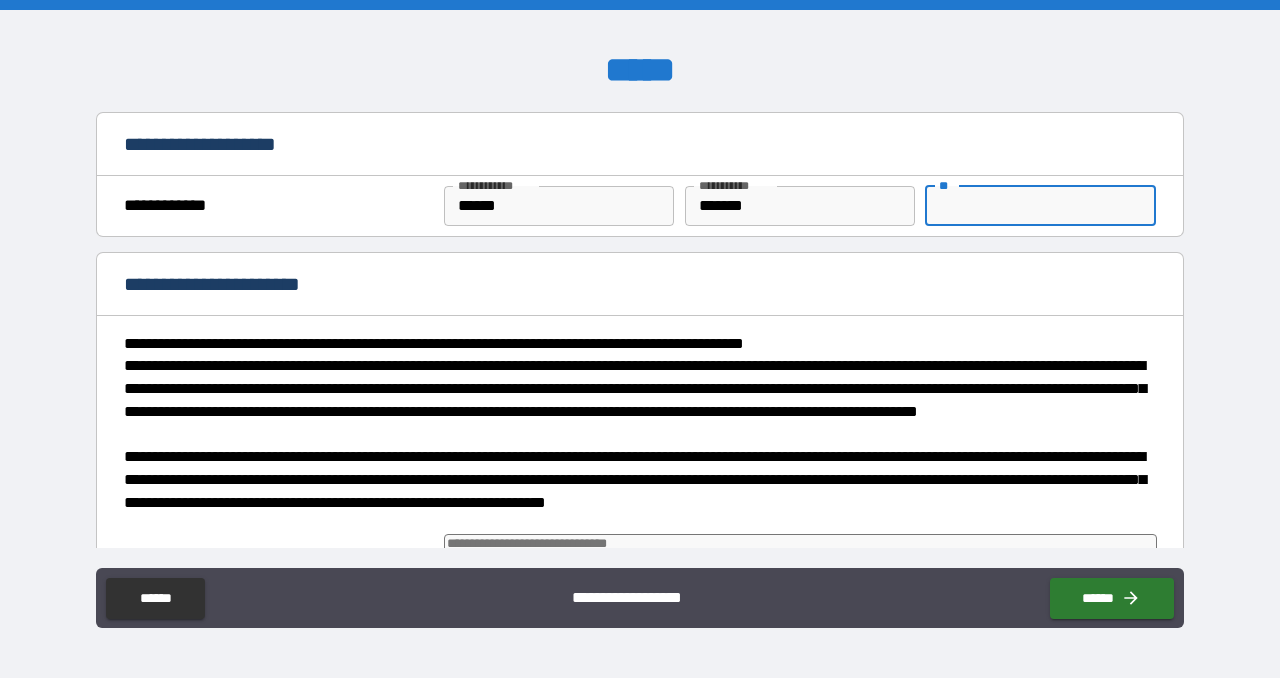 type on "*" 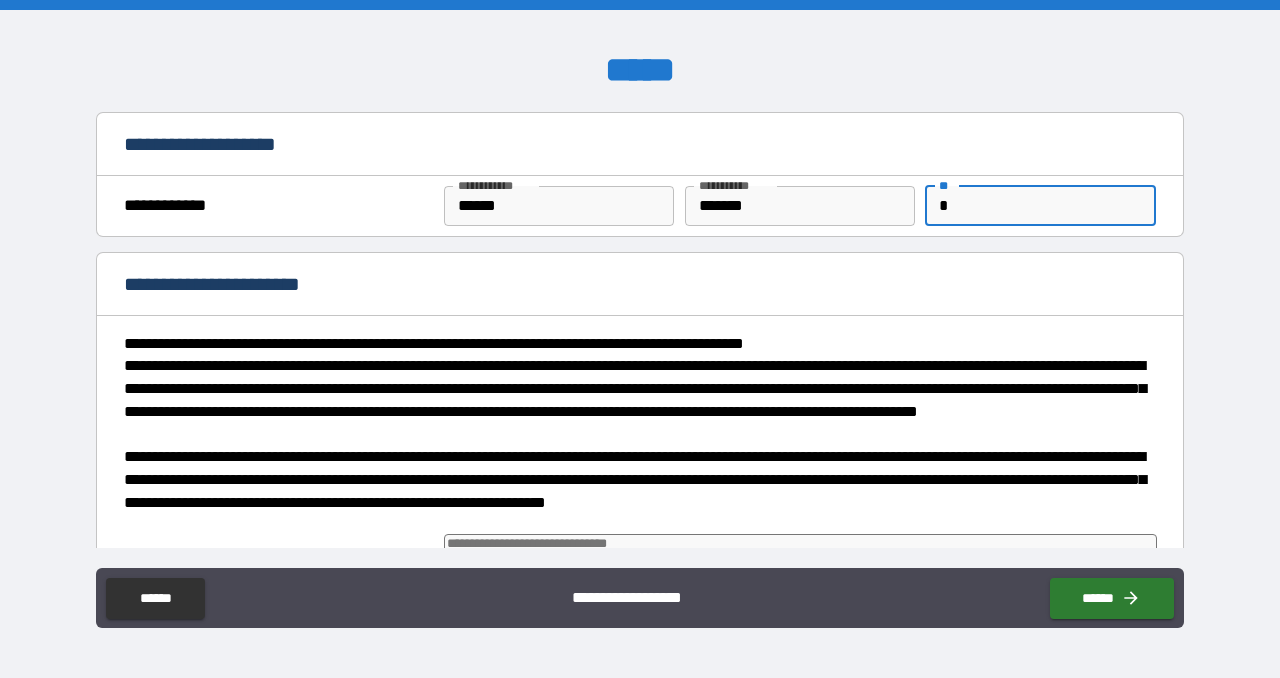 type on "*" 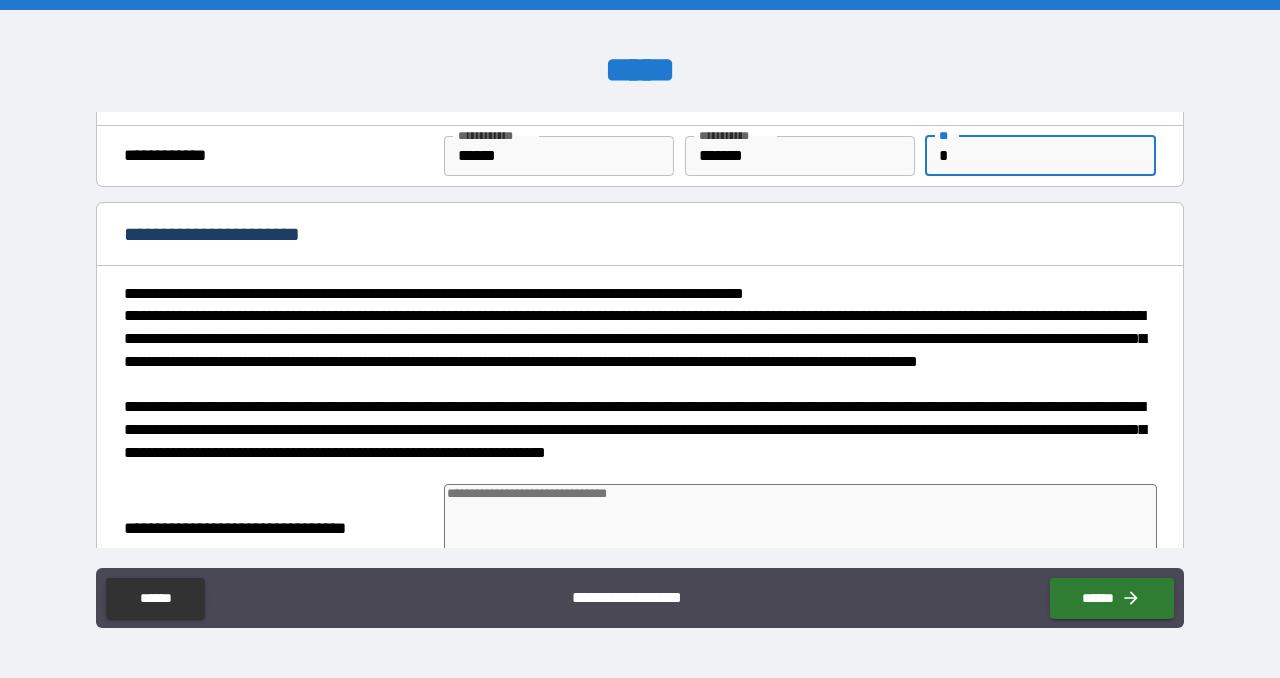 scroll, scrollTop: 62, scrollLeft: 0, axis: vertical 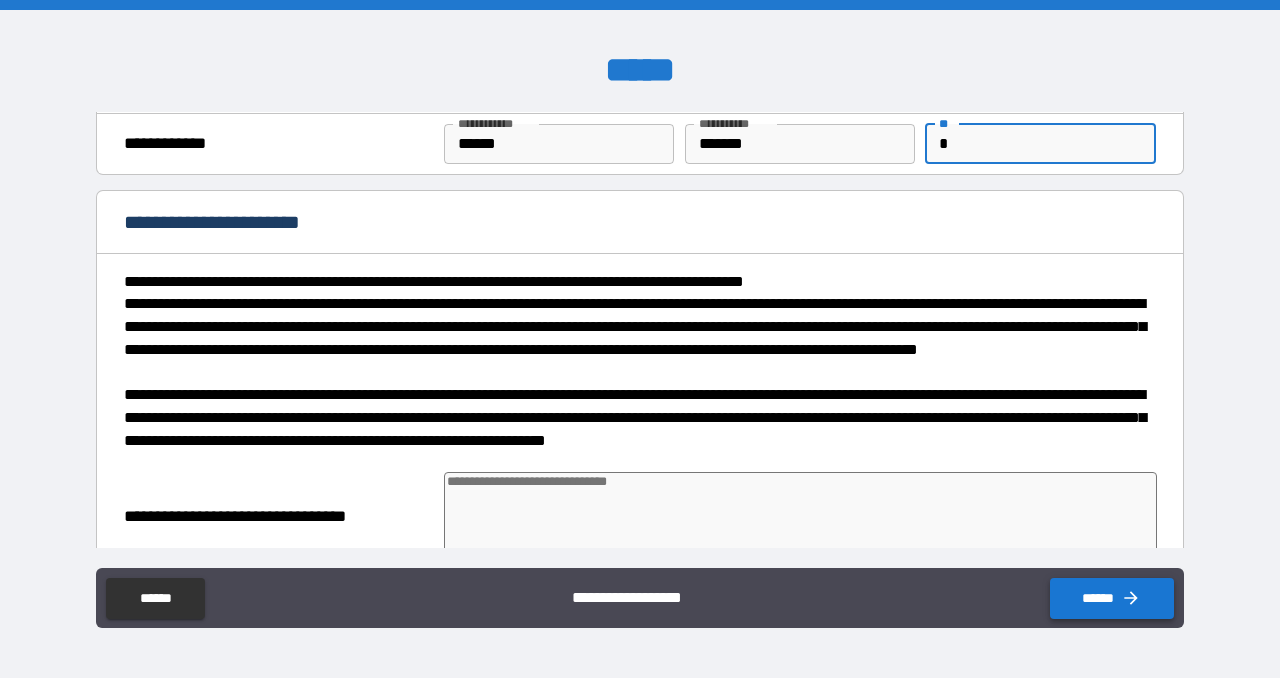 type on "*" 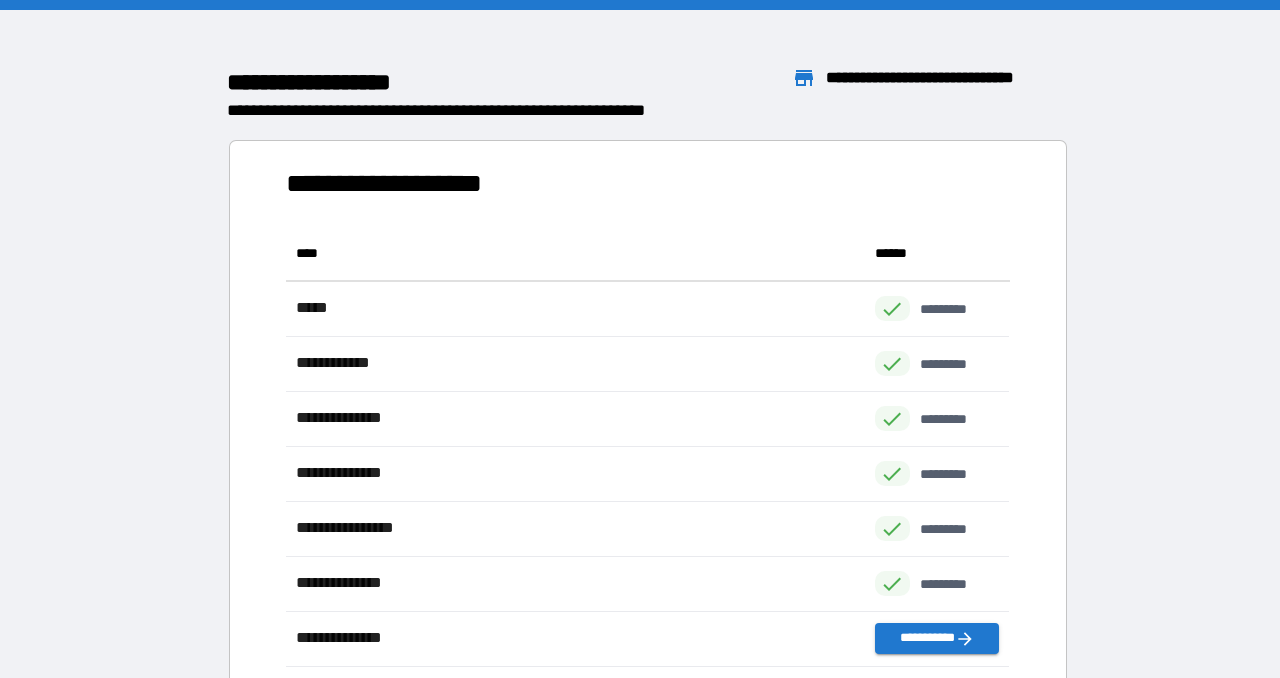 scroll, scrollTop: 1, scrollLeft: 0, axis: vertical 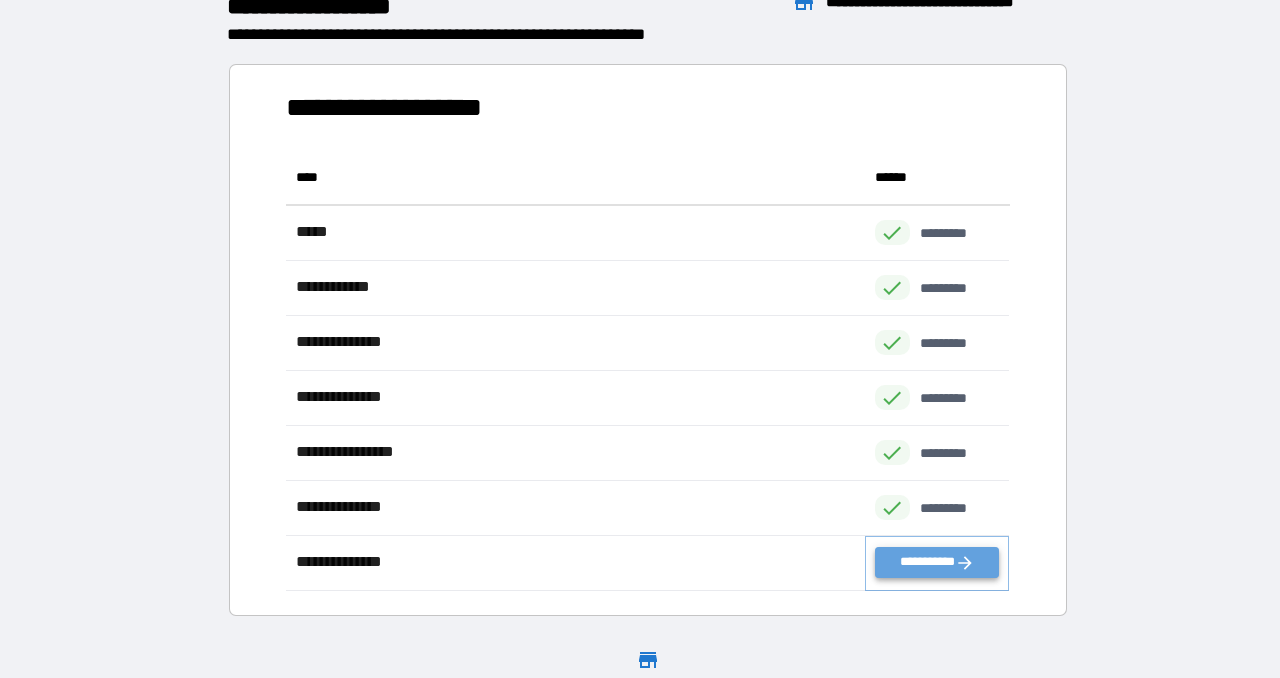 click on "**********" at bounding box center [937, 562] 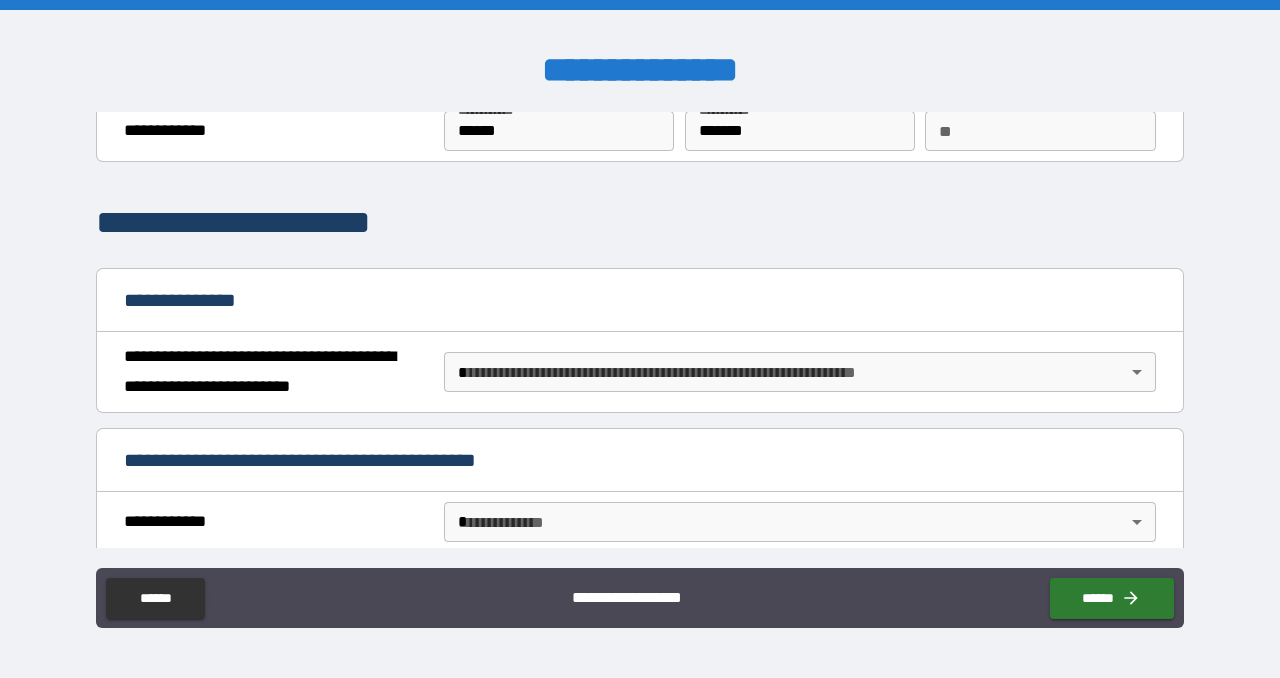 scroll, scrollTop: 87, scrollLeft: 0, axis: vertical 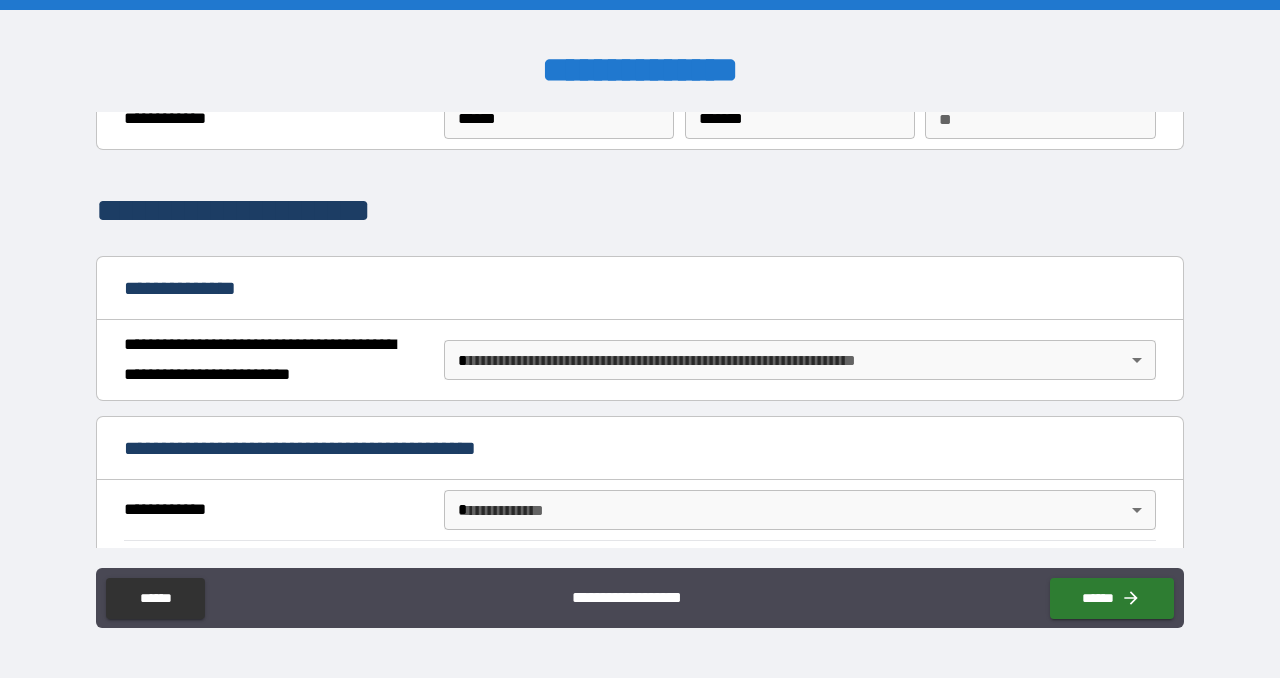 click on "**********" at bounding box center [640, 339] 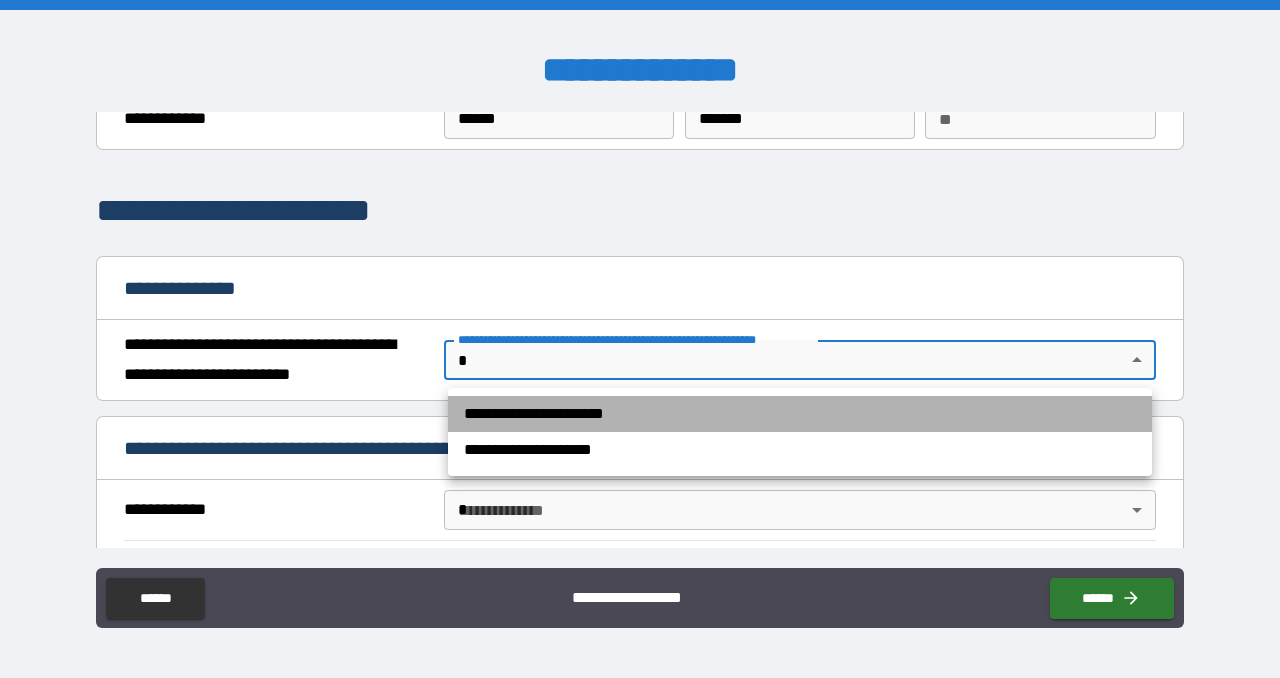 click on "**********" at bounding box center (800, 414) 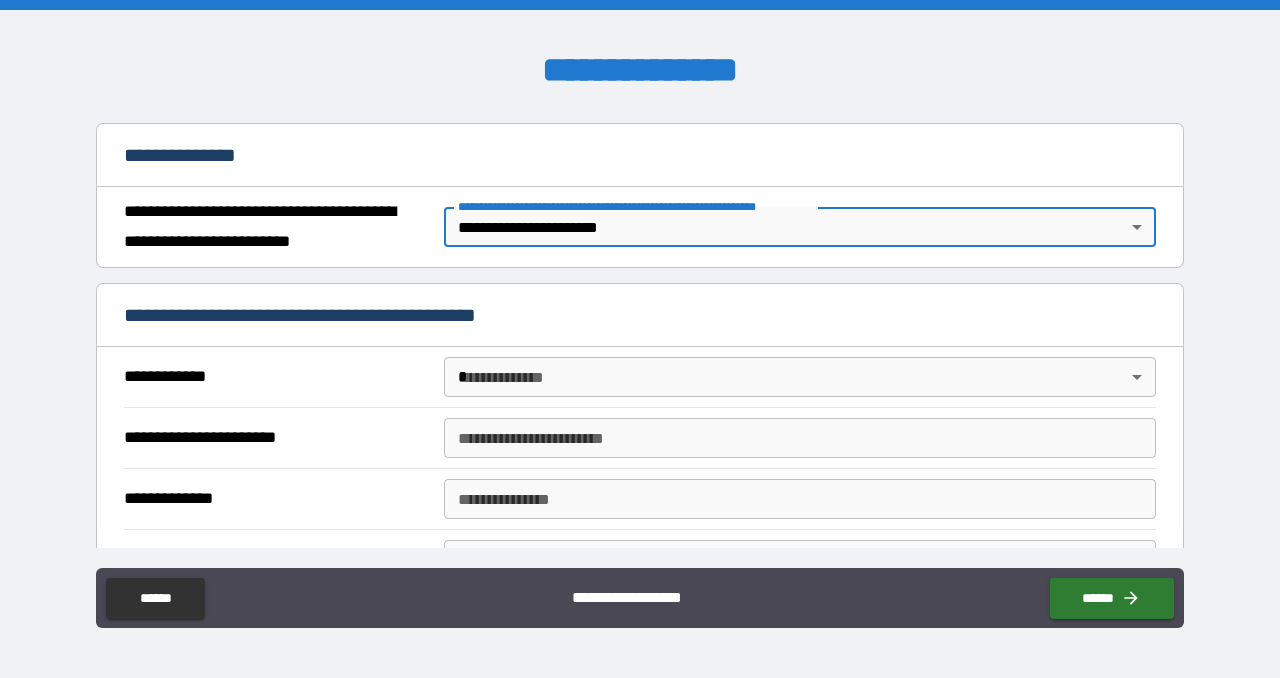 scroll, scrollTop: 235, scrollLeft: 0, axis: vertical 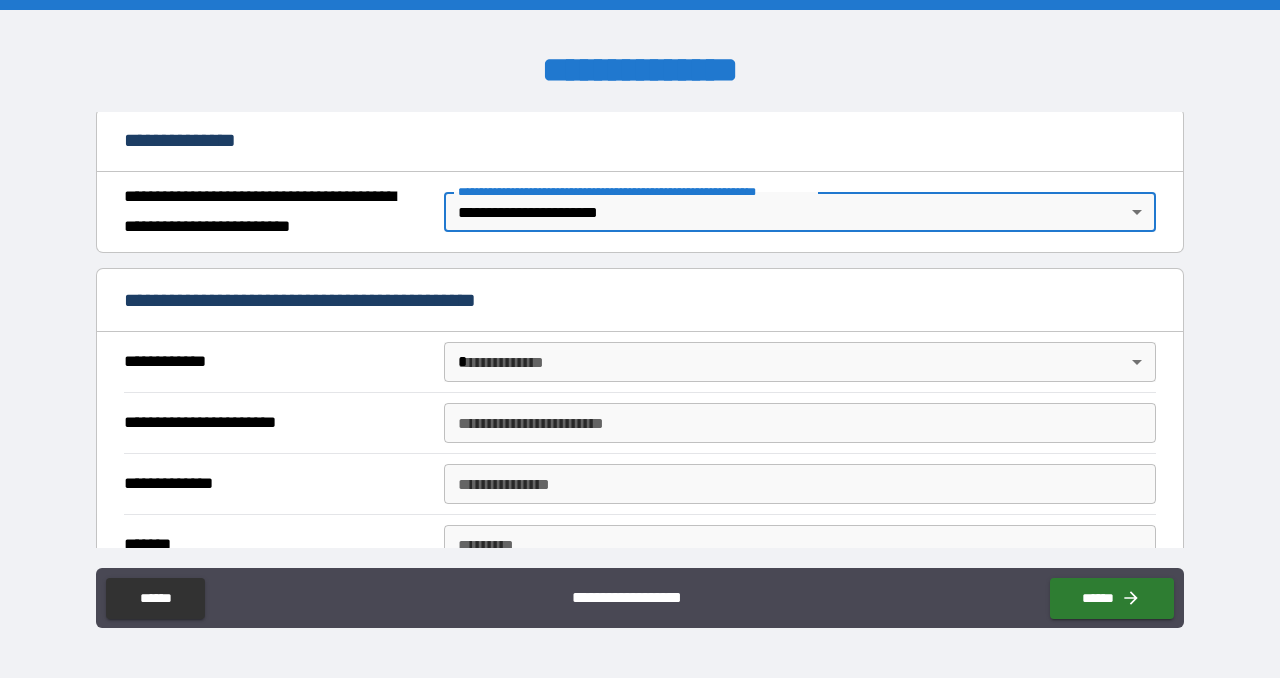 click on "**********" at bounding box center (640, 339) 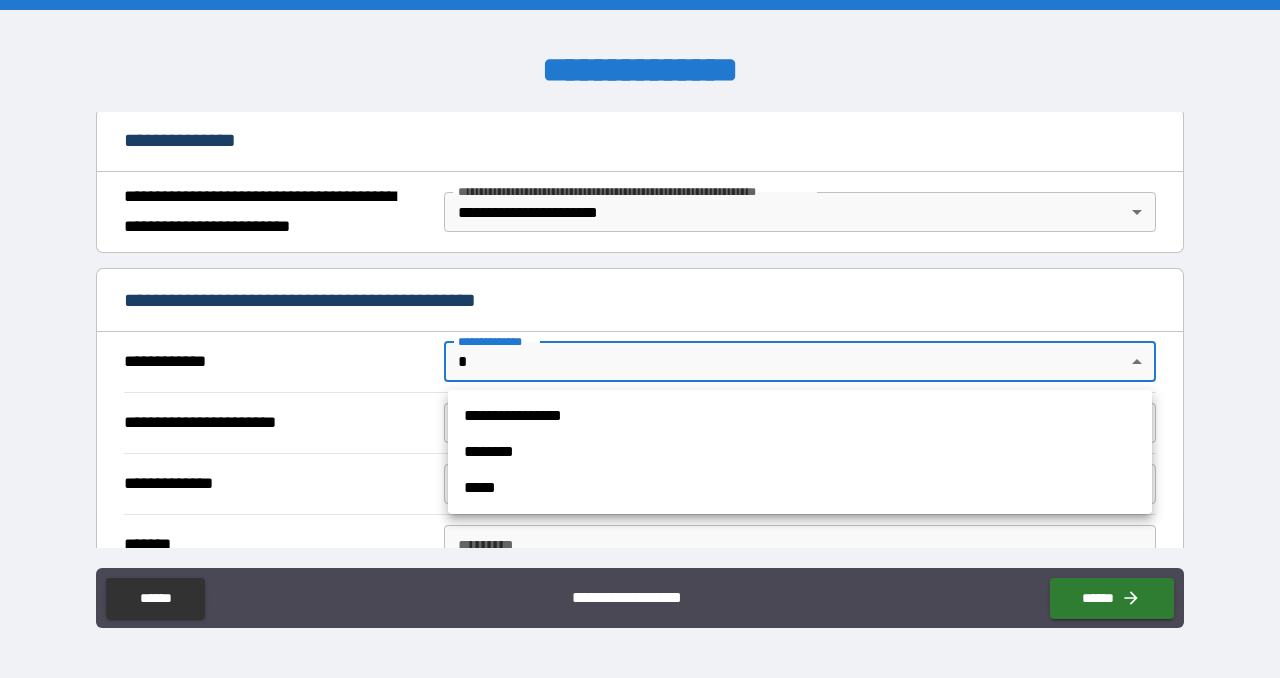 click on "**********" at bounding box center [800, 416] 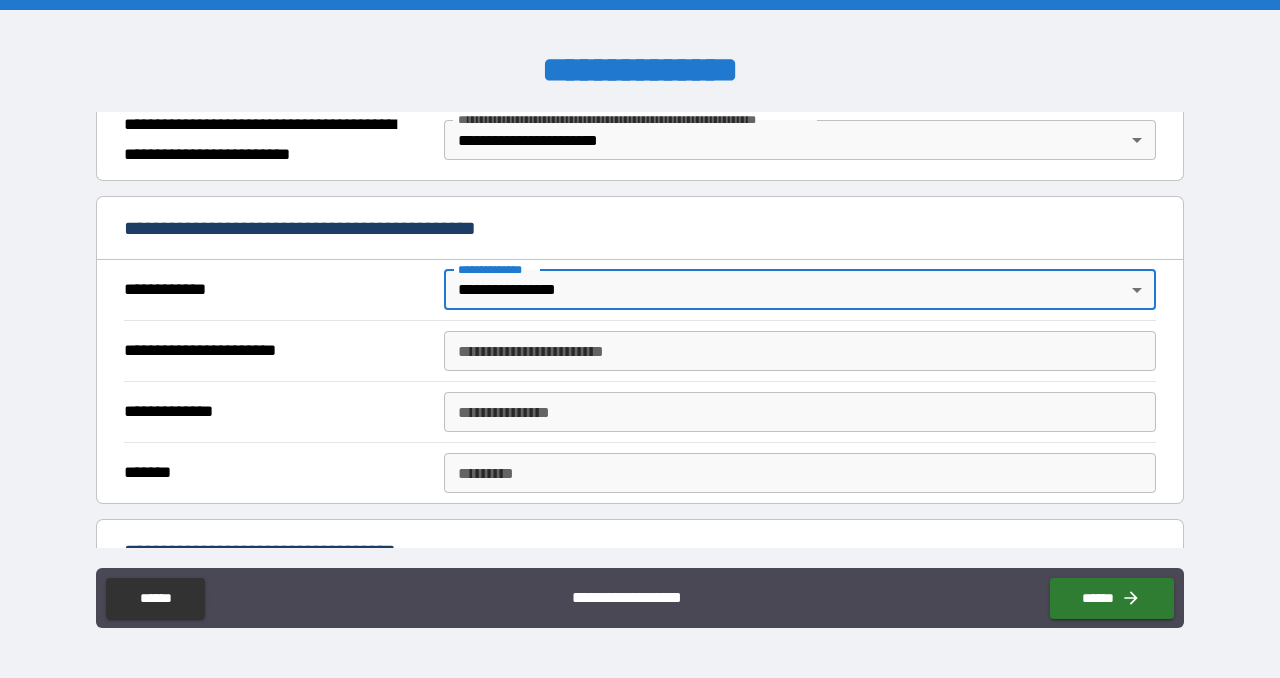 scroll, scrollTop: 313, scrollLeft: 0, axis: vertical 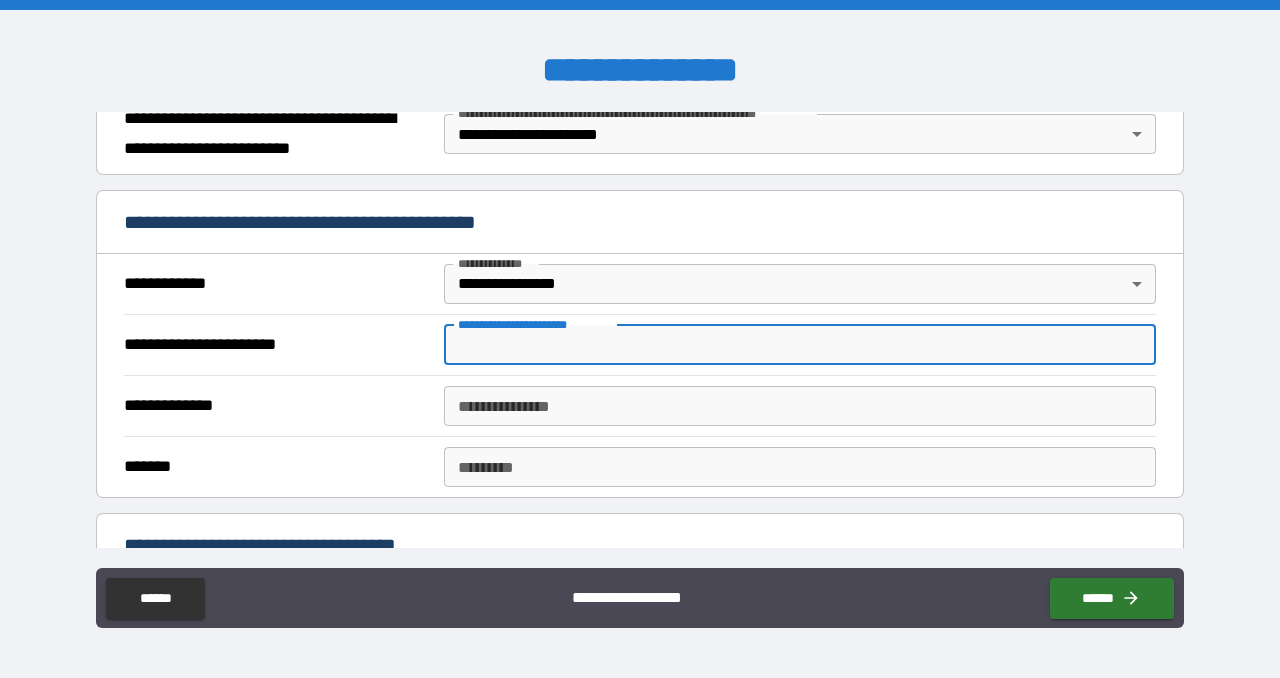 click on "**********" at bounding box center [800, 345] 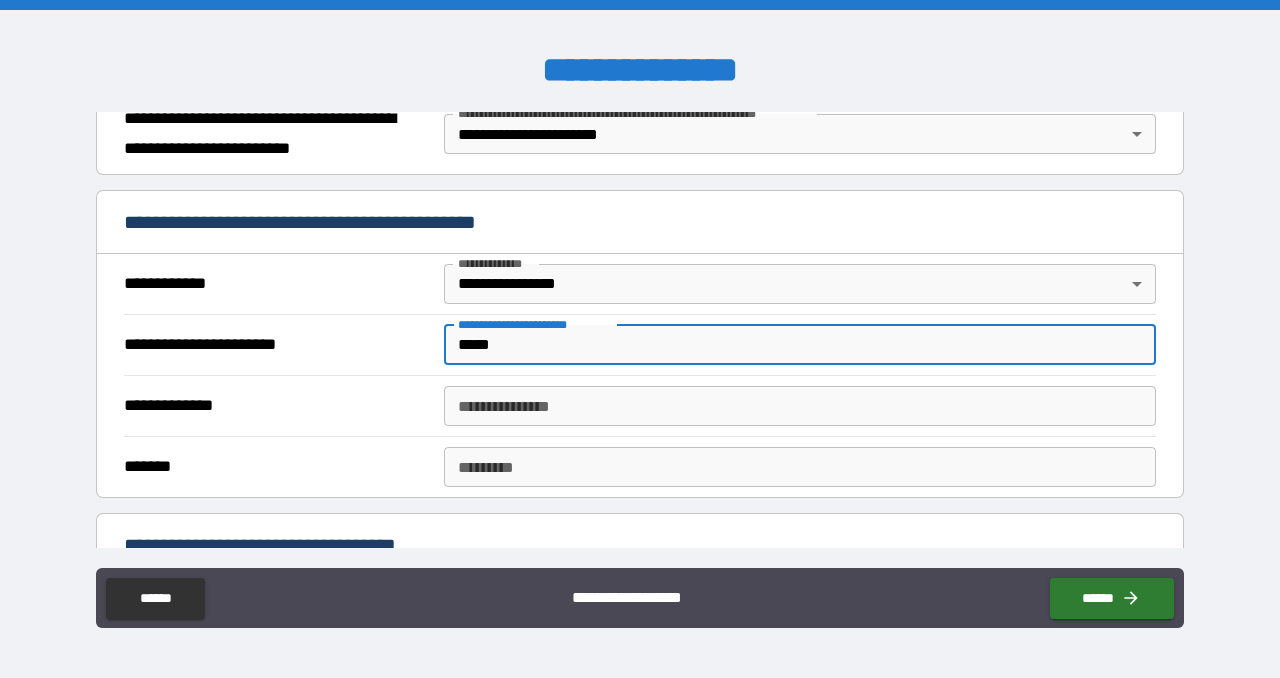type on "*****" 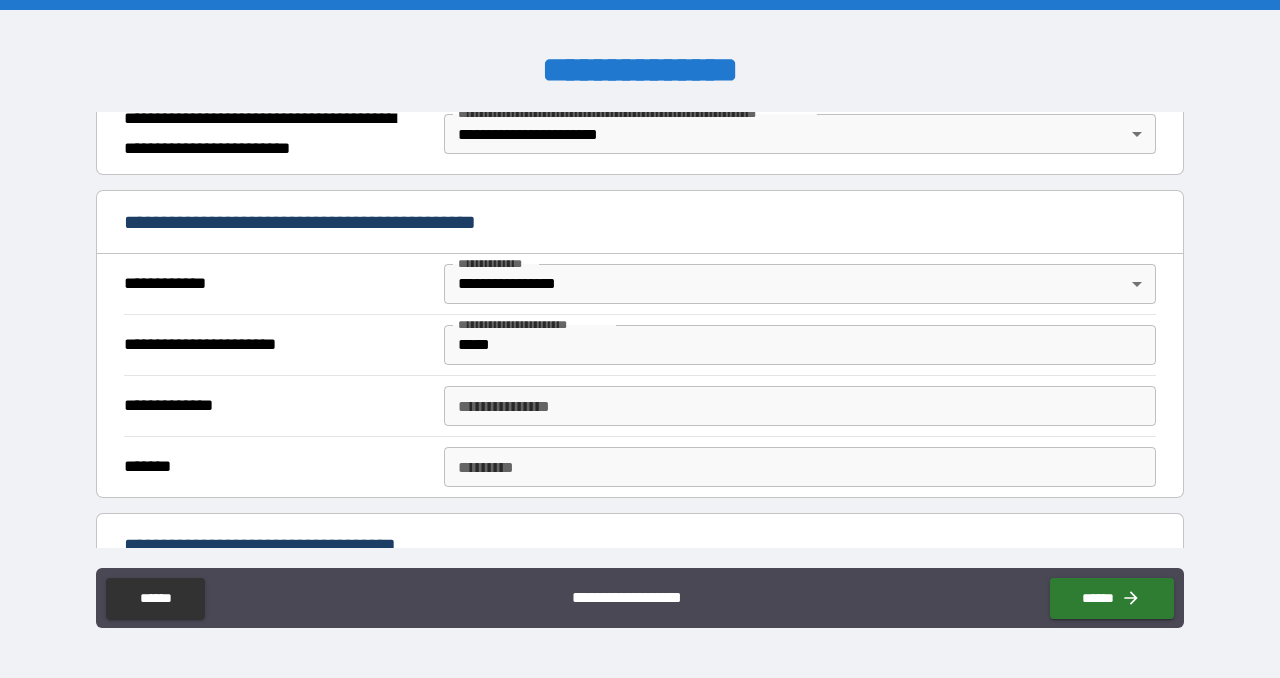 click on "**********" at bounding box center (640, 341) 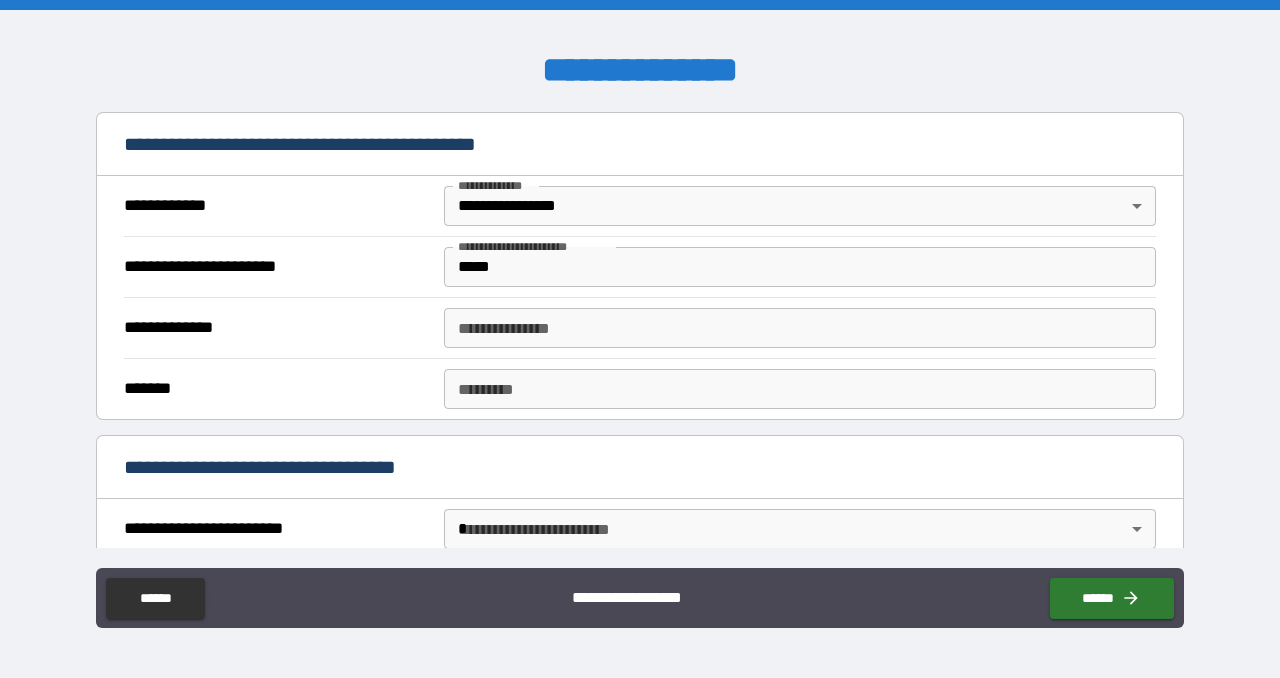 scroll, scrollTop: 392, scrollLeft: 0, axis: vertical 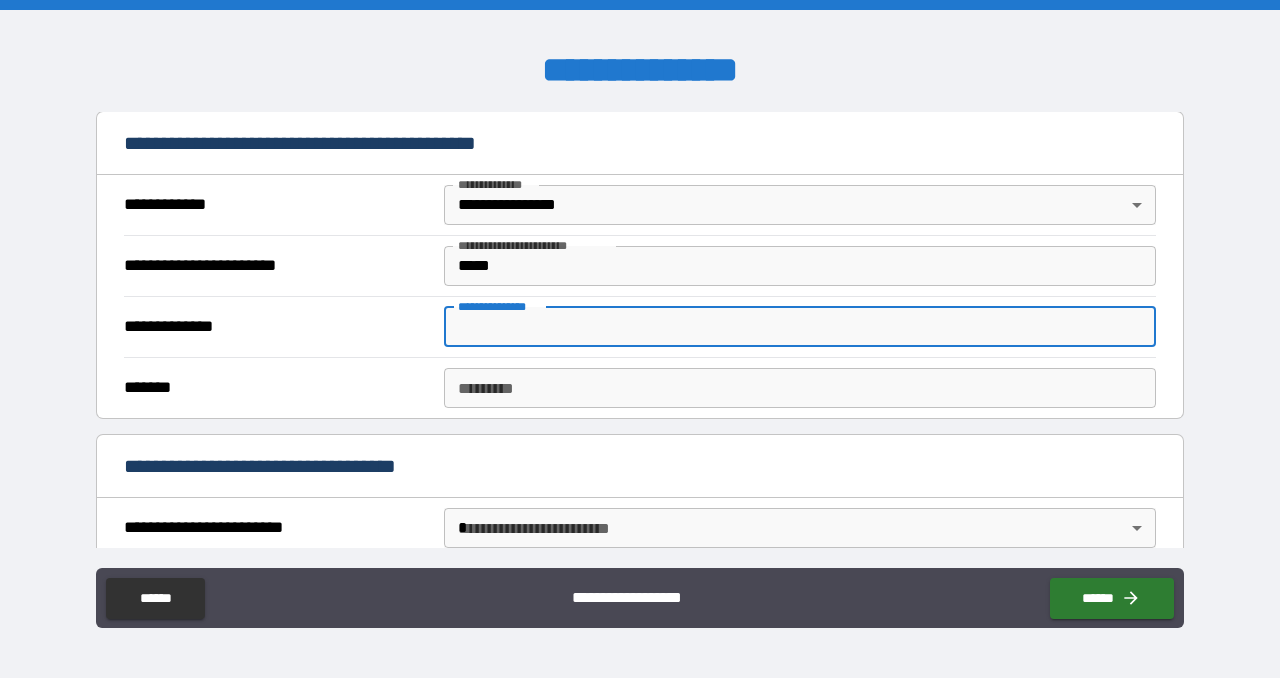 click on "**********" at bounding box center (800, 327) 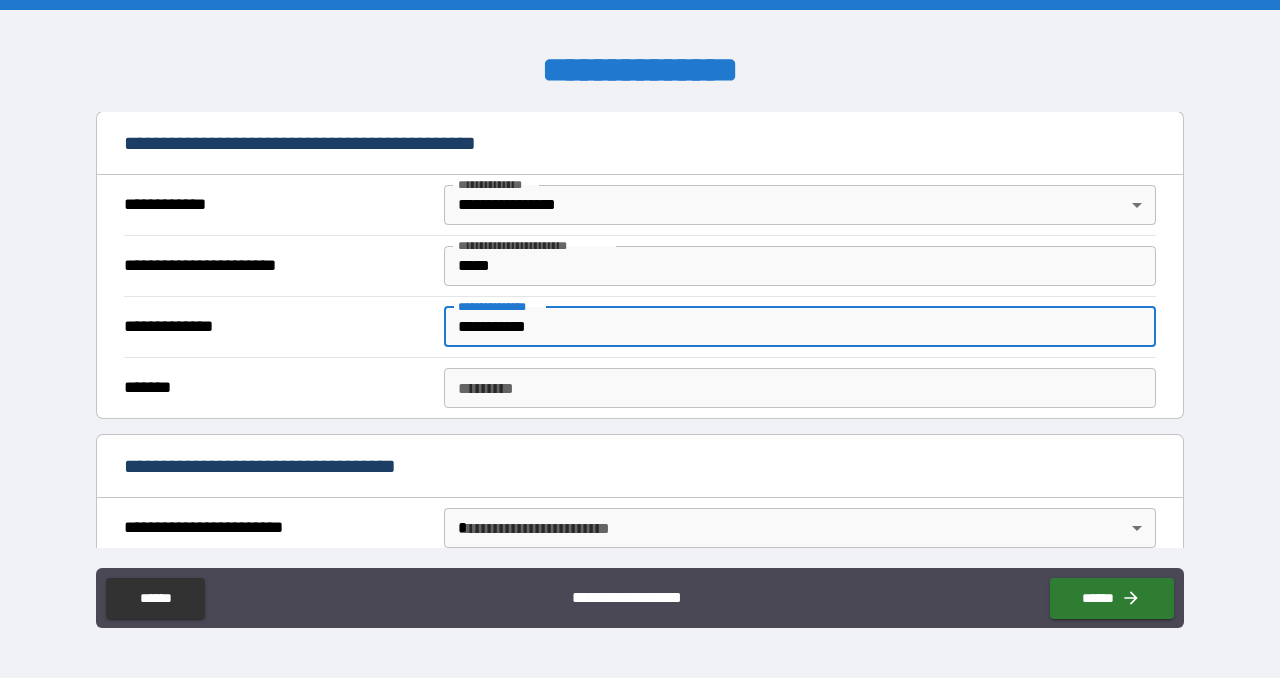 drag, startPoint x: 564, startPoint y: 329, endPoint x: 451, endPoint y: 329, distance: 113 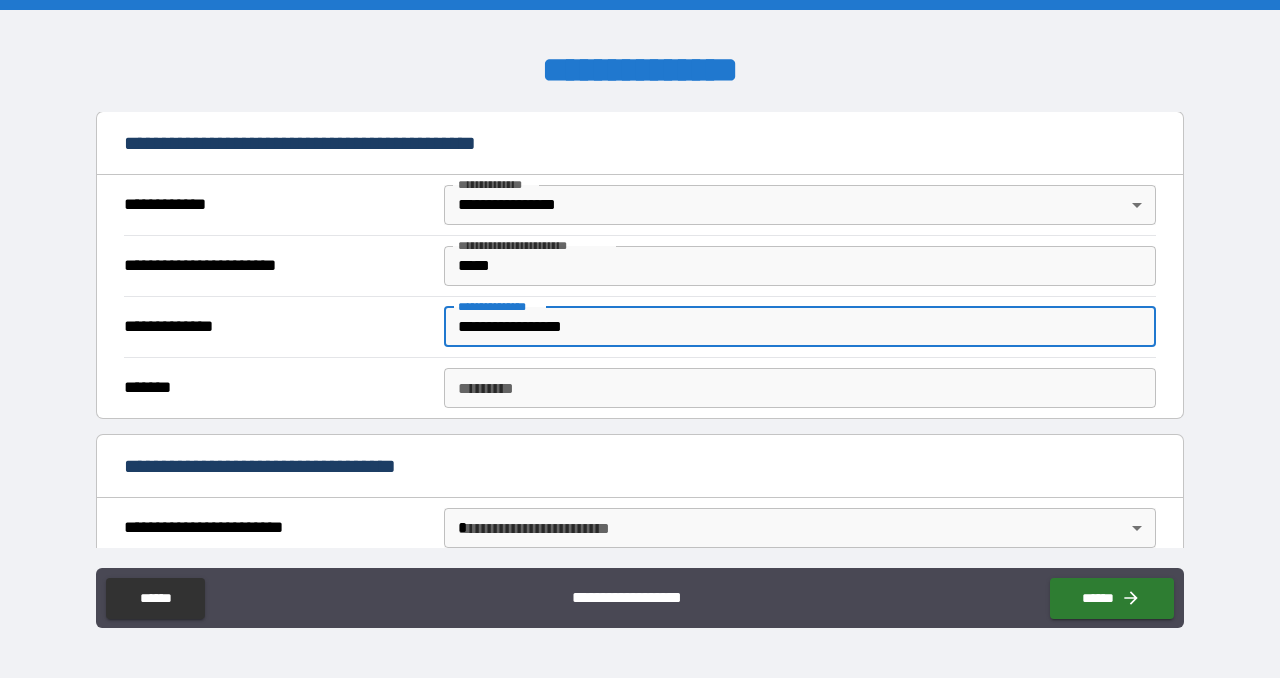 type on "**********" 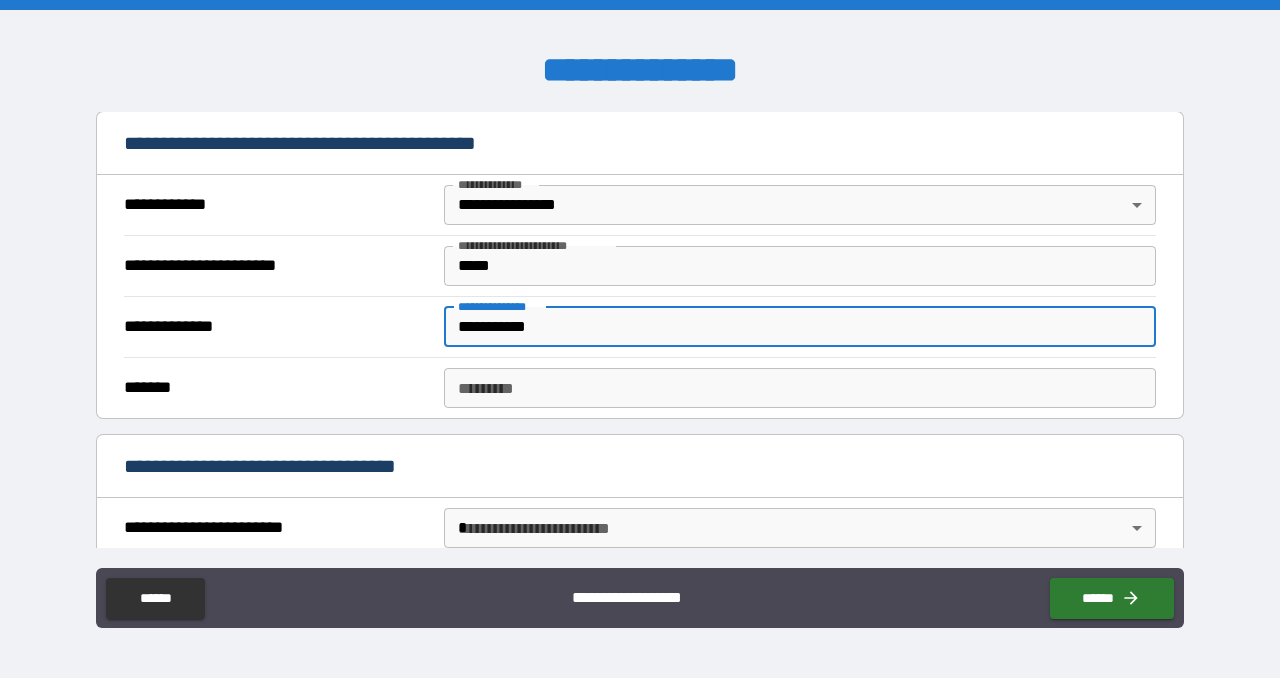 click on "*******   *" at bounding box center [800, 388] 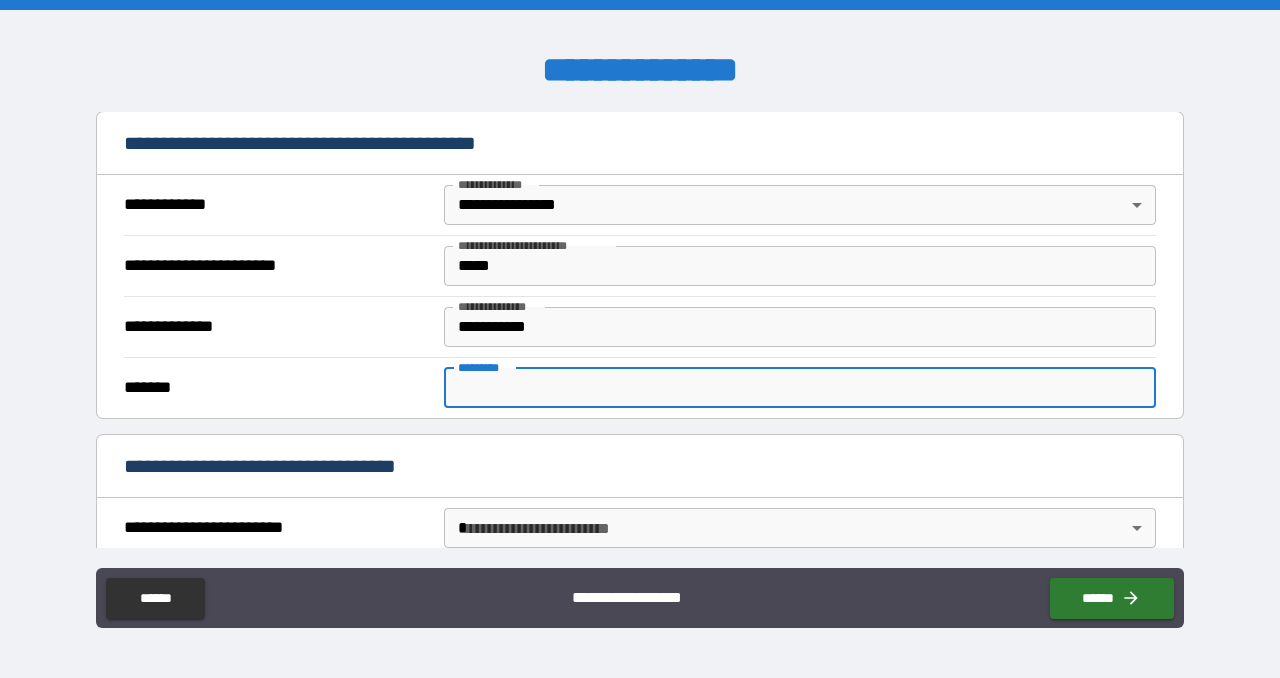 paste on "**********" 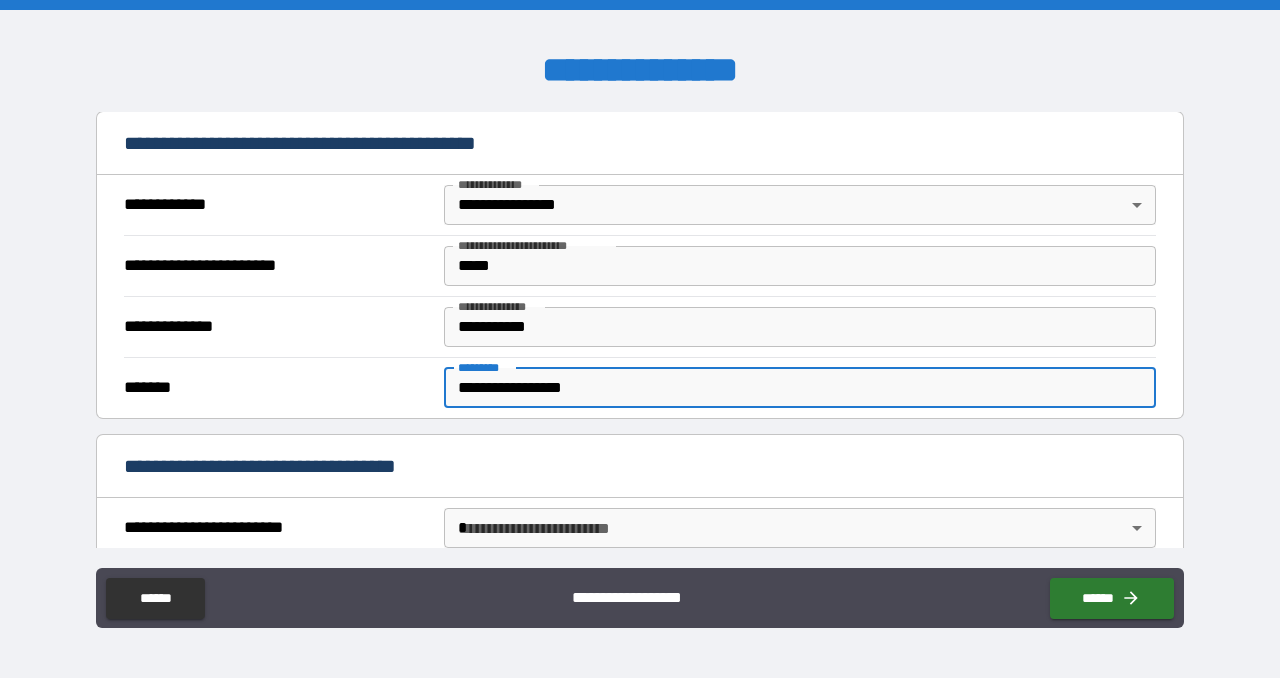 type on "**********" 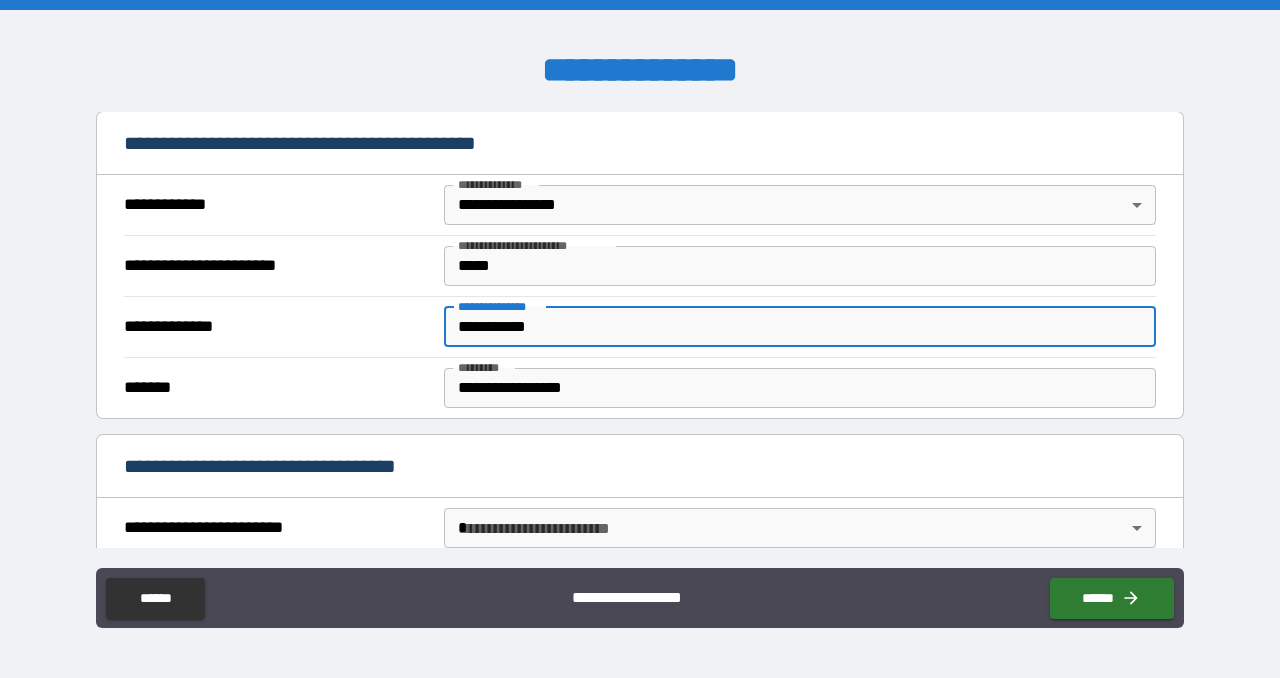 drag, startPoint x: 568, startPoint y: 330, endPoint x: 414, endPoint y: 330, distance: 154 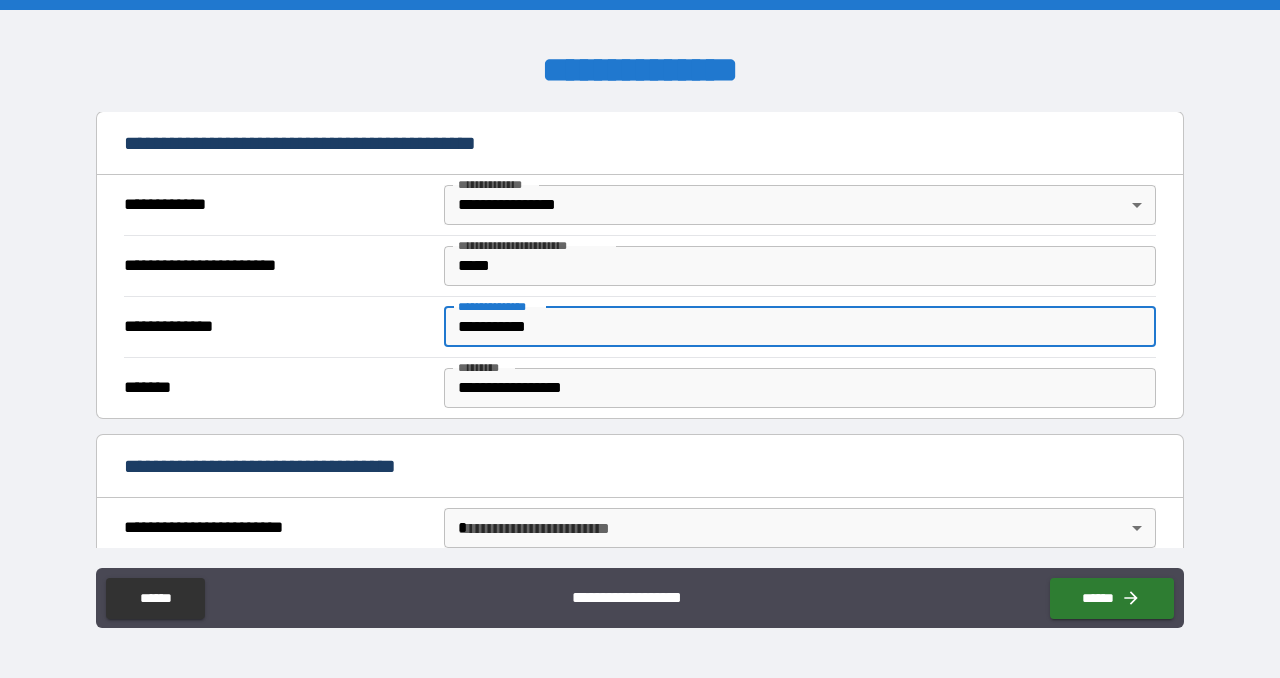 click on "**********" at bounding box center [800, 327] 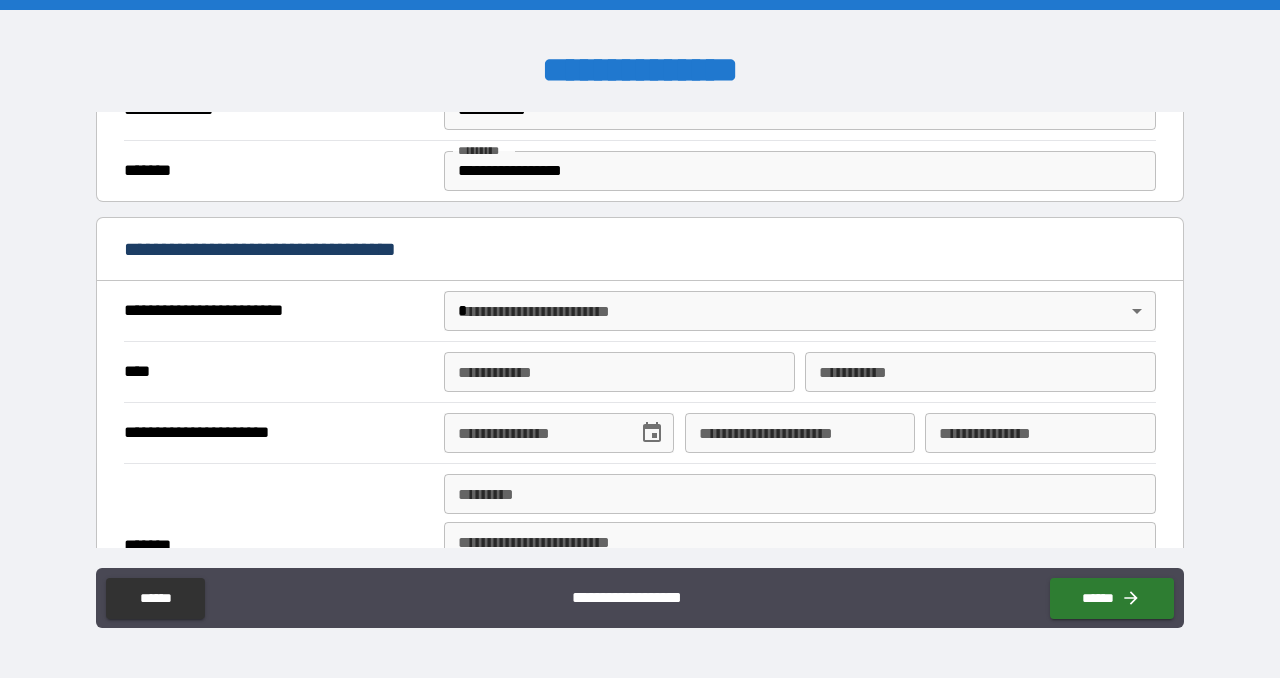 scroll, scrollTop: 614, scrollLeft: 0, axis: vertical 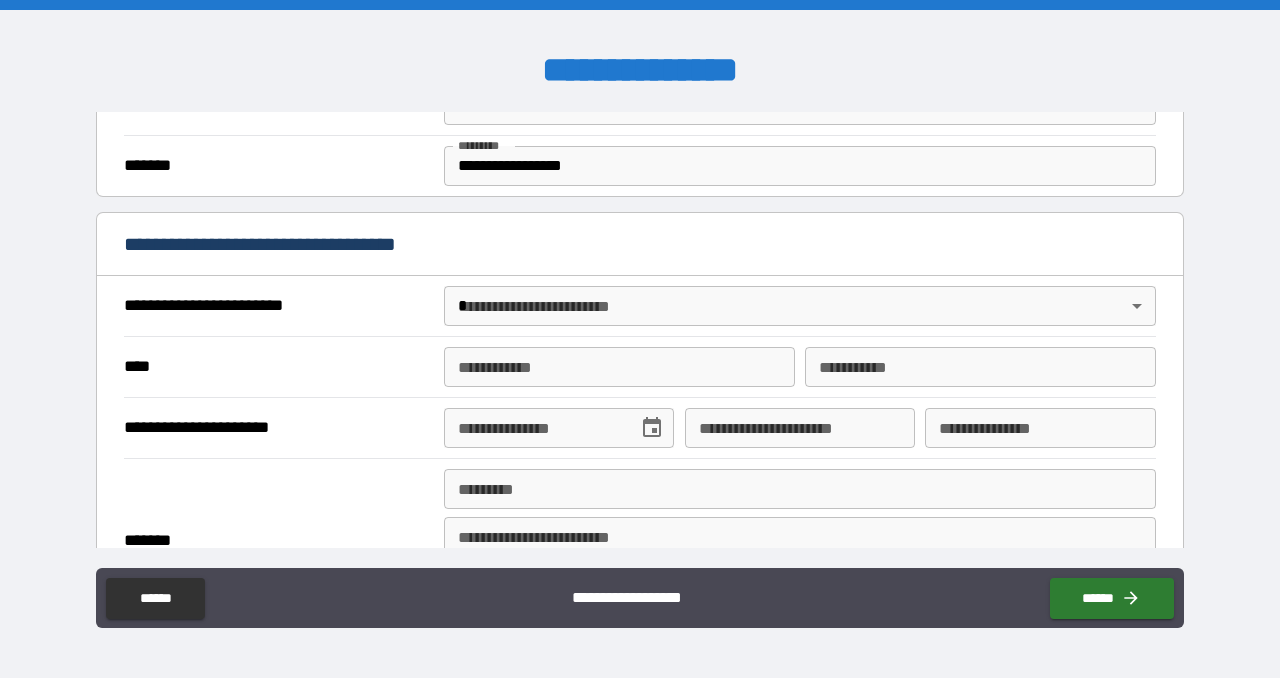 click on "**********" at bounding box center (640, 339) 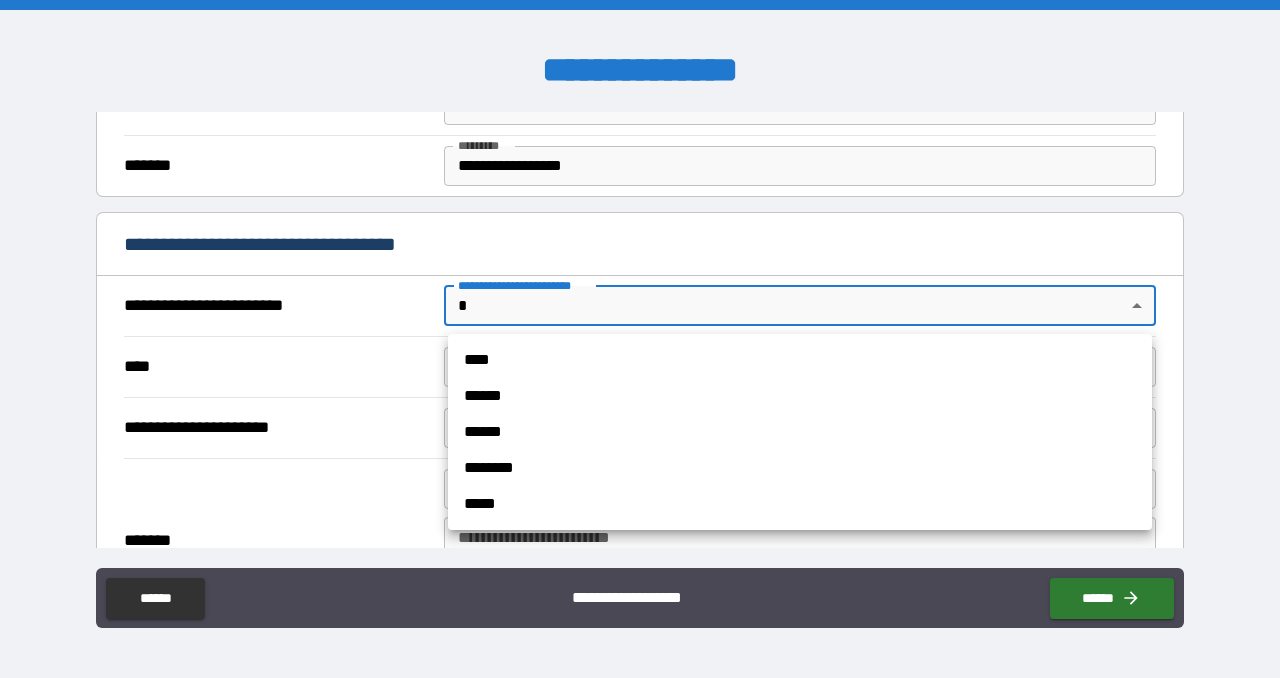 click on "****" at bounding box center [800, 360] 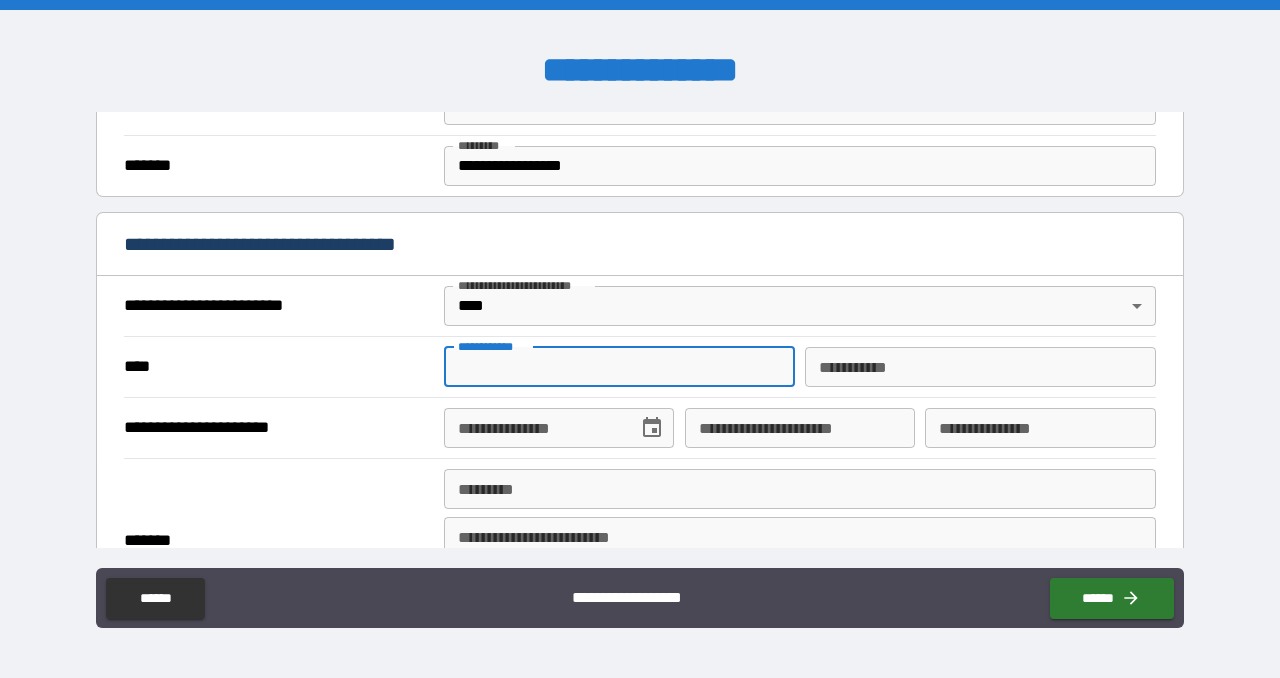 click on "**********" at bounding box center (619, 367) 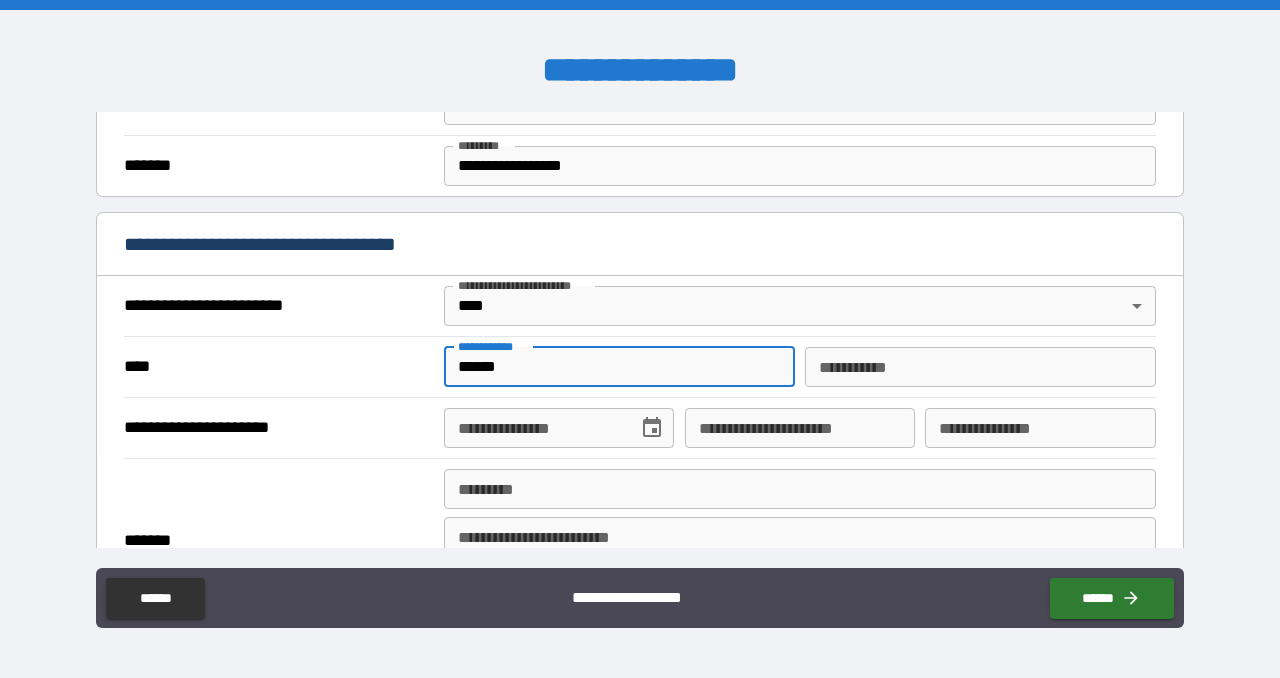 type on "******" 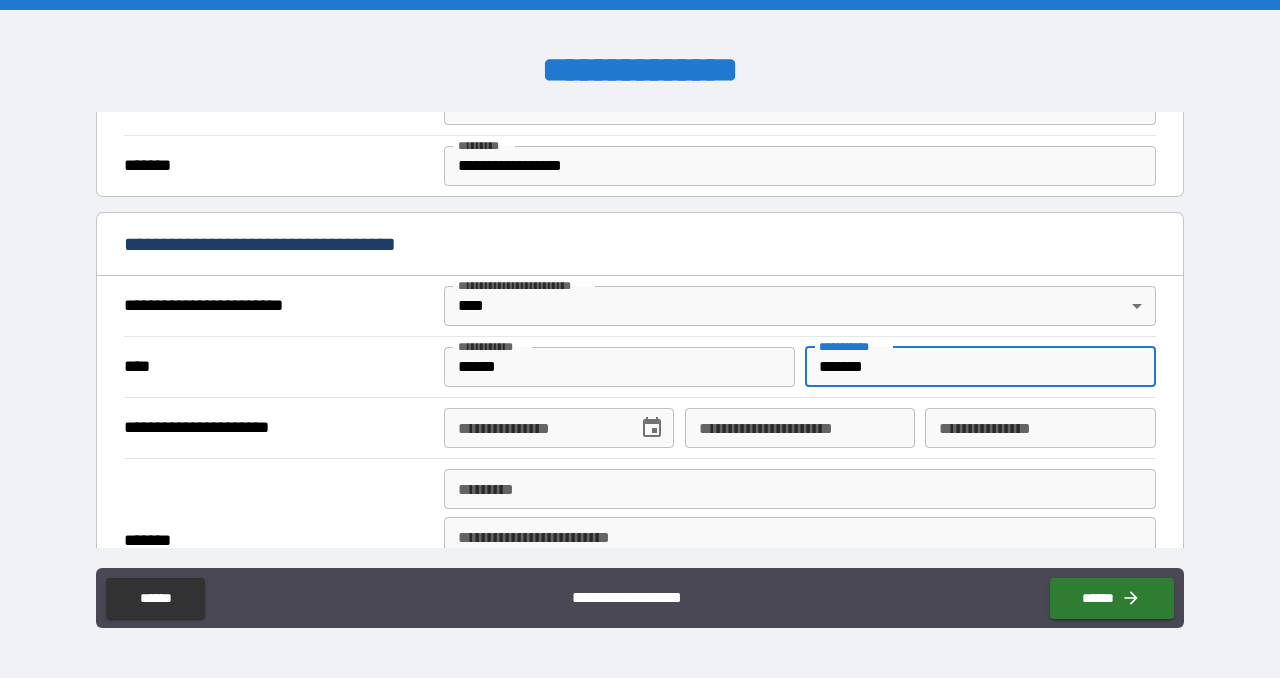 type on "*******" 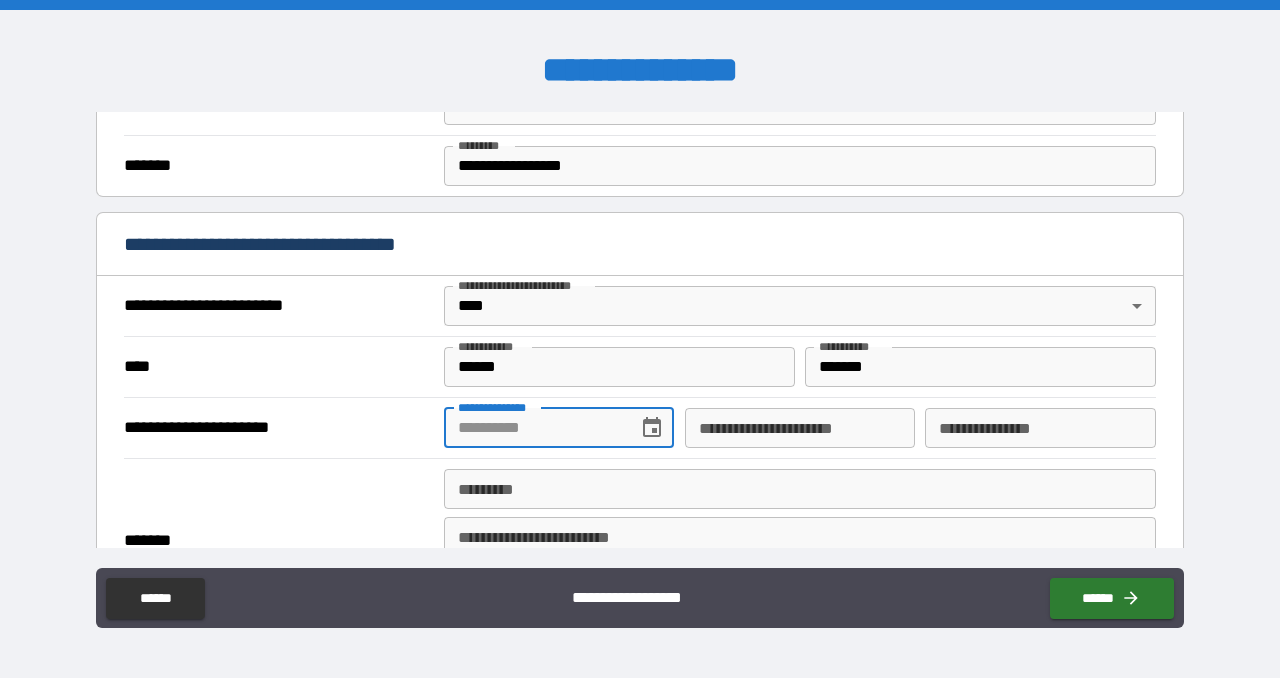 click on "**********" at bounding box center [534, 428] 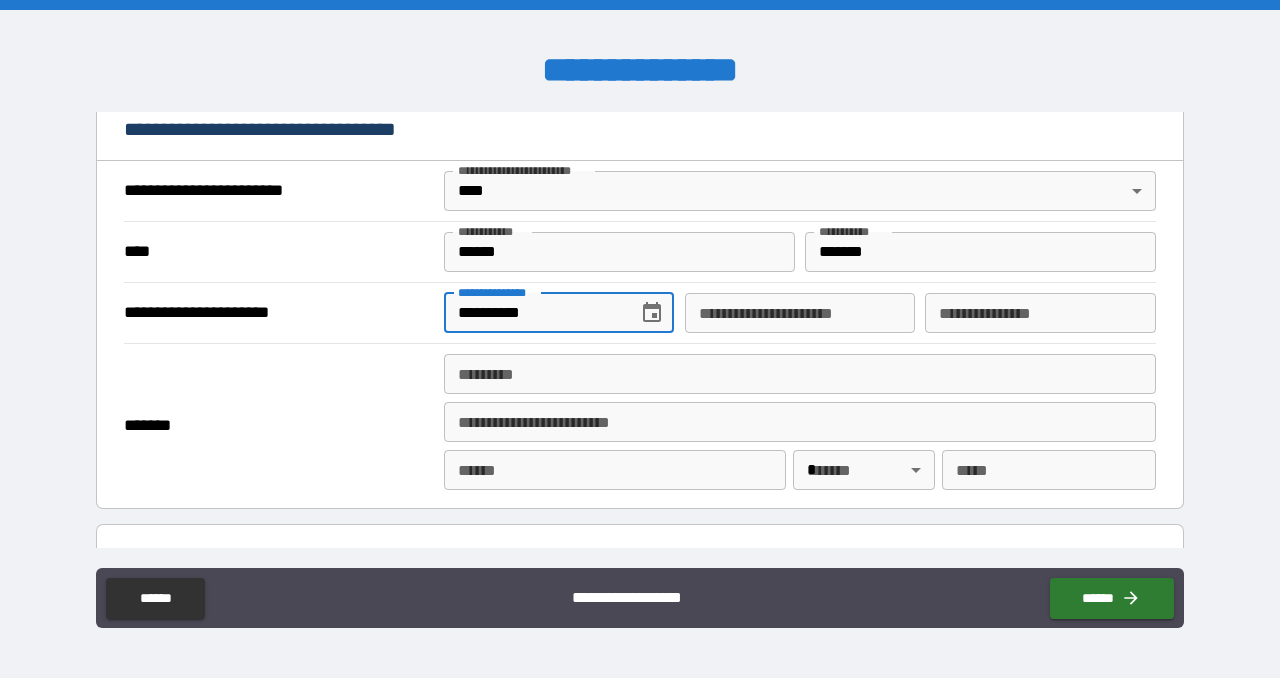 scroll, scrollTop: 736, scrollLeft: 0, axis: vertical 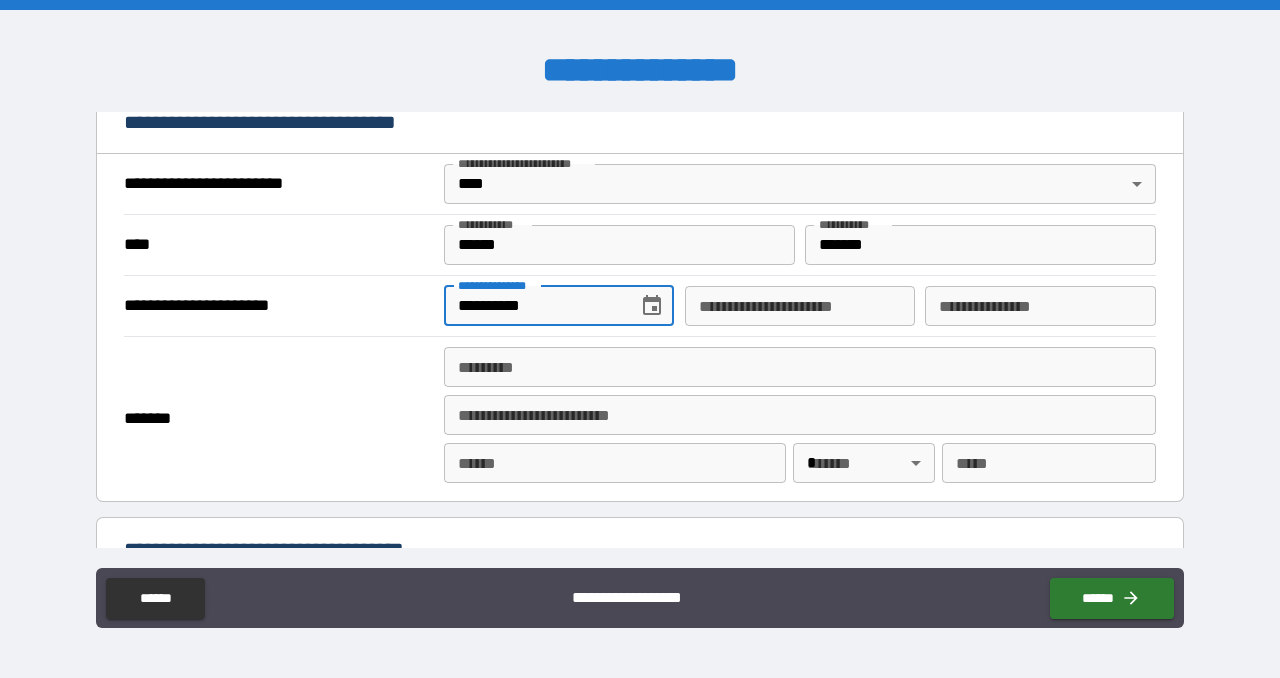 type on "**********" 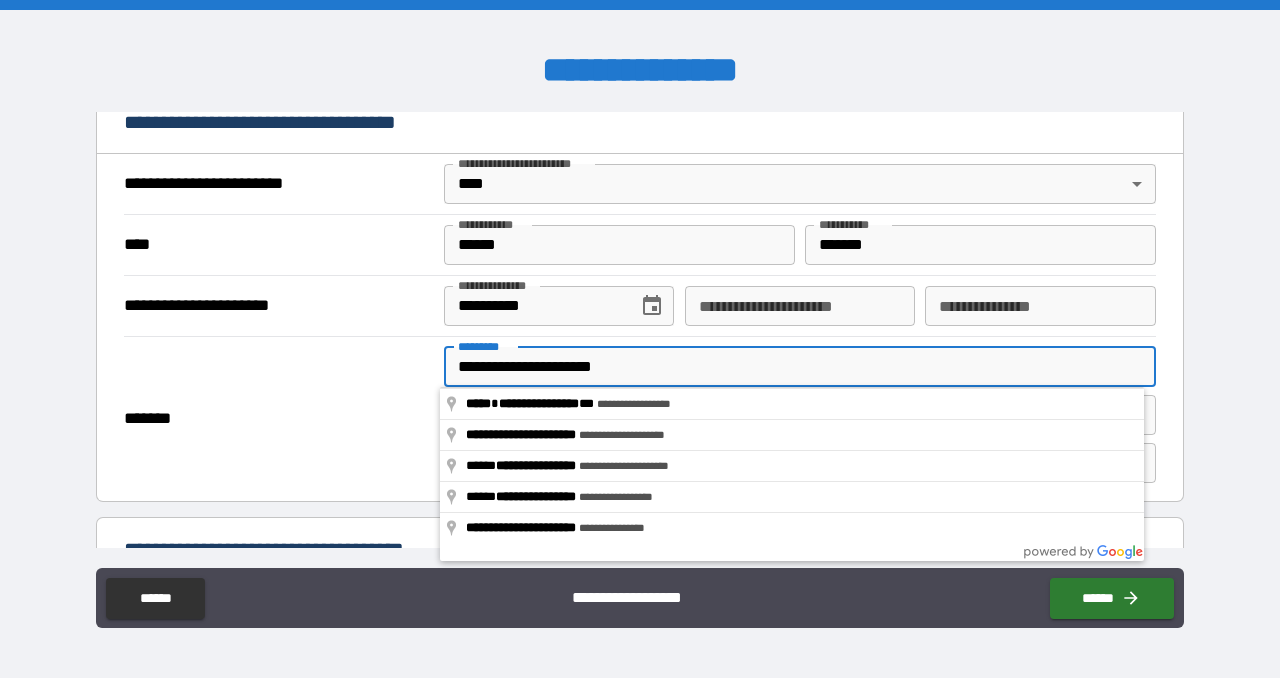 click on "**********" at bounding box center (640, 341) 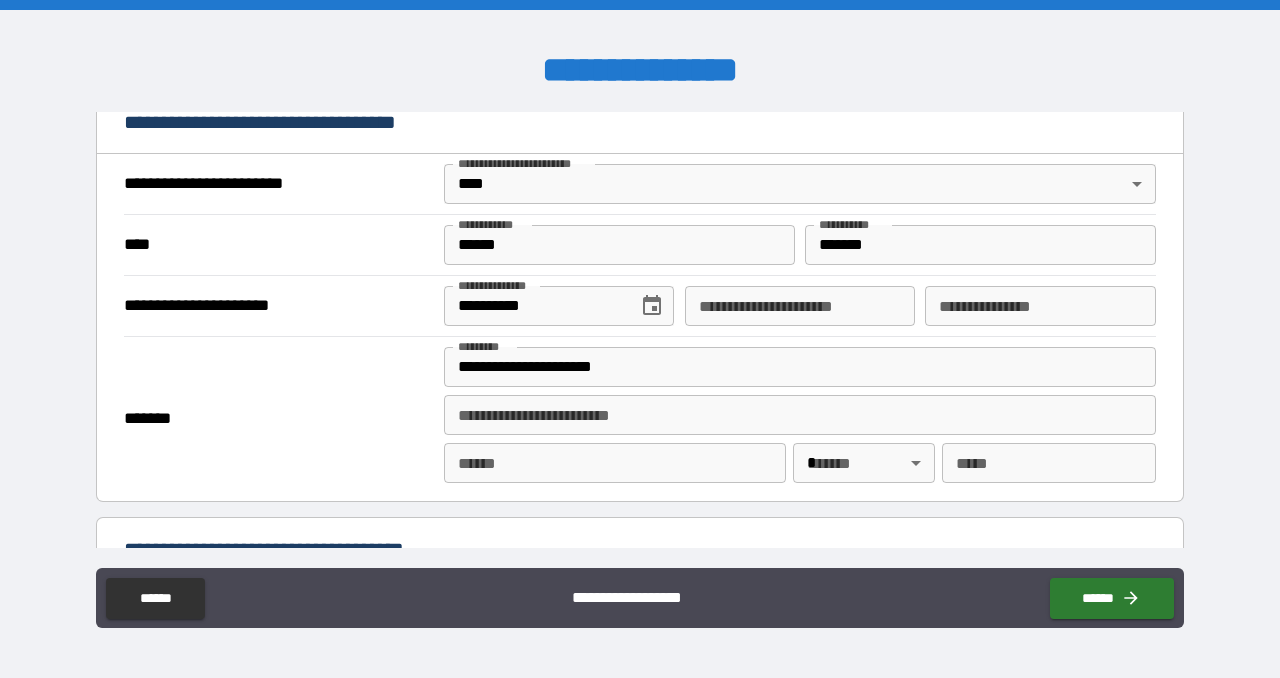 click on "**********" at bounding box center [800, 367] 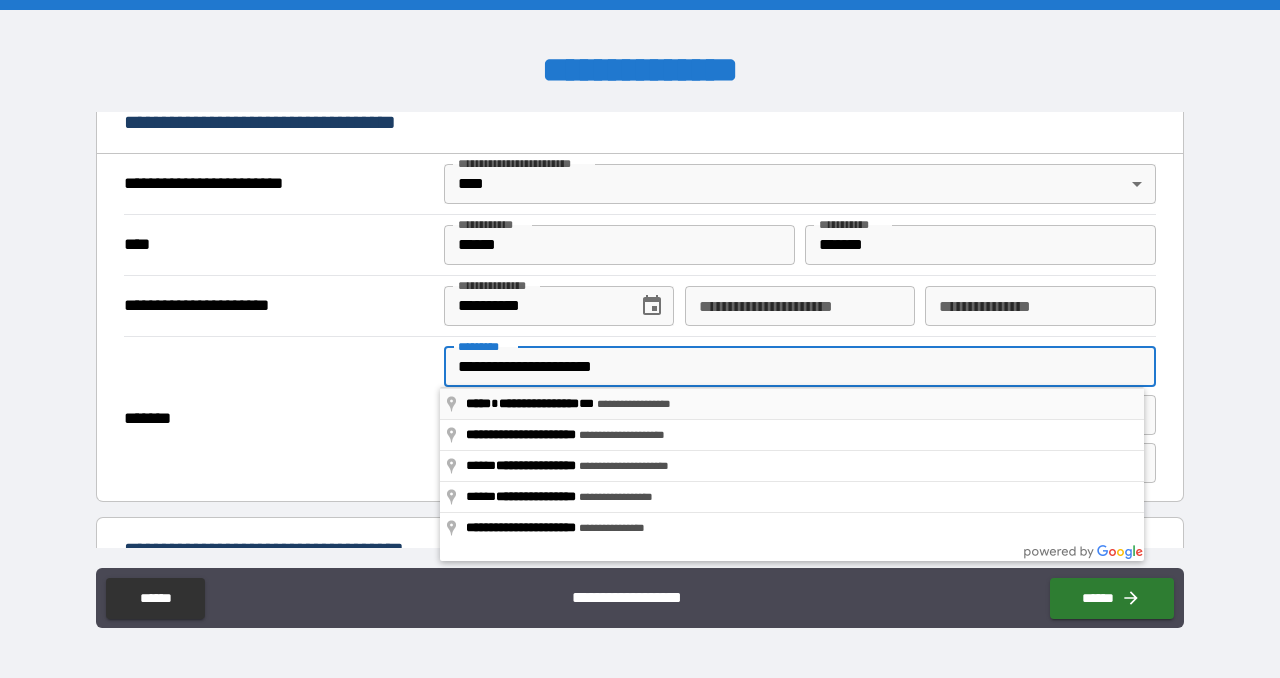 type on "**********" 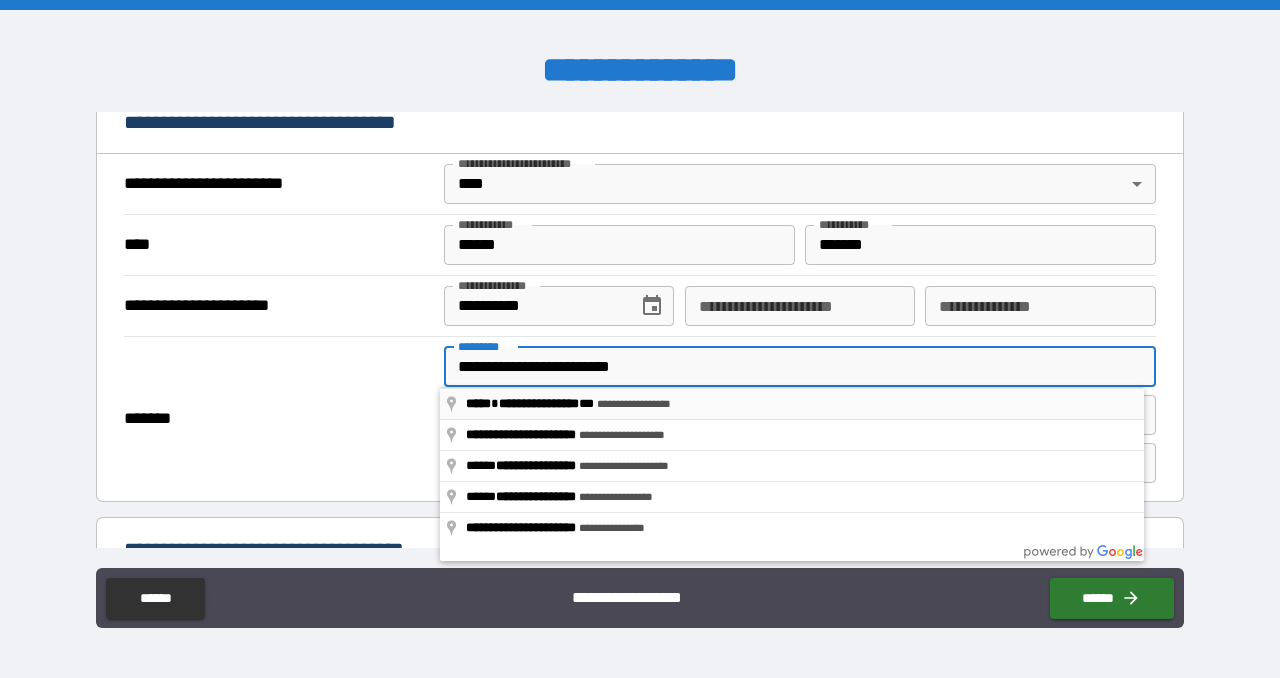 type on "*********" 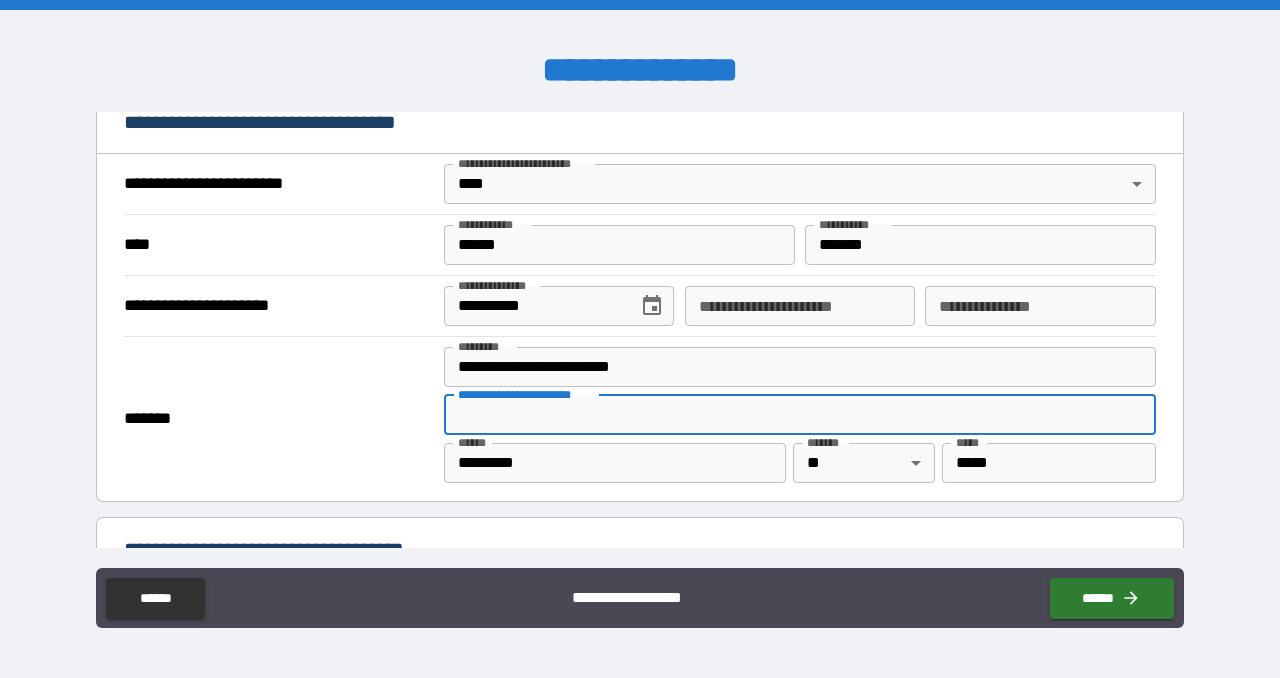 type on "**********" 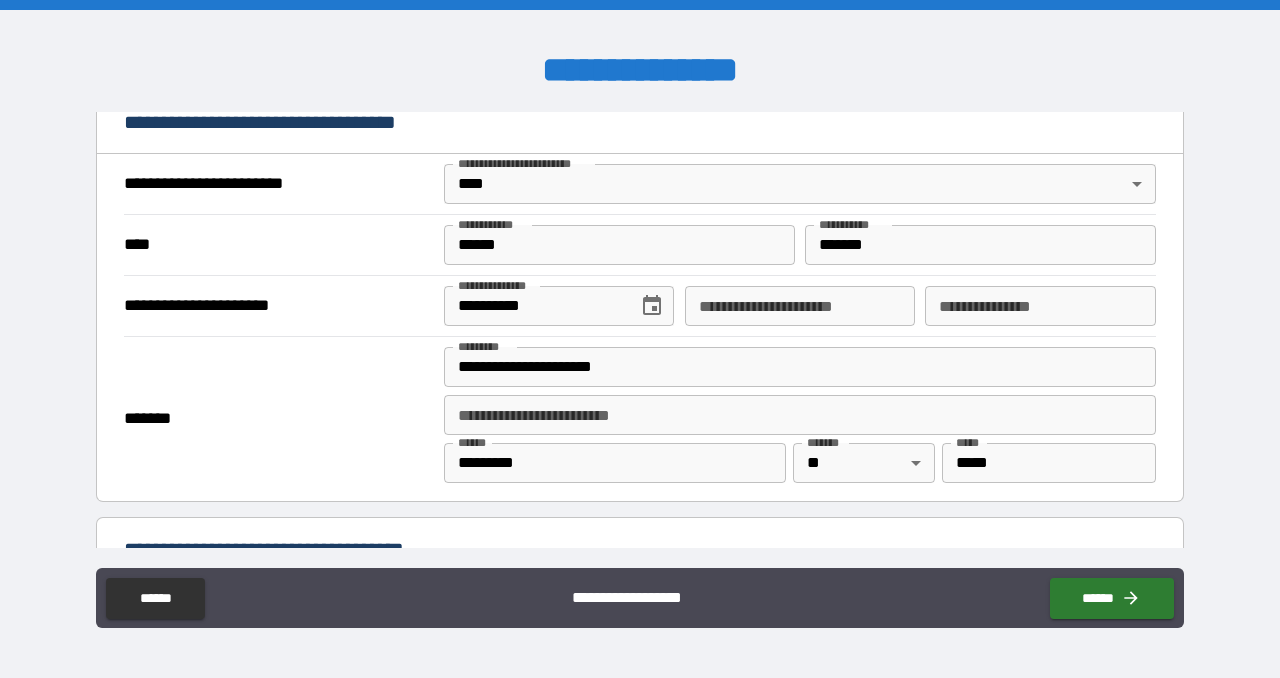 click on "*******" at bounding box center (279, 419) 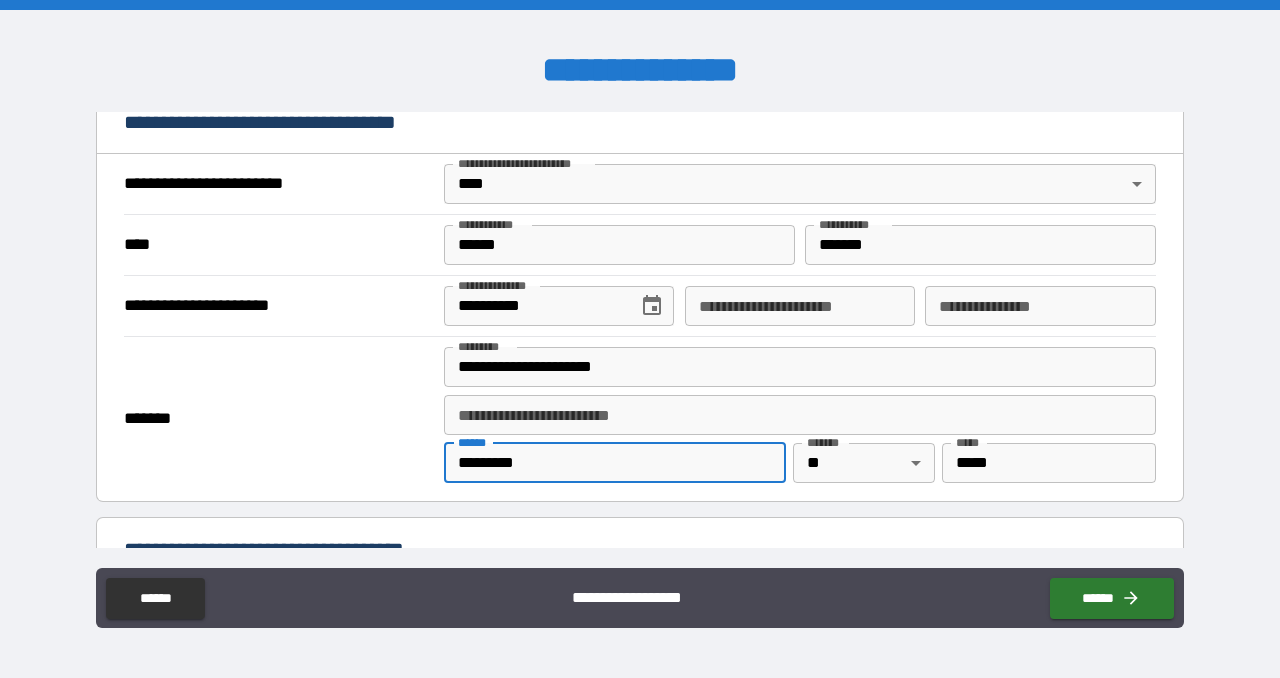 drag, startPoint x: 542, startPoint y: 462, endPoint x: 434, endPoint y: 462, distance: 108 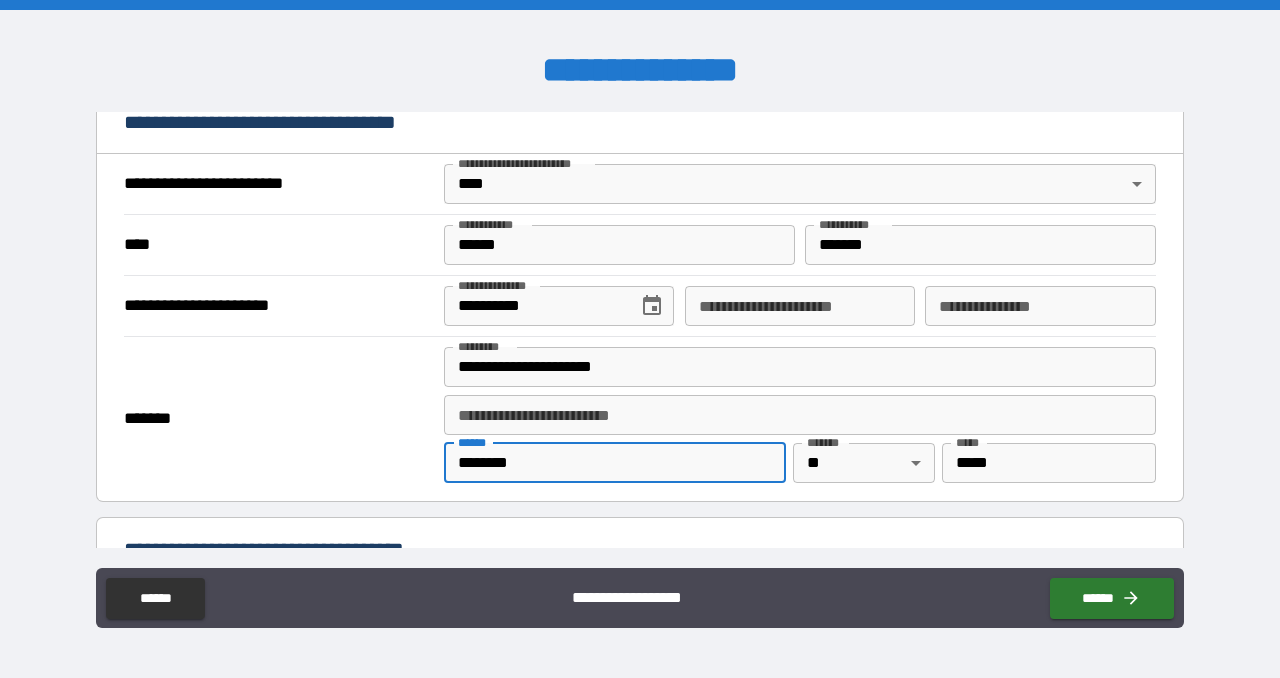type on "********" 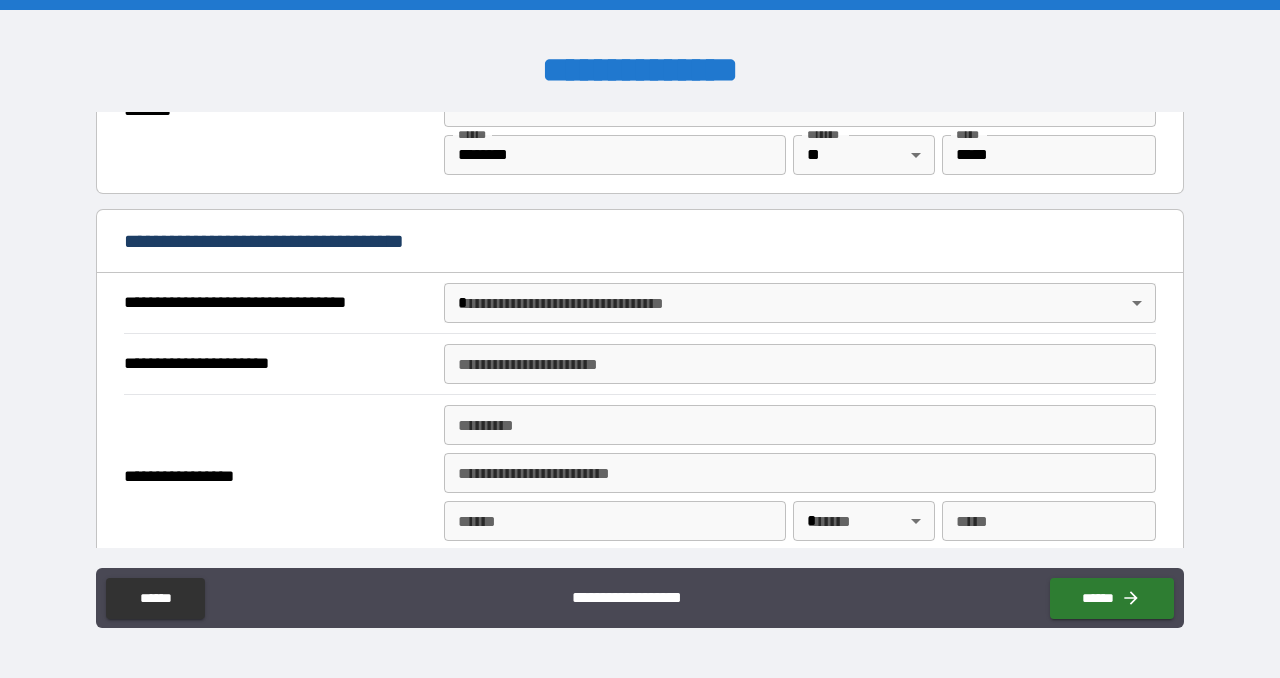 scroll, scrollTop: 1047, scrollLeft: 0, axis: vertical 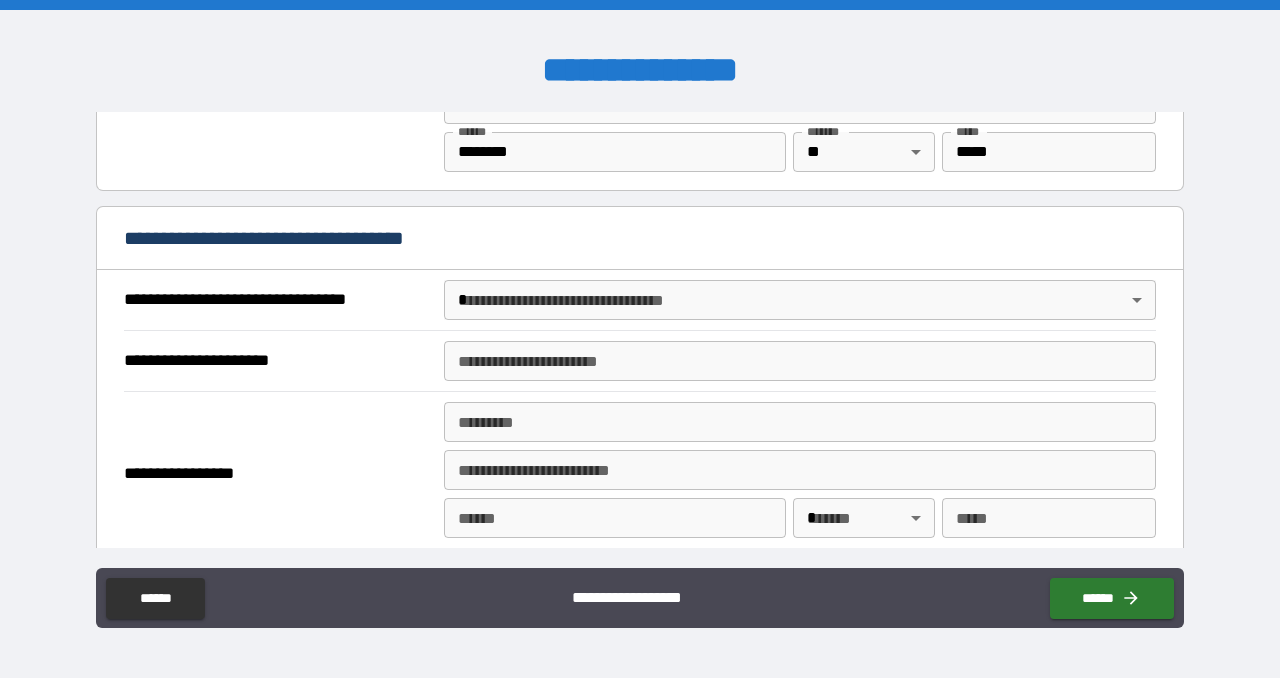 click on "**********" at bounding box center [640, 339] 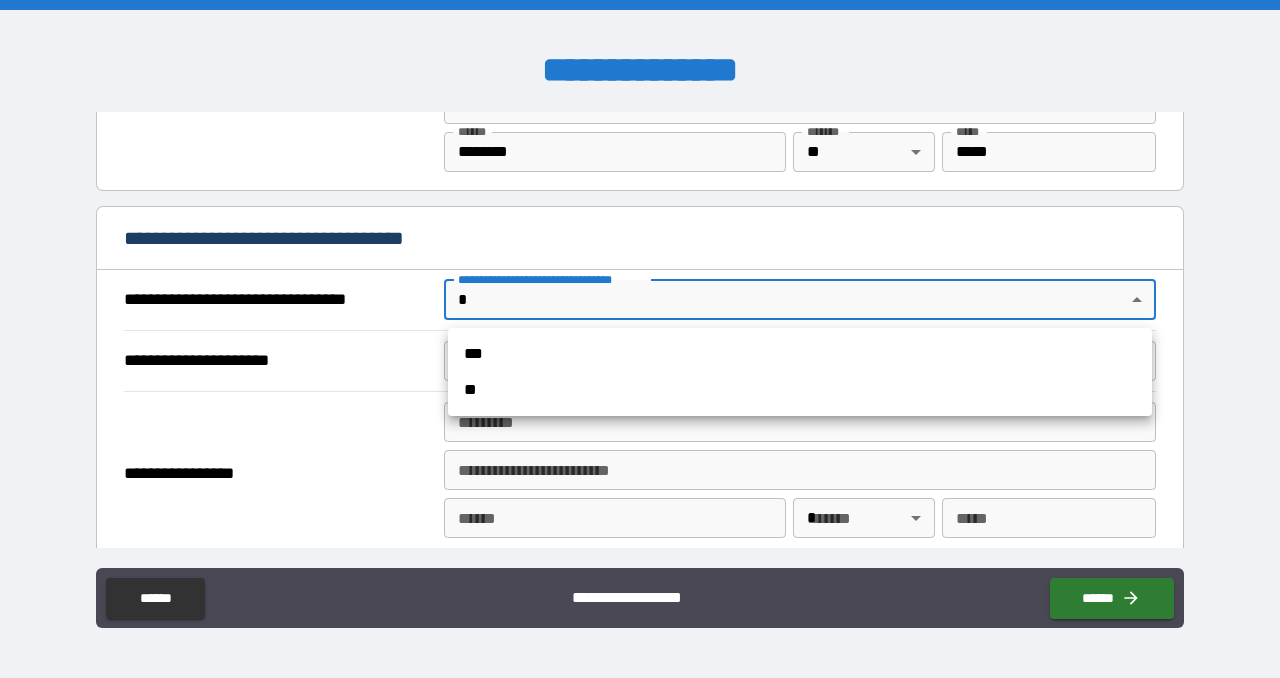 click at bounding box center (640, 339) 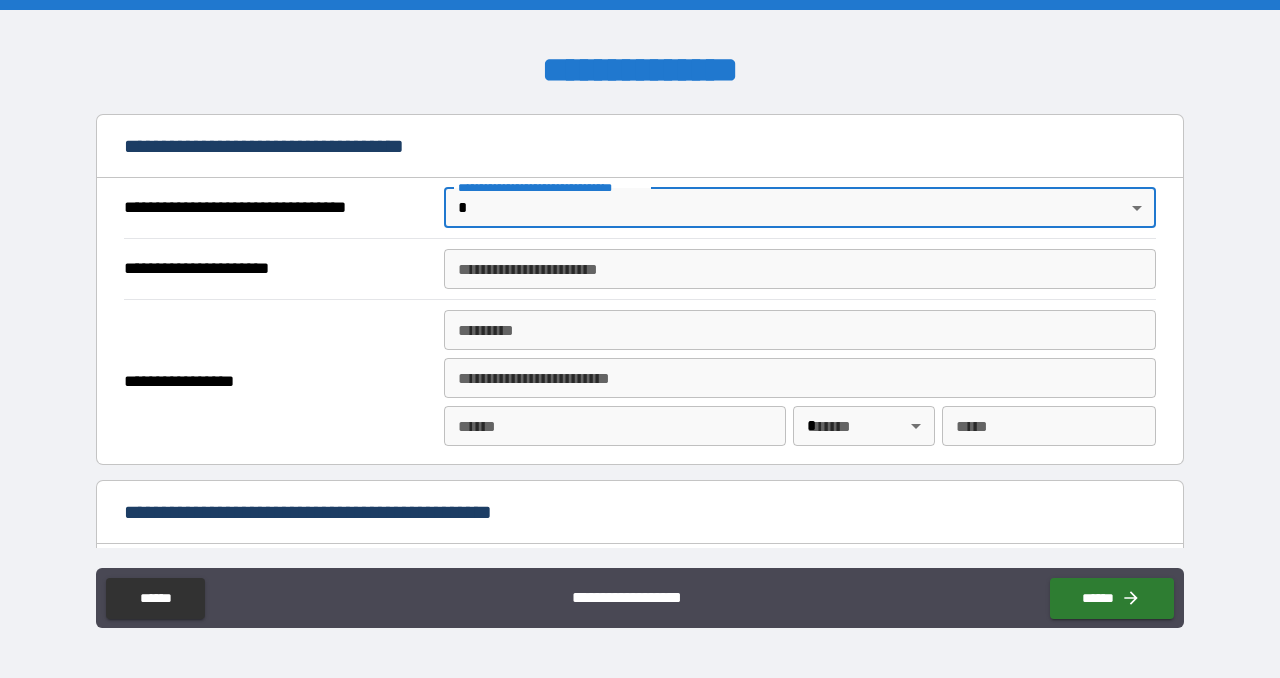 scroll, scrollTop: 1138, scrollLeft: 0, axis: vertical 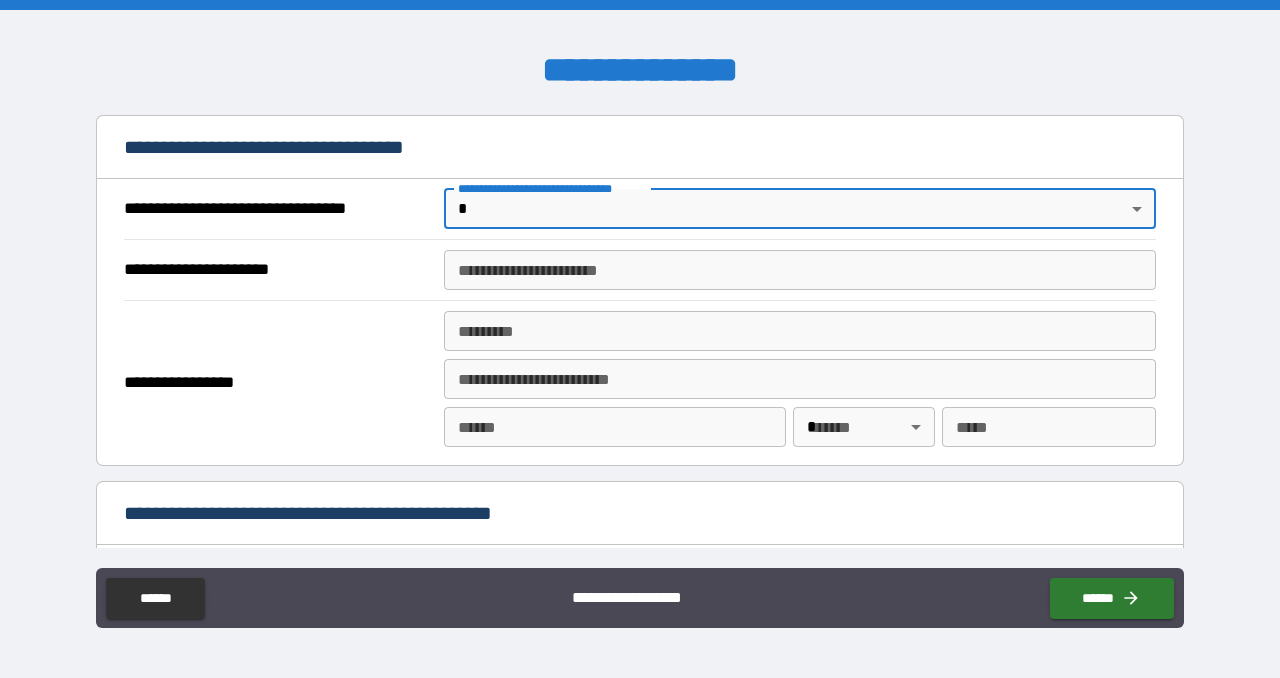 click on "**********" at bounding box center (640, 339) 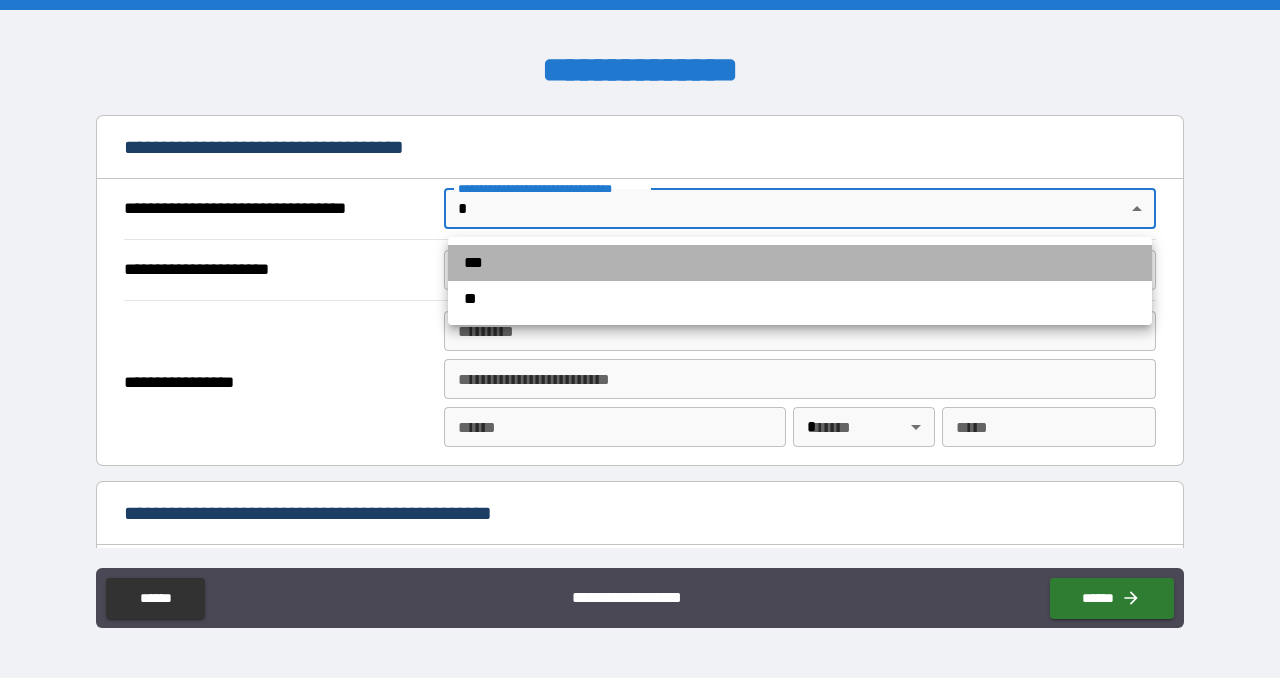 click on "***" at bounding box center (800, 263) 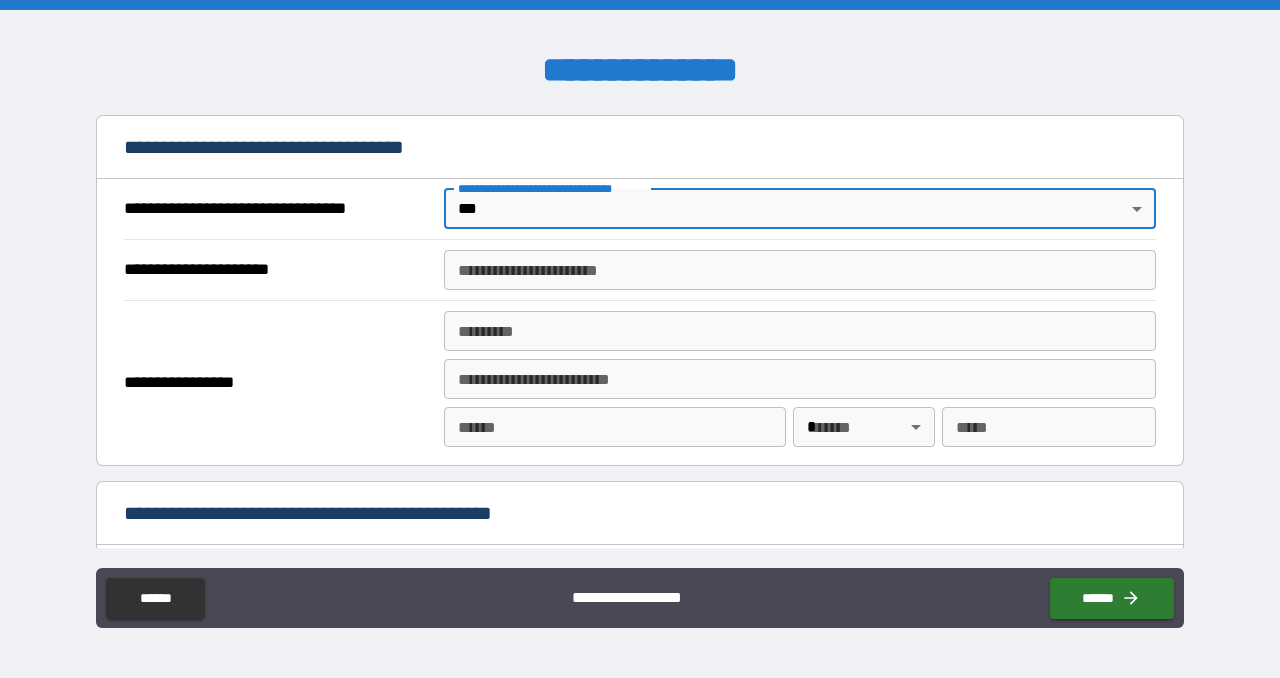 click on "**********" at bounding box center [800, 270] 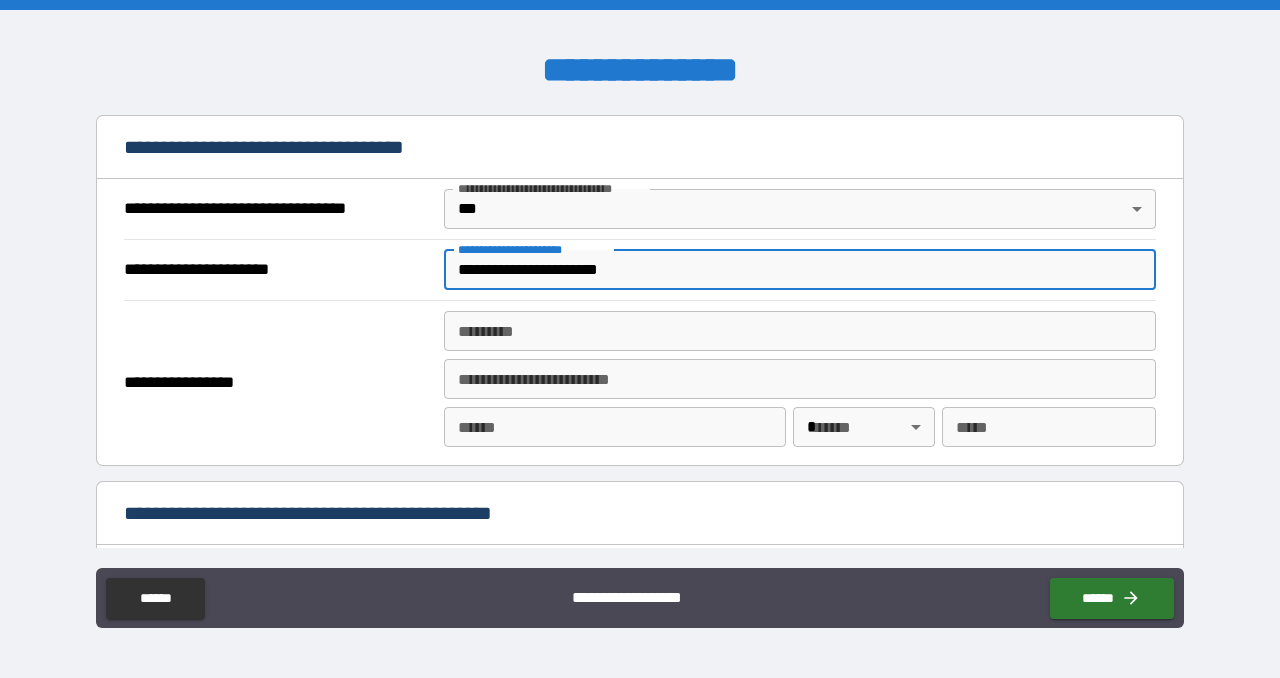 type on "**********" 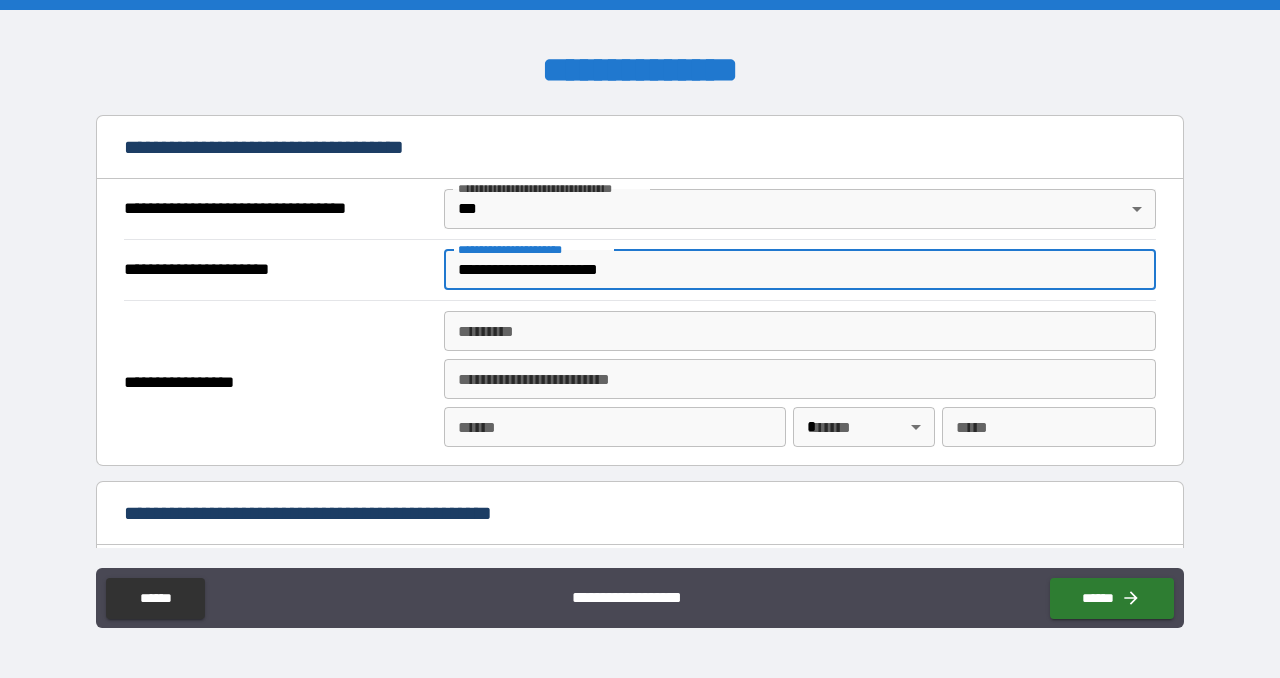 click on "*******   *" at bounding box center [800, 331] 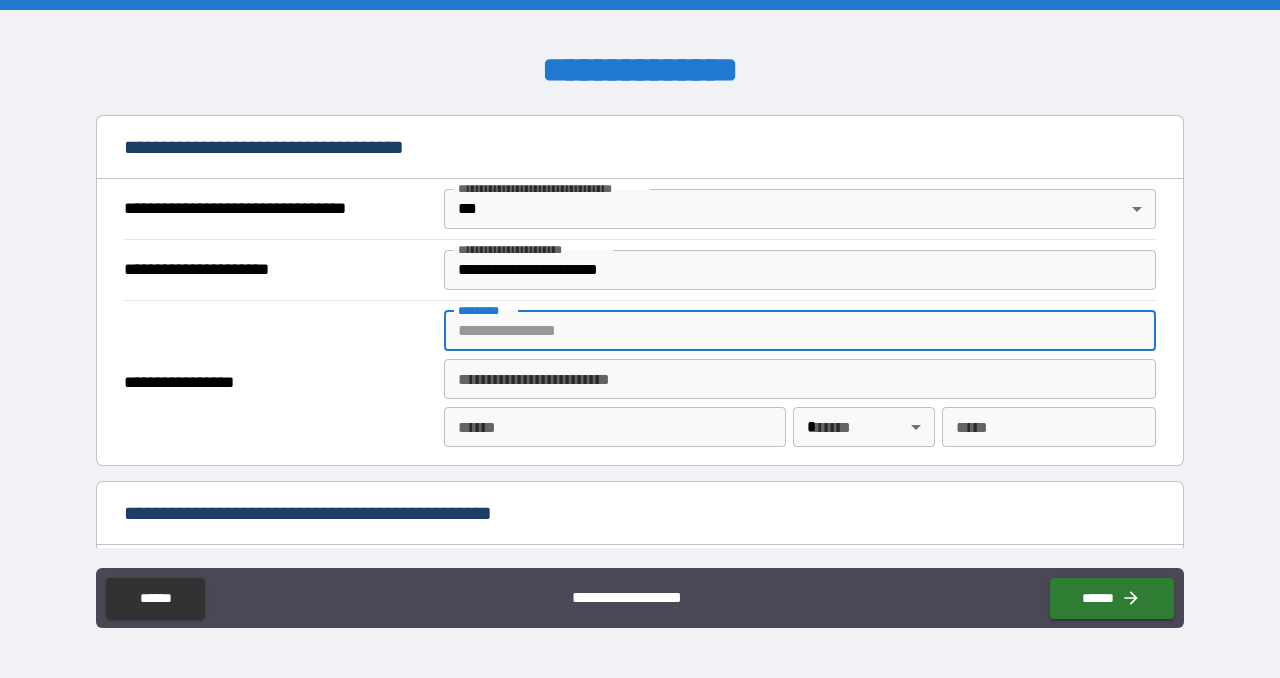 paste on "**********" 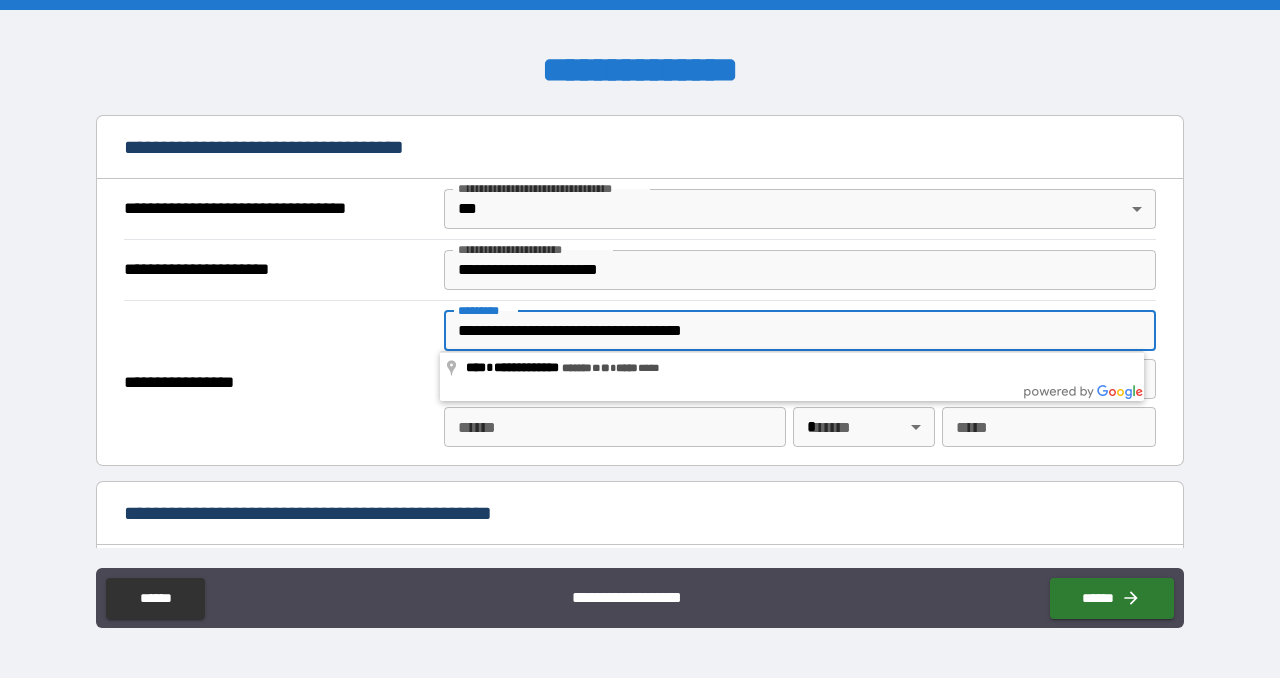 drag, startPoint x: 751, startPoint y: 335, endPoint x: 586, endPoint y: 334, distance: 165.00304 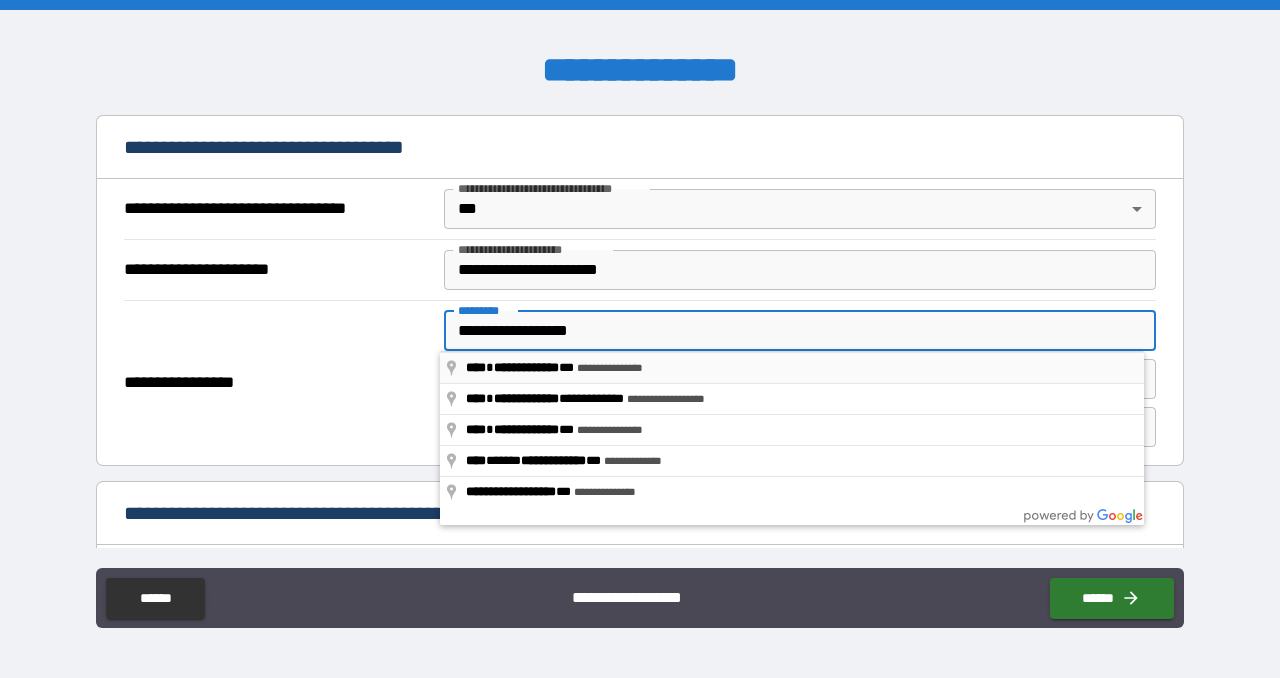 type on "**********" 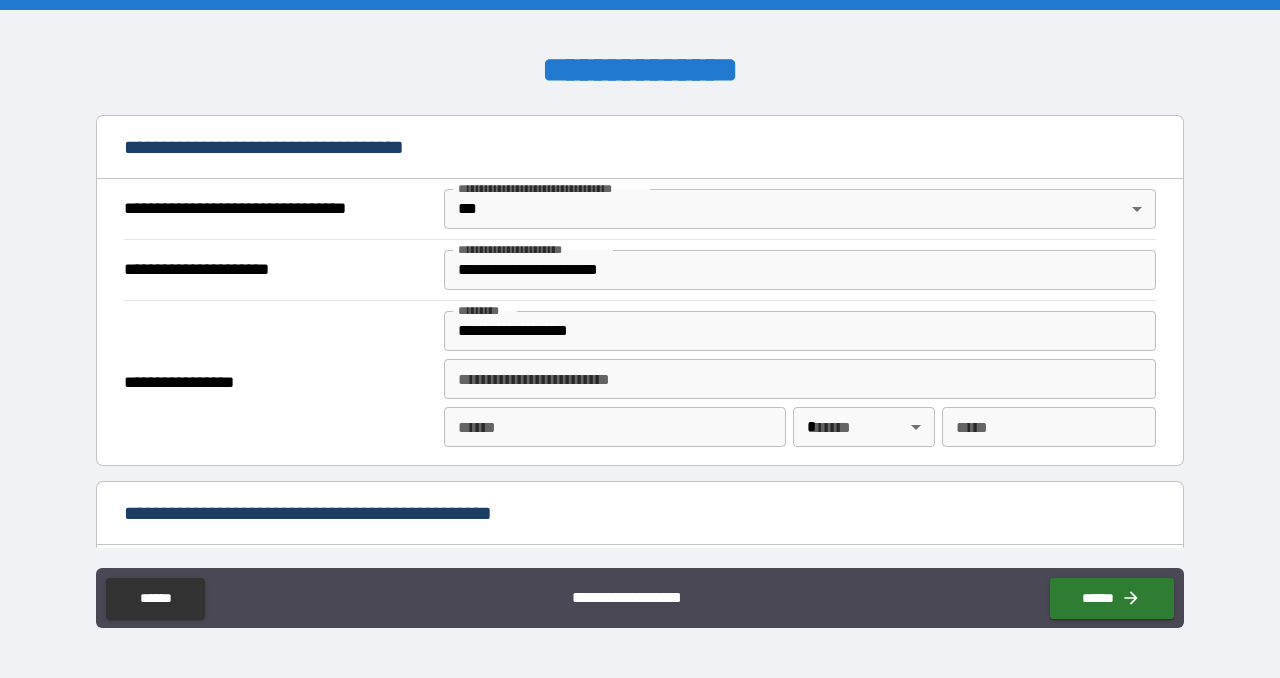 type on "*******" 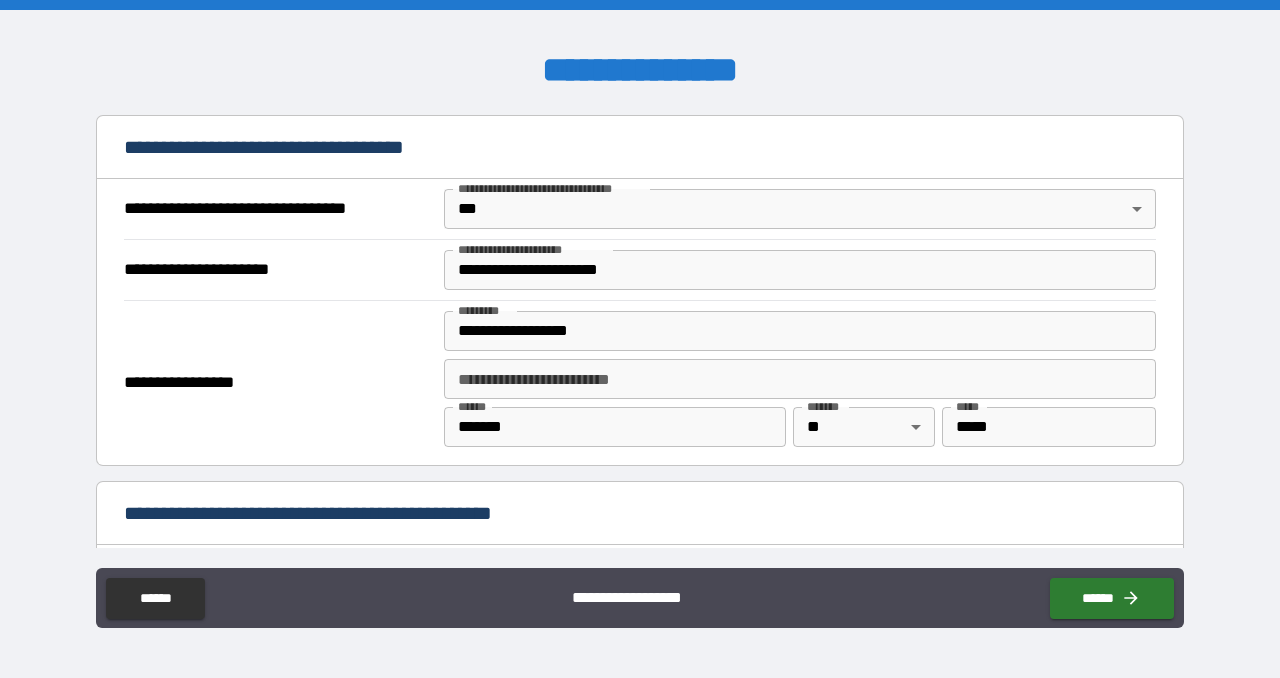 click on "**********" at bounding box center (640, 341) 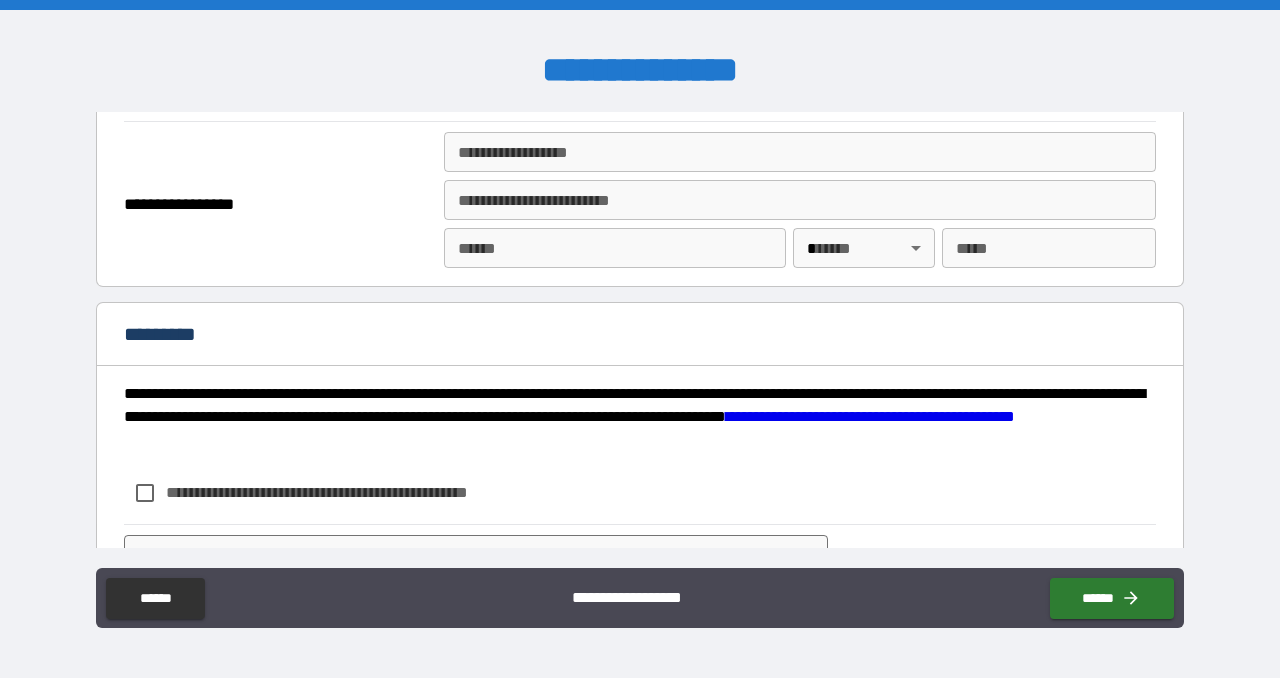 scroll, scrollTop: 2610, scrollLeft: 0, axis: vertical 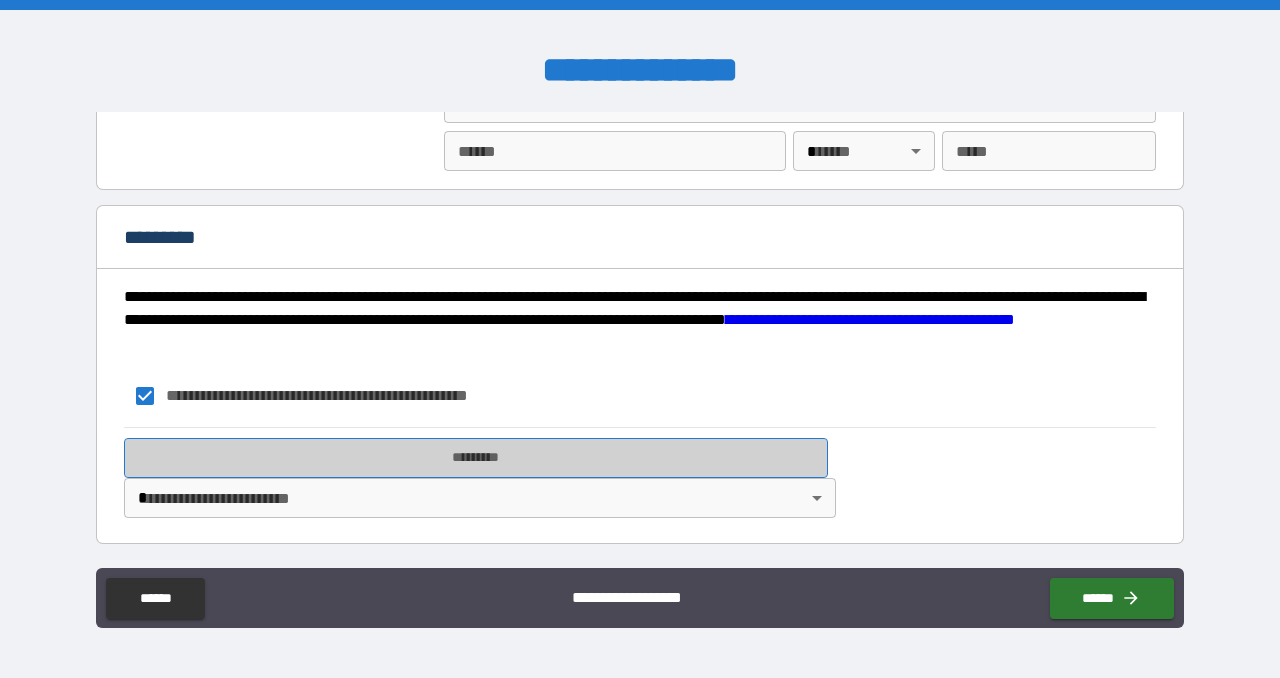 click on "*********" at bounding box center (476, 458) 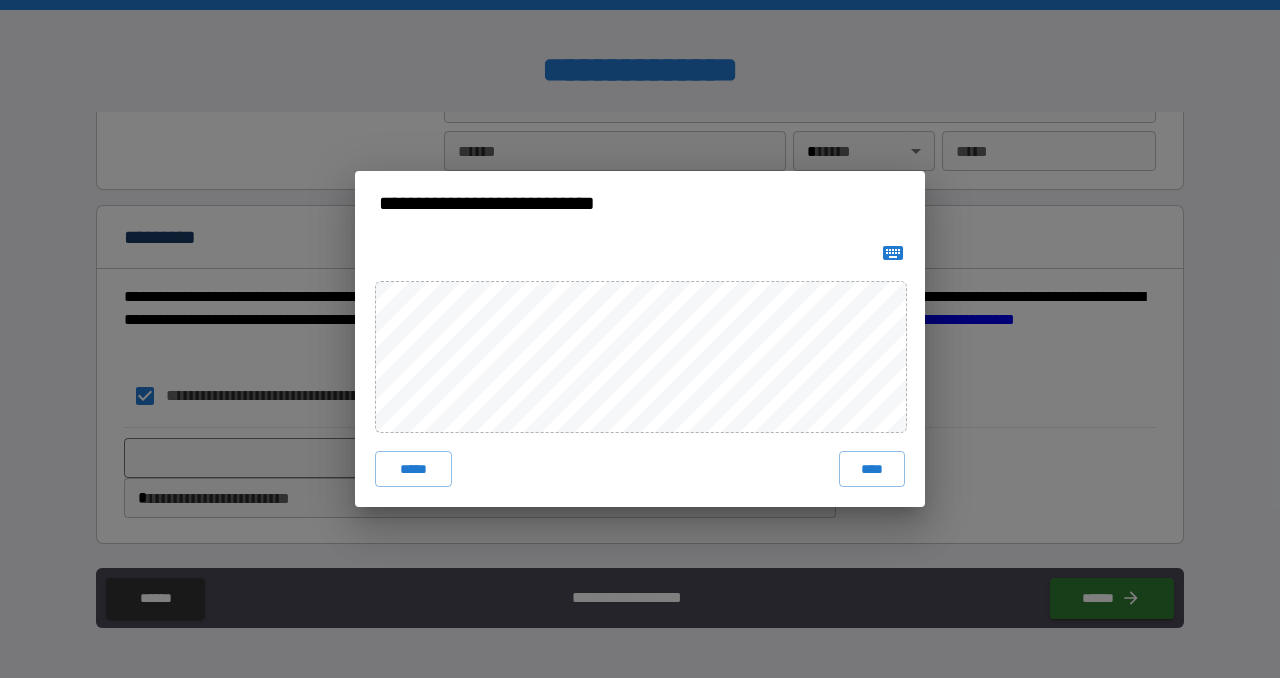 click 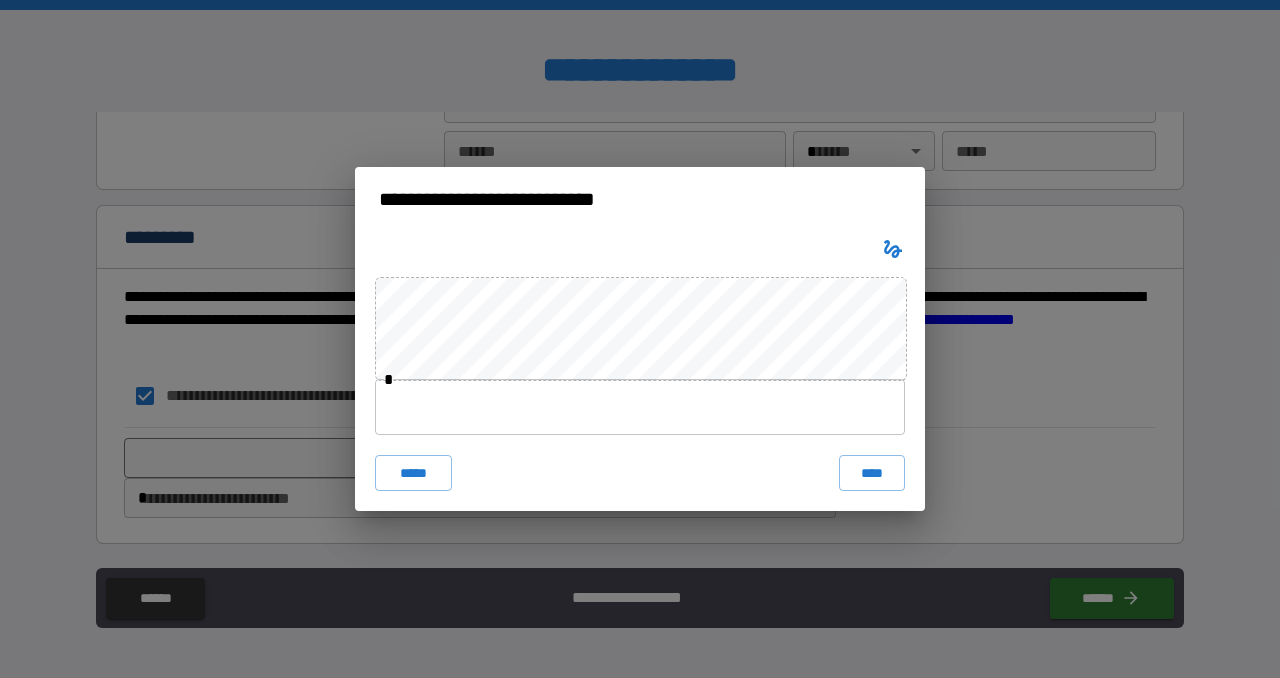 click at bounding box center (640, 407) 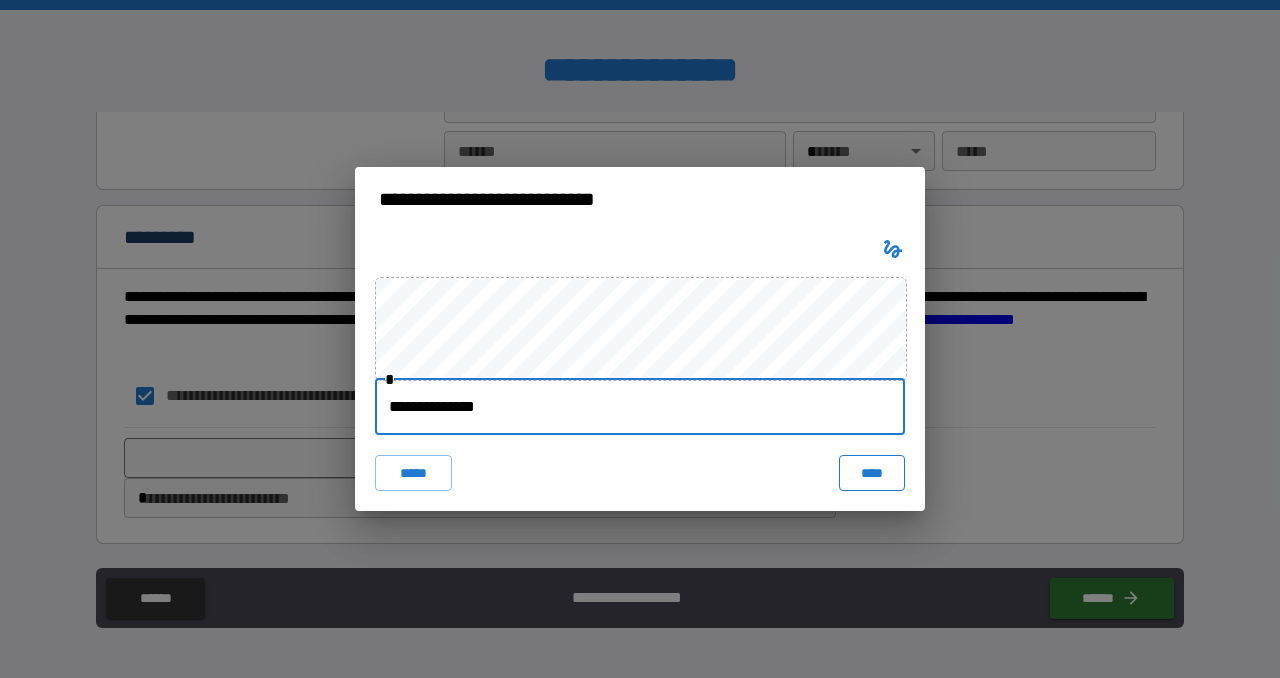 type on "**********" 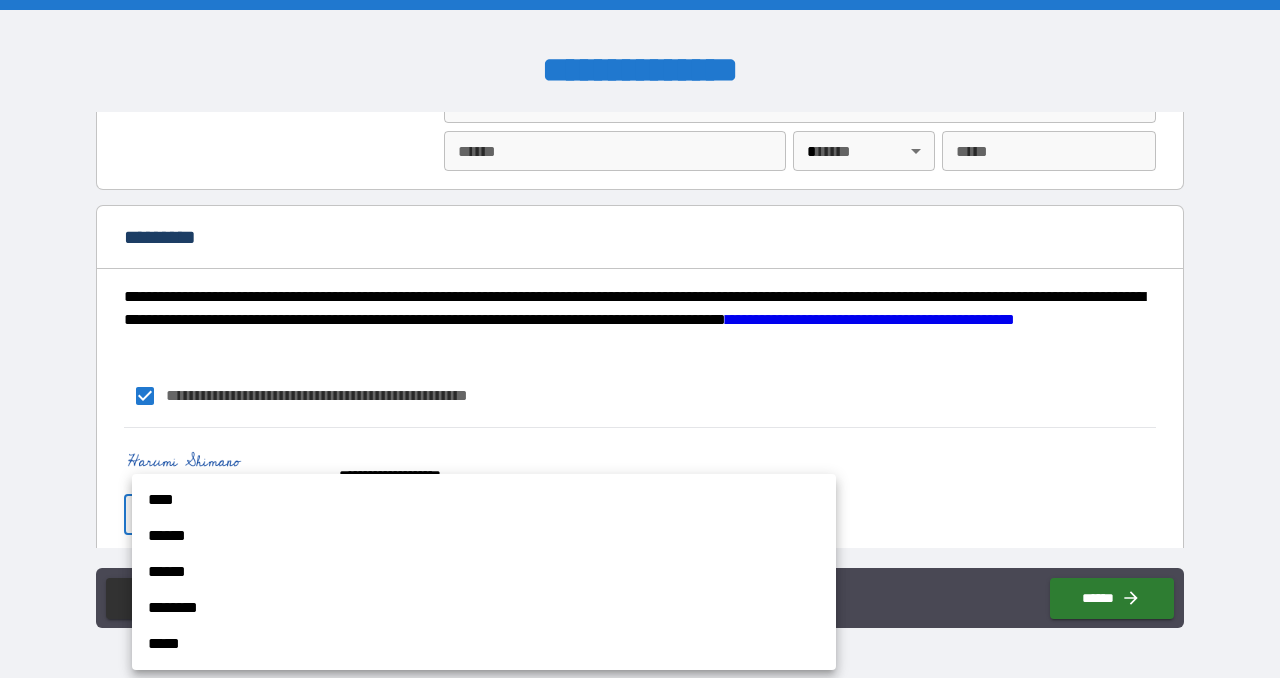 click on "**********" at bounding box center [640, 339] 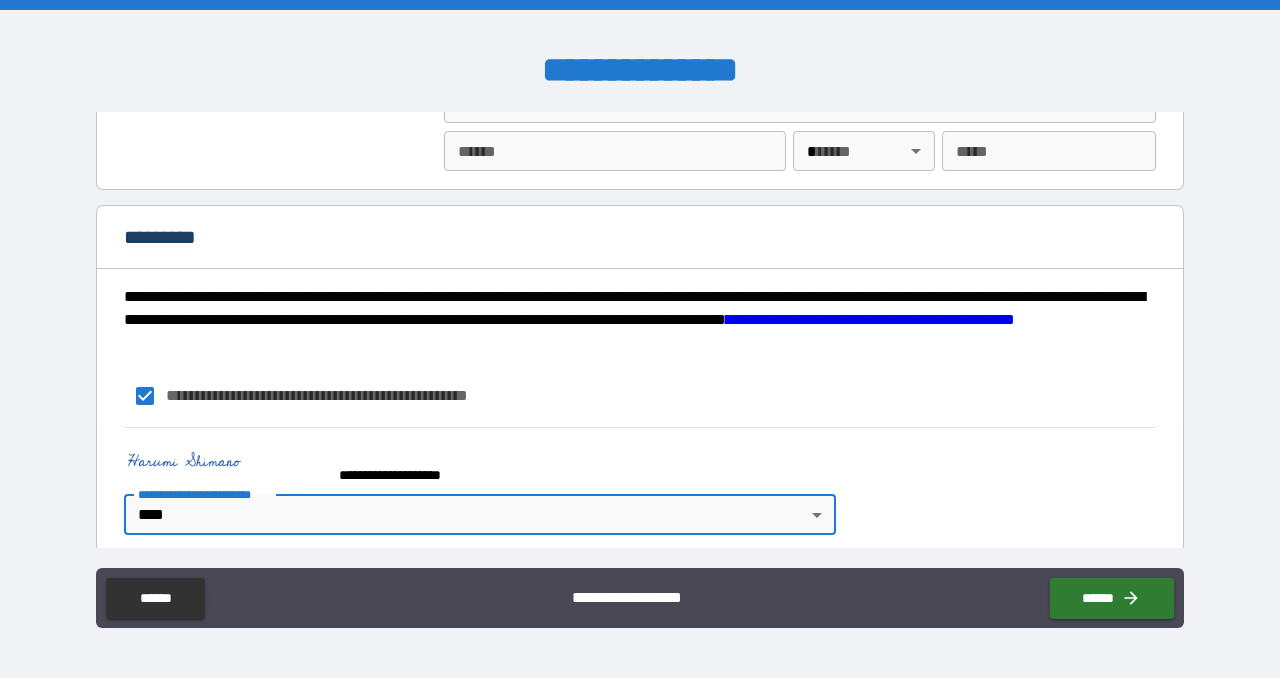 scroll, scrollTop: 2628, scrollLeft: 0, axis: vertical 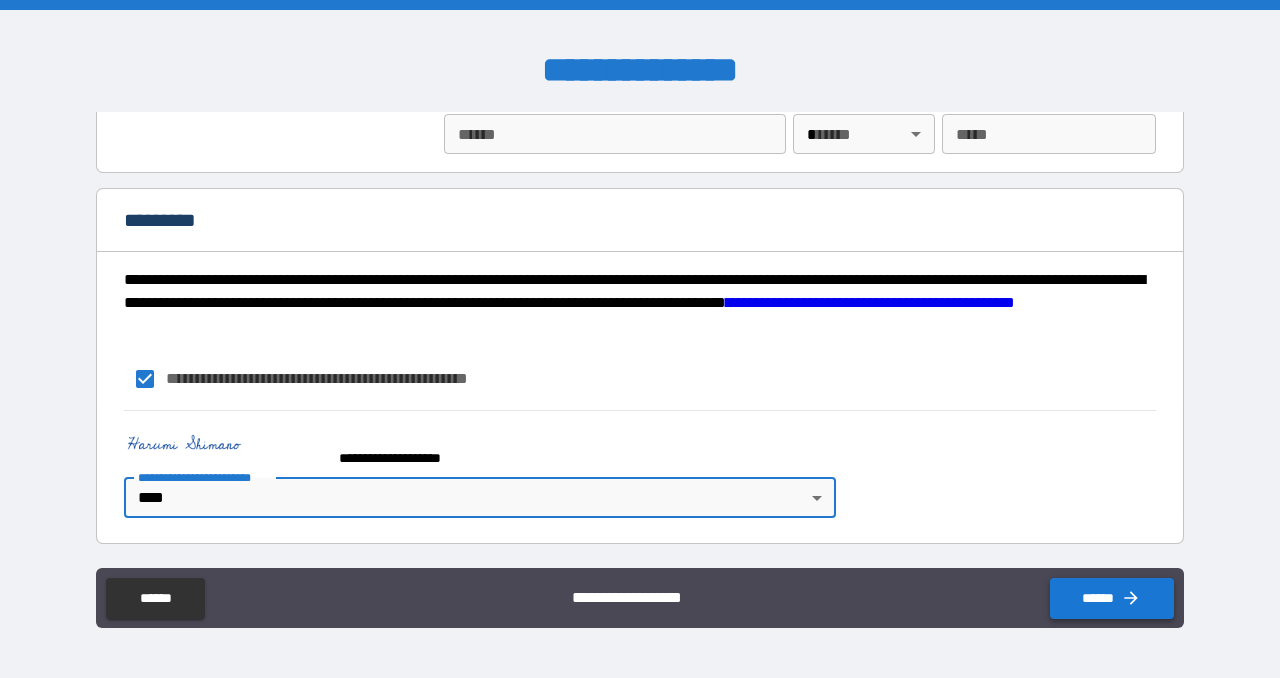 click 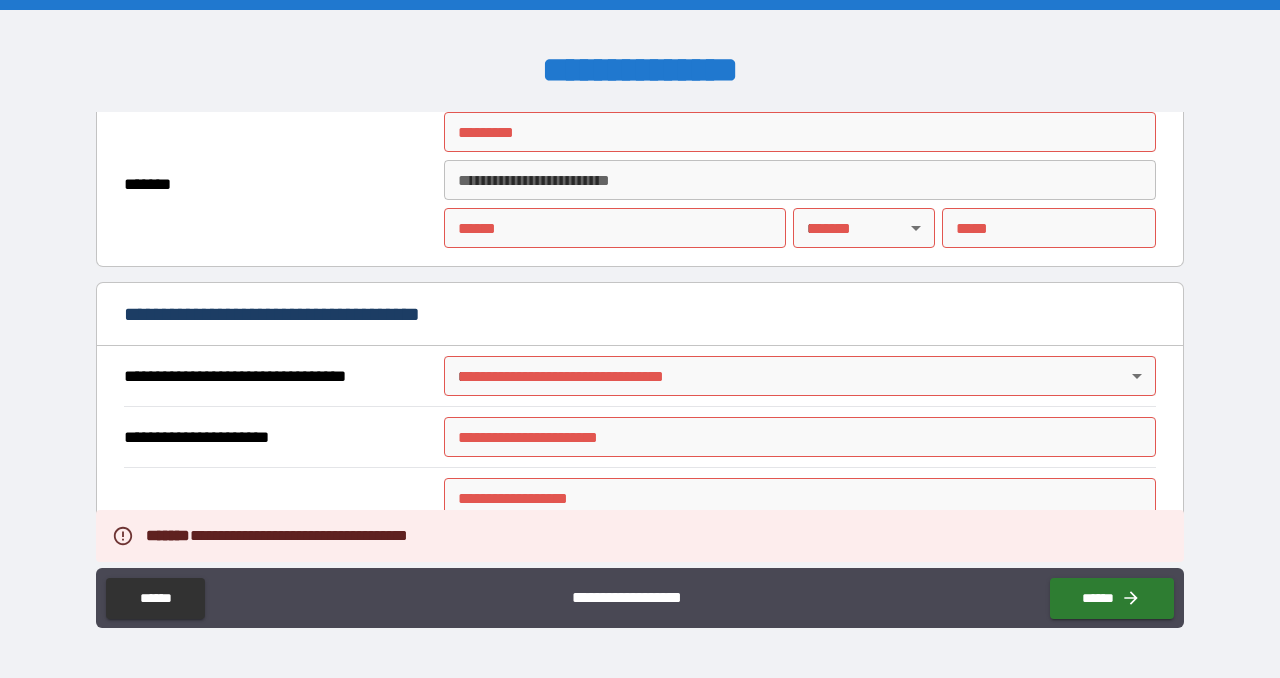 scroll, scrollTop: 2170, scrollLeft: 0, axis: vertical 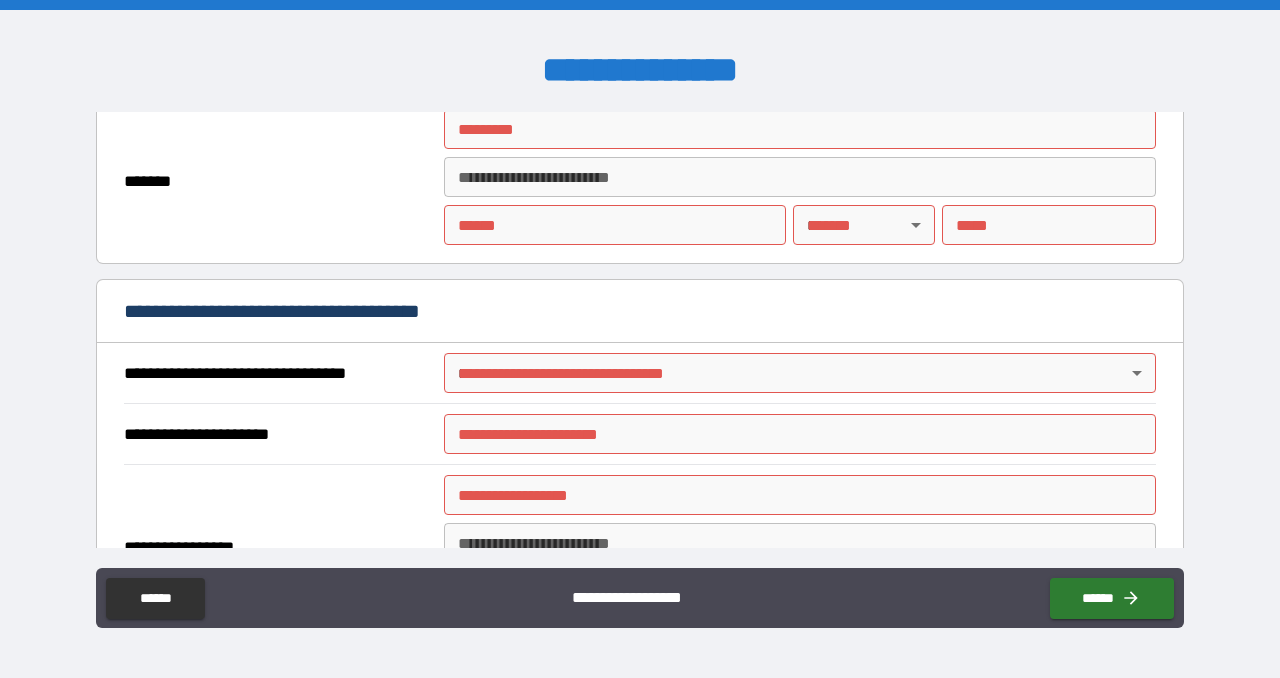 click on "**********" at bounding box center (640, 339) 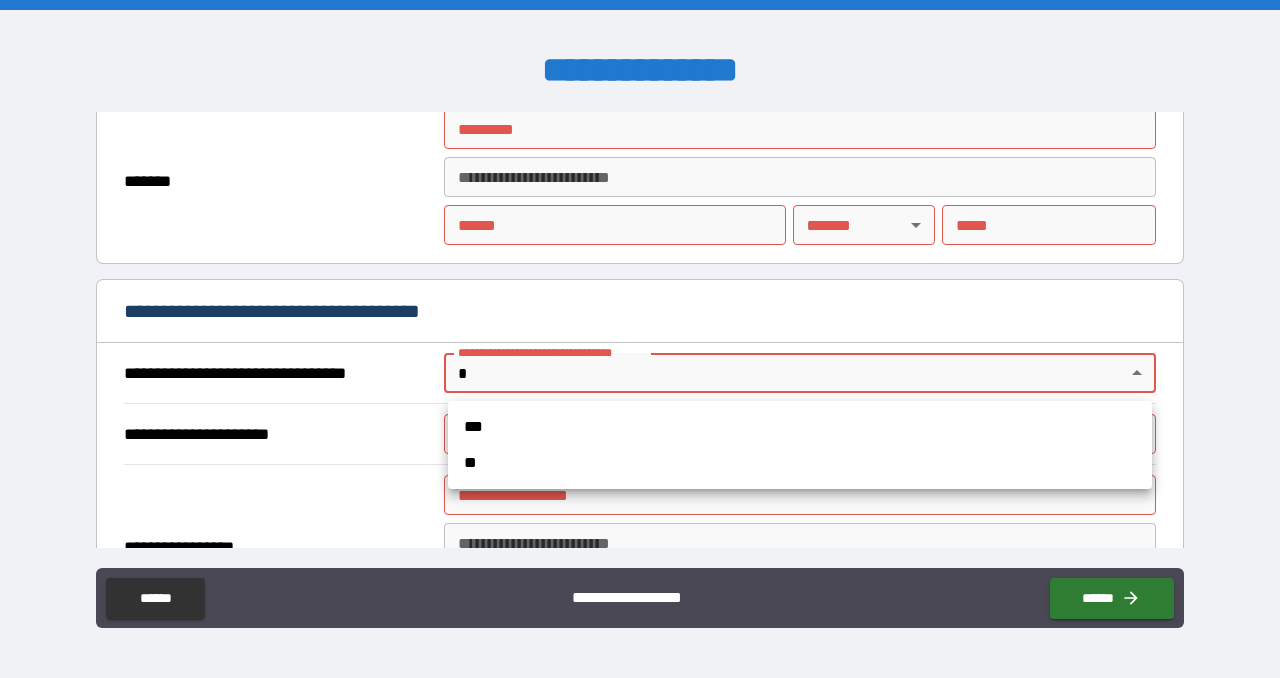 click on "**" at bounding box center (800, 463) 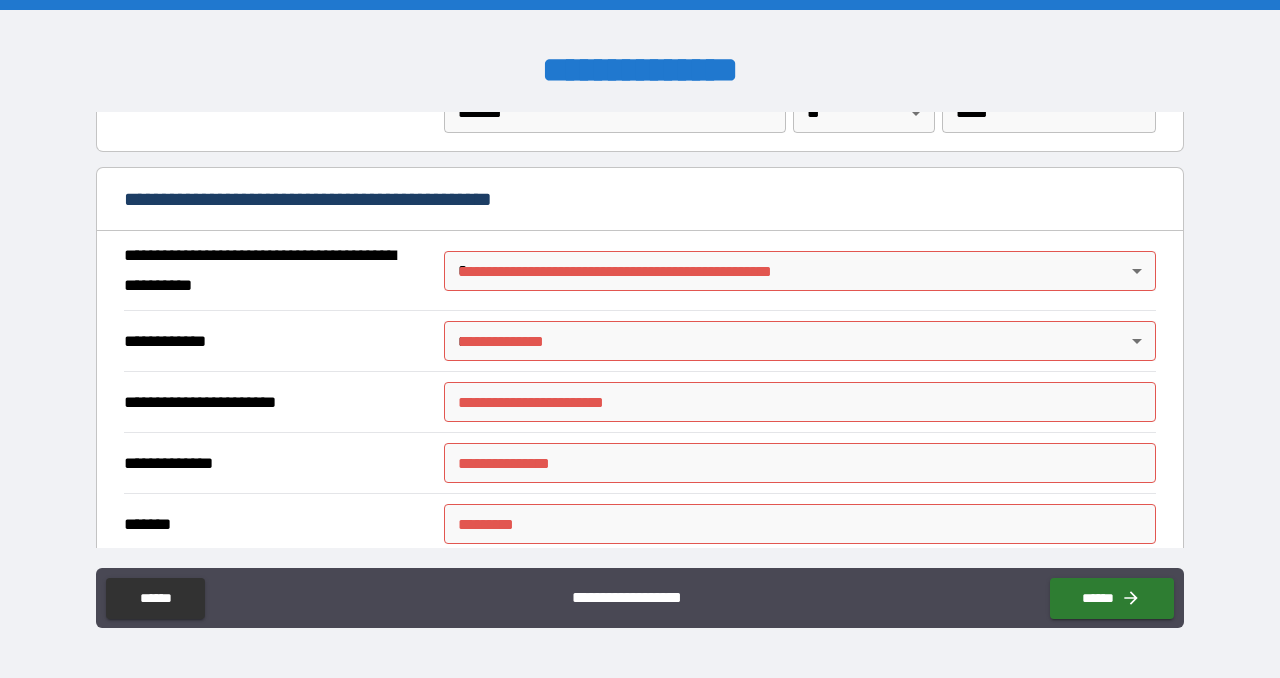 scroll, scrollTop: 1440, scrollLeft: 0, axis: vertical 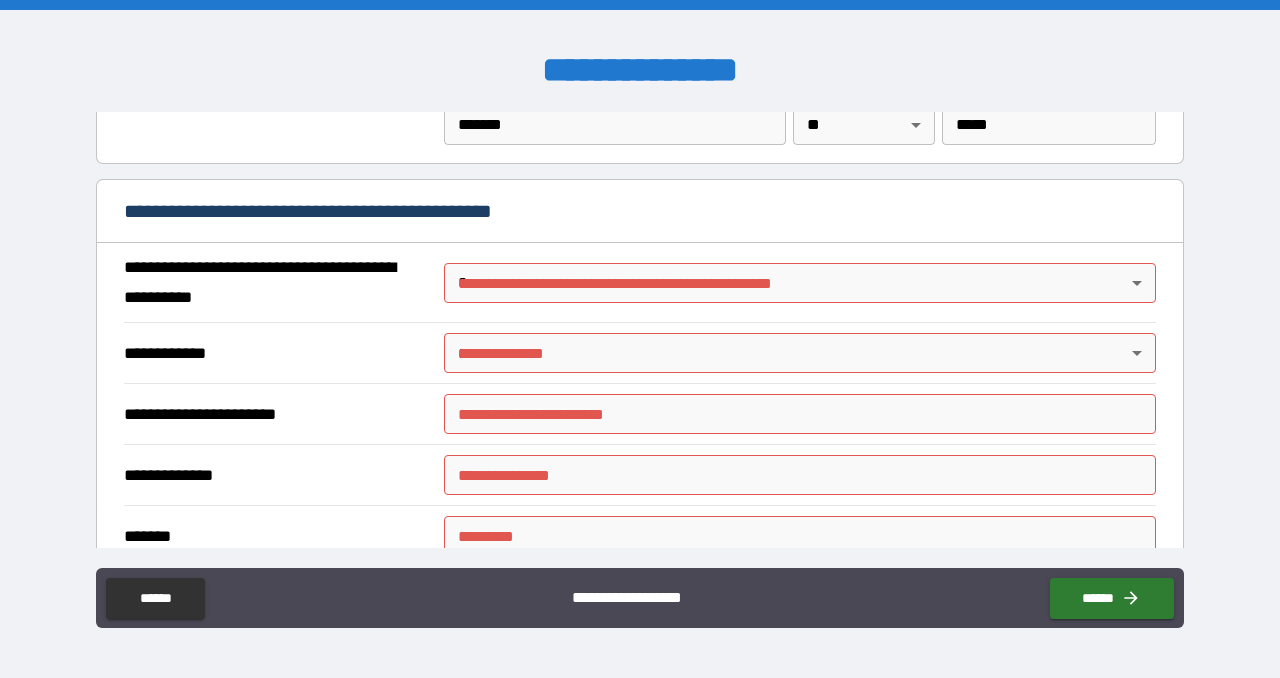 click on "**********" at bounding box center [640, 339] 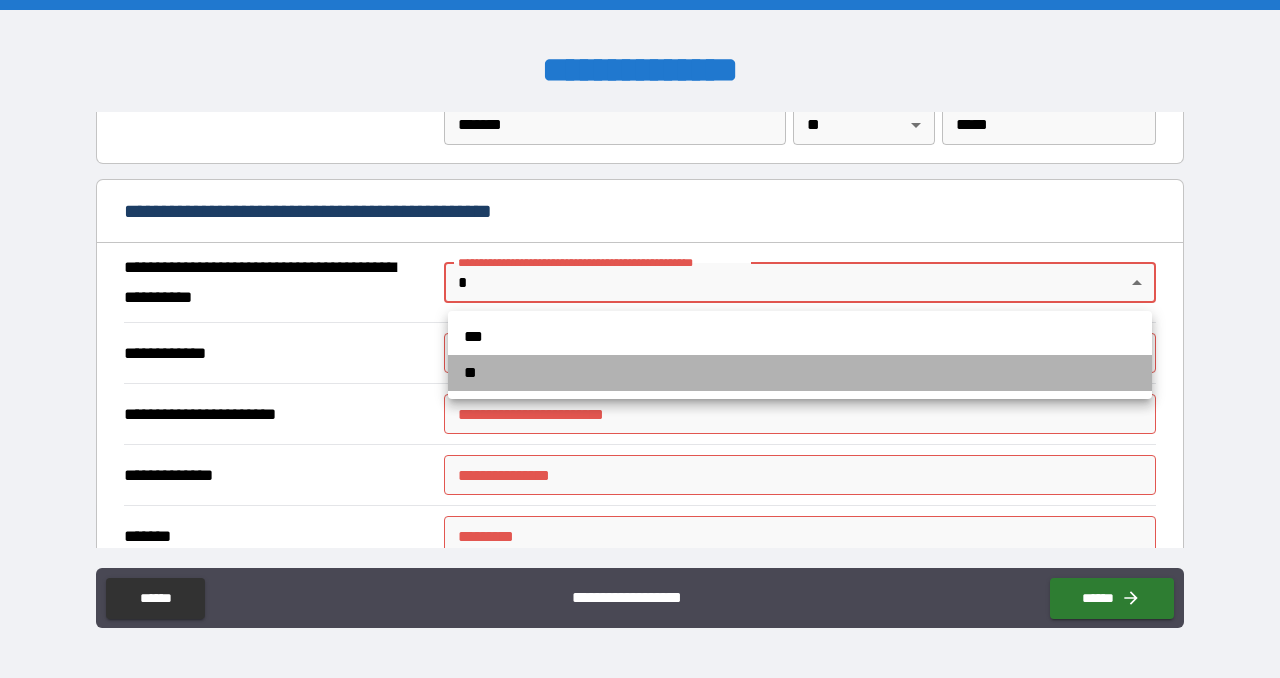 click on "**" at bounding box center [800, 373] 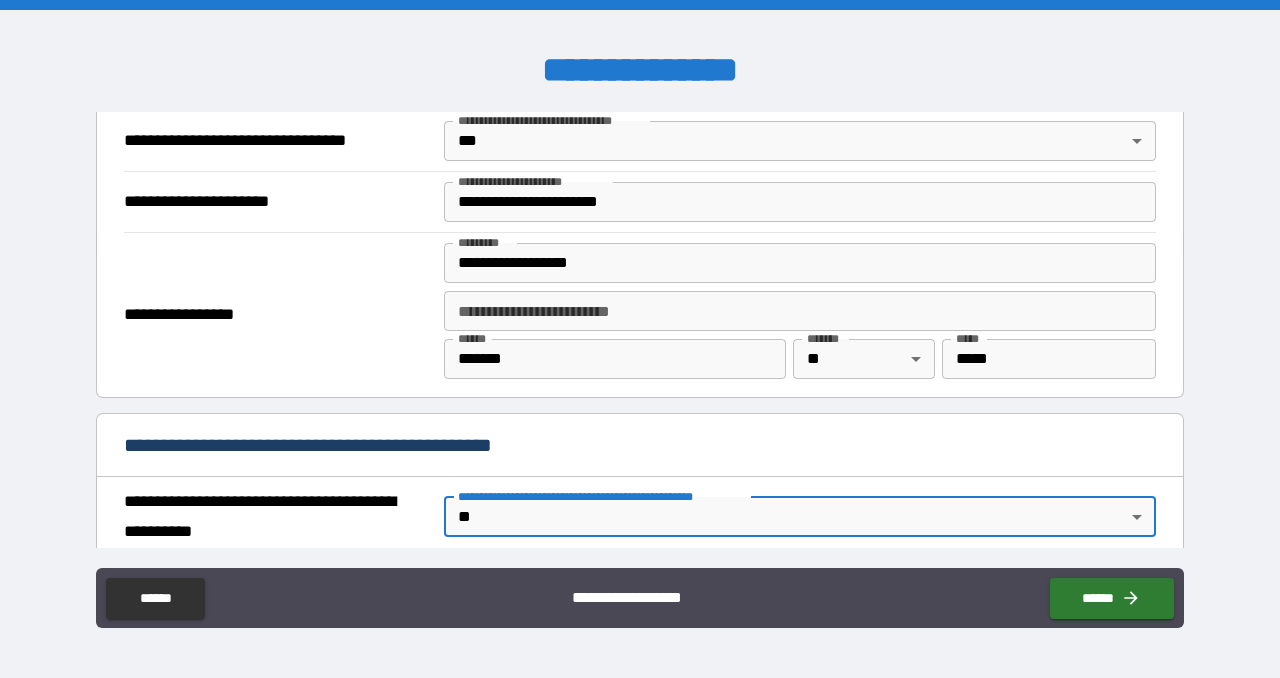 scroll, scrollTop: 1158, scrollLeft: 0, axis: vertical 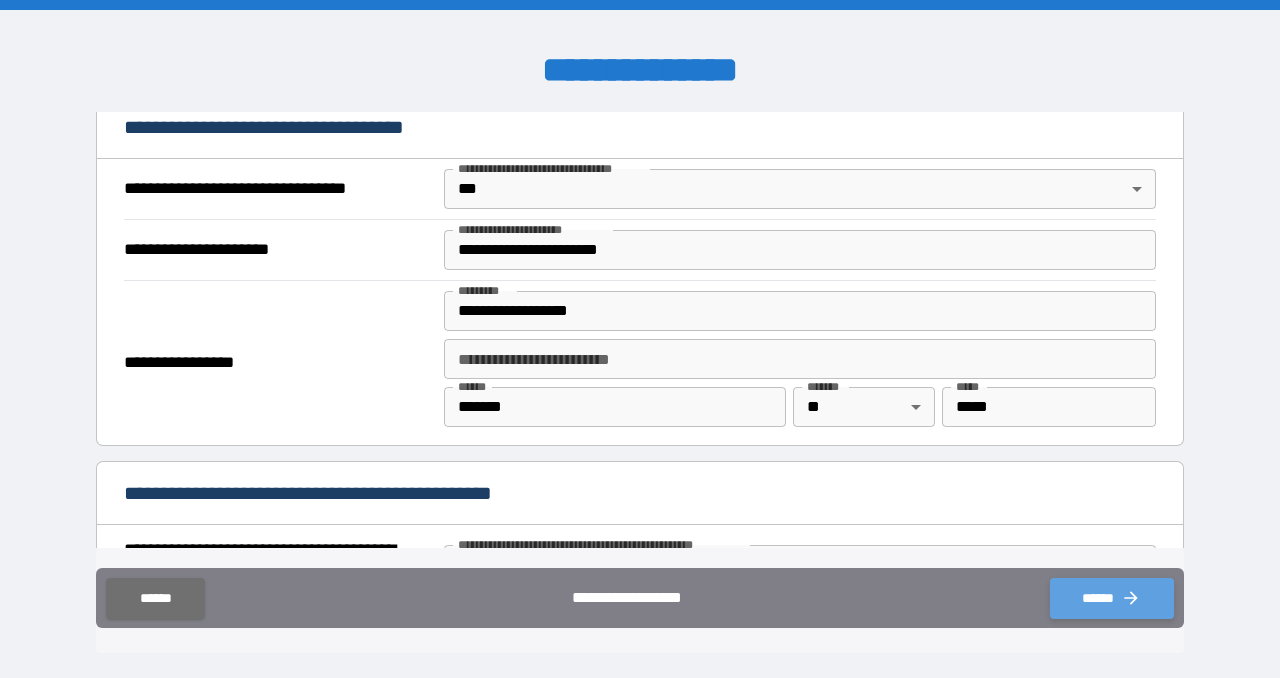 click on "******" at bounding box center (1112, 598) 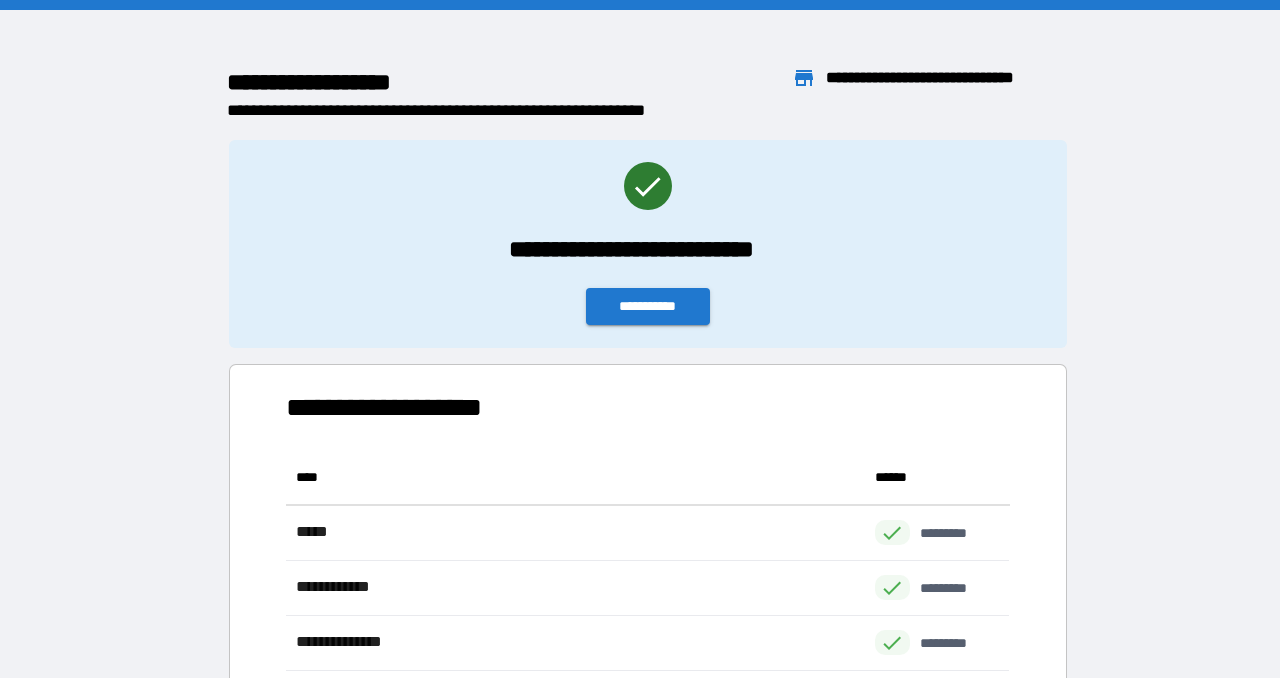 scroll, scrollTop: 1, scrollLeft: 0, axis: vertical 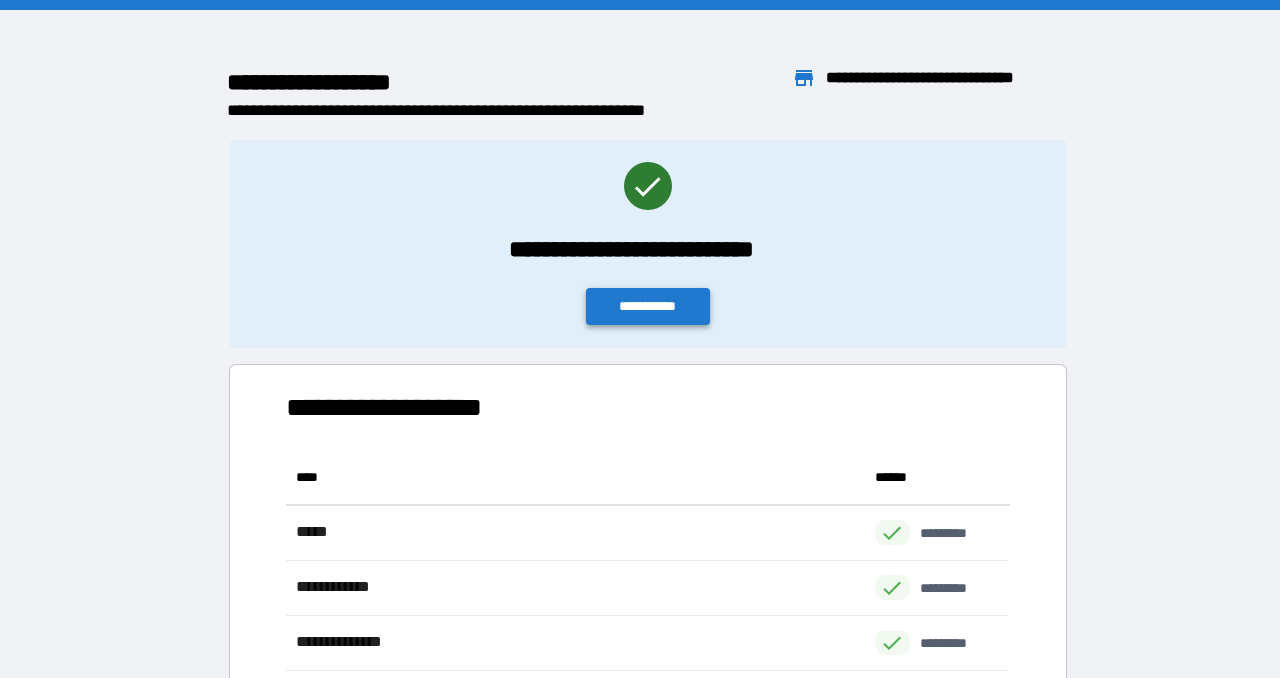 click on "**********" at bounding box center [648, 306] 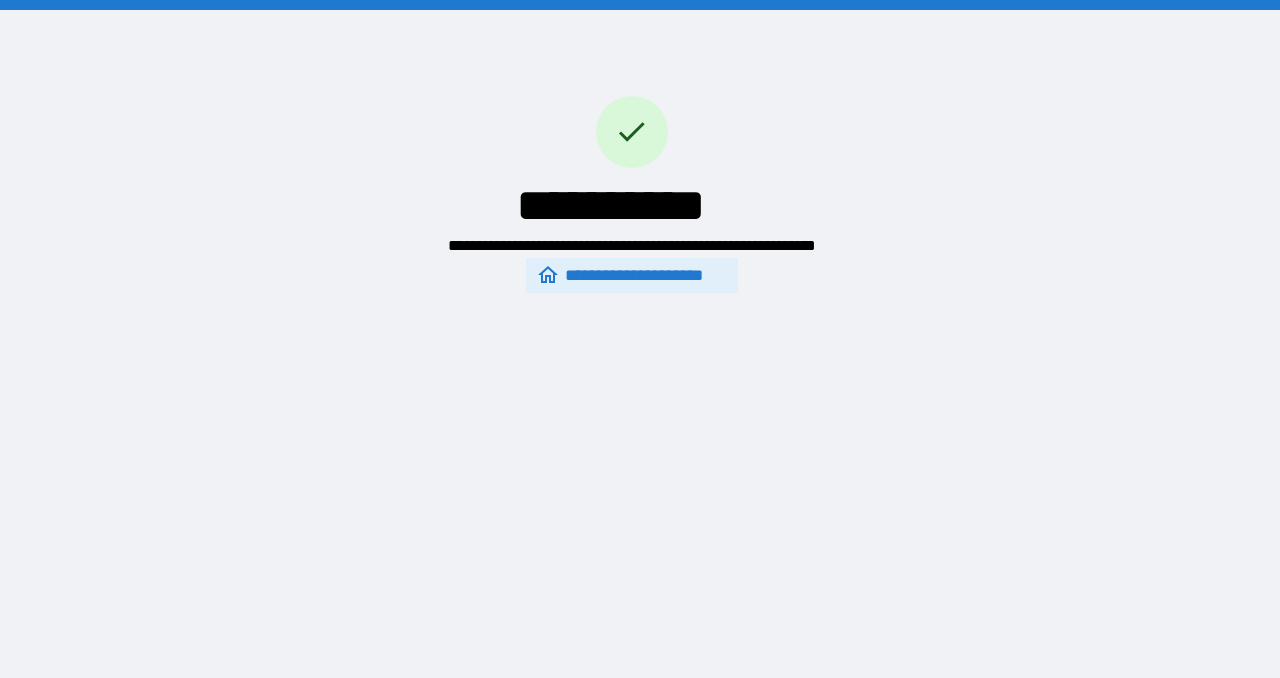 click on "**********" at bounding box center [631, 276] 